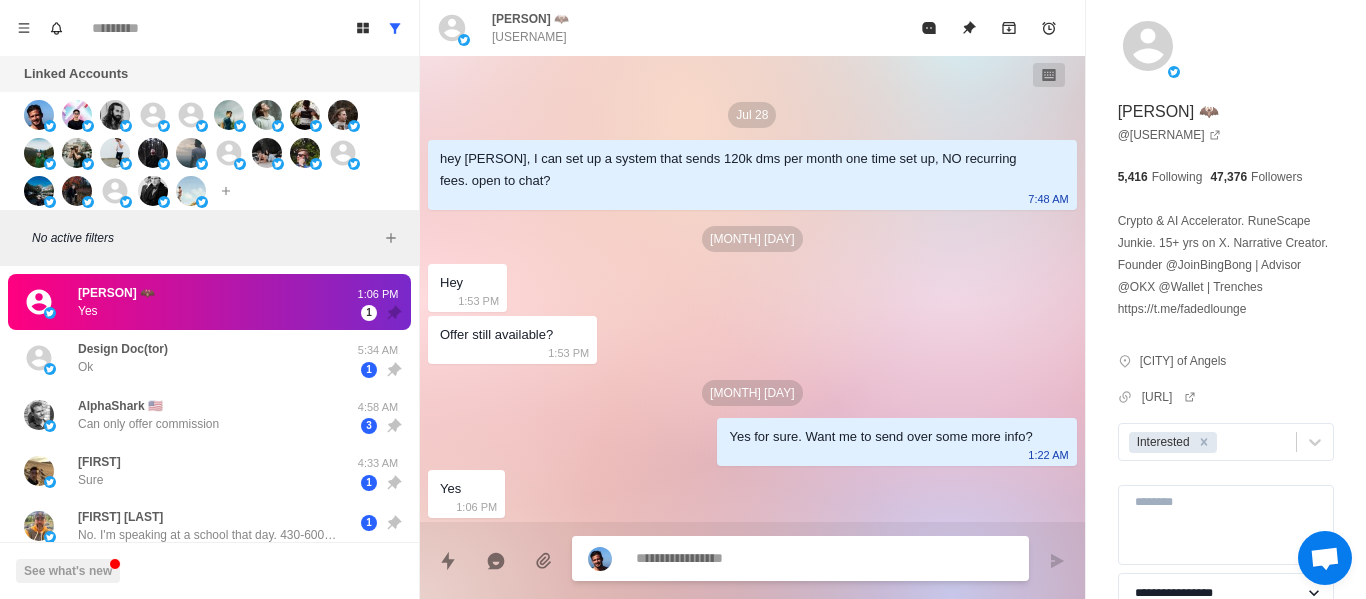 scroll, scrollTop: 0, scrollLeft: 0, axis: both 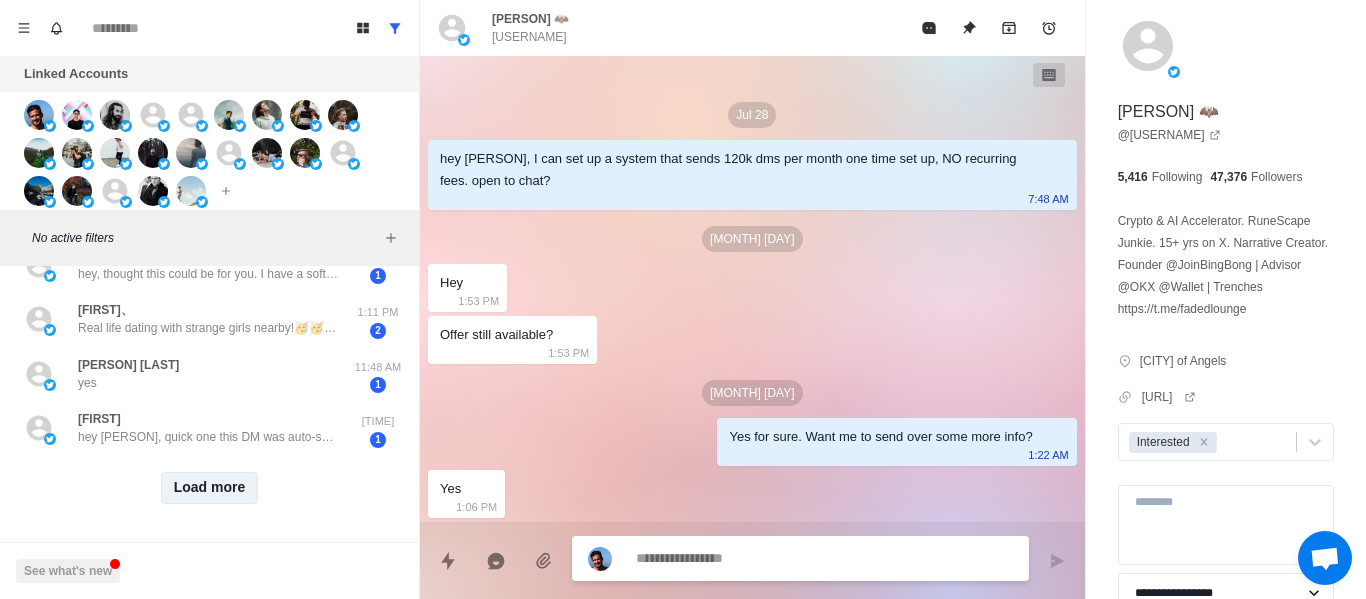 click on "Load more" at bounding box center (210, 488) 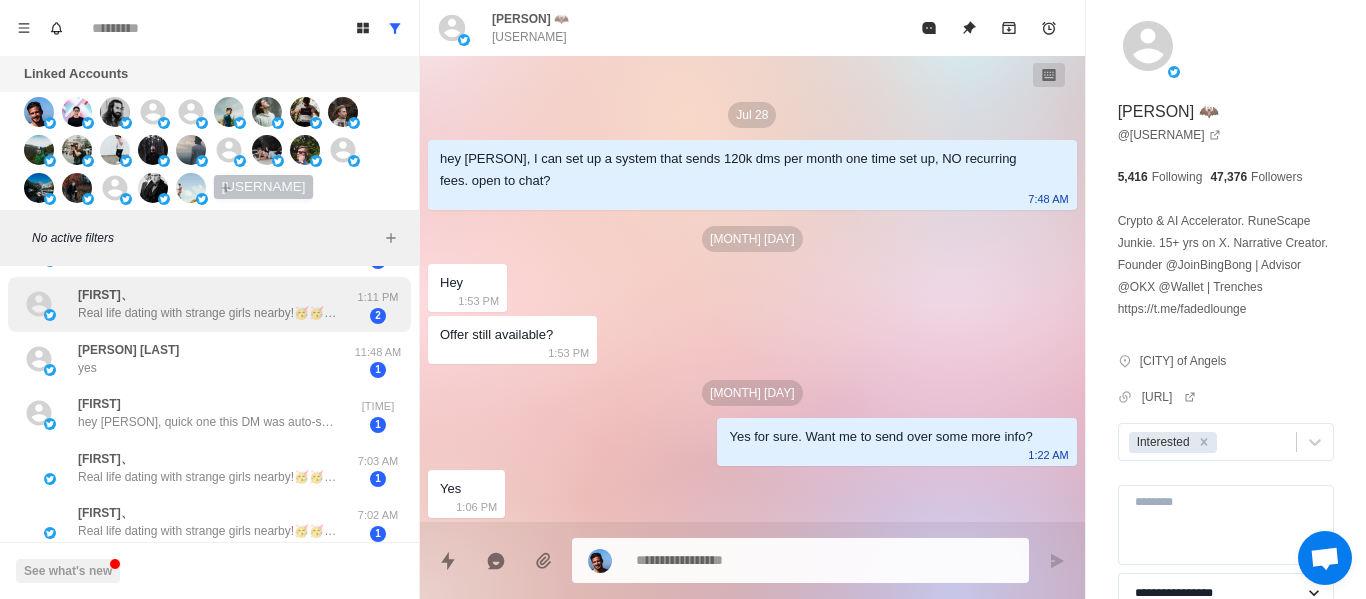 scroll, scrollTop: 4, scrollLeft: 0, axis: vertical 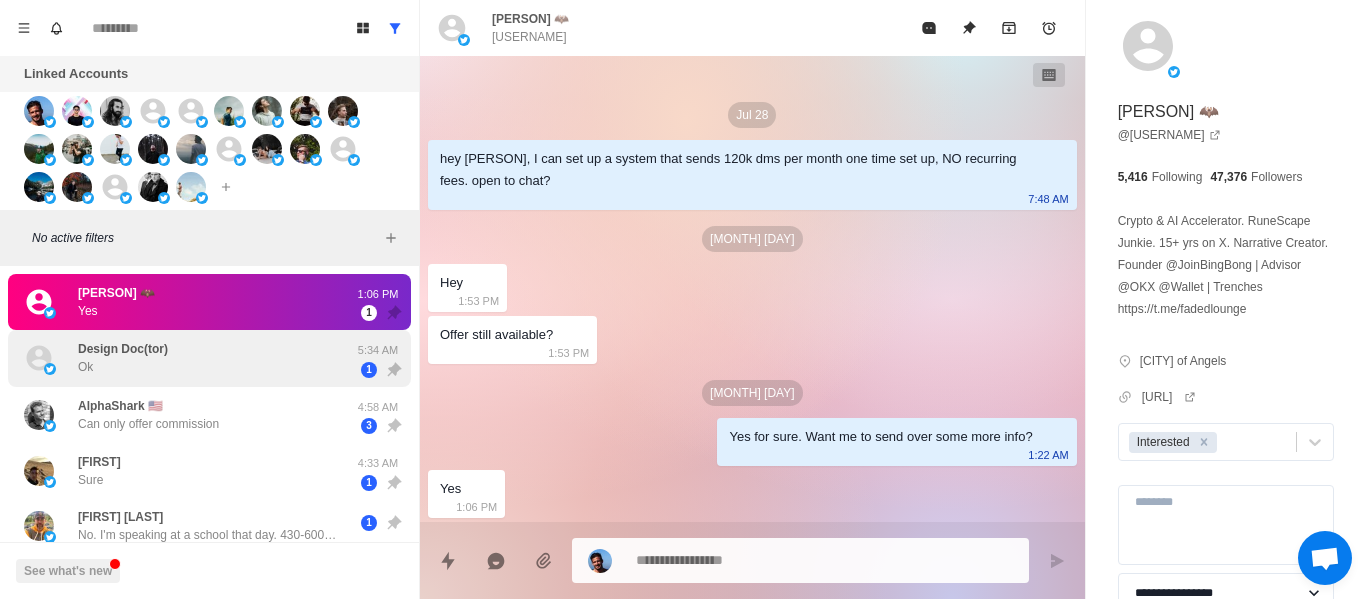 click on "5:34 AM" at bounding box center (378, 350) 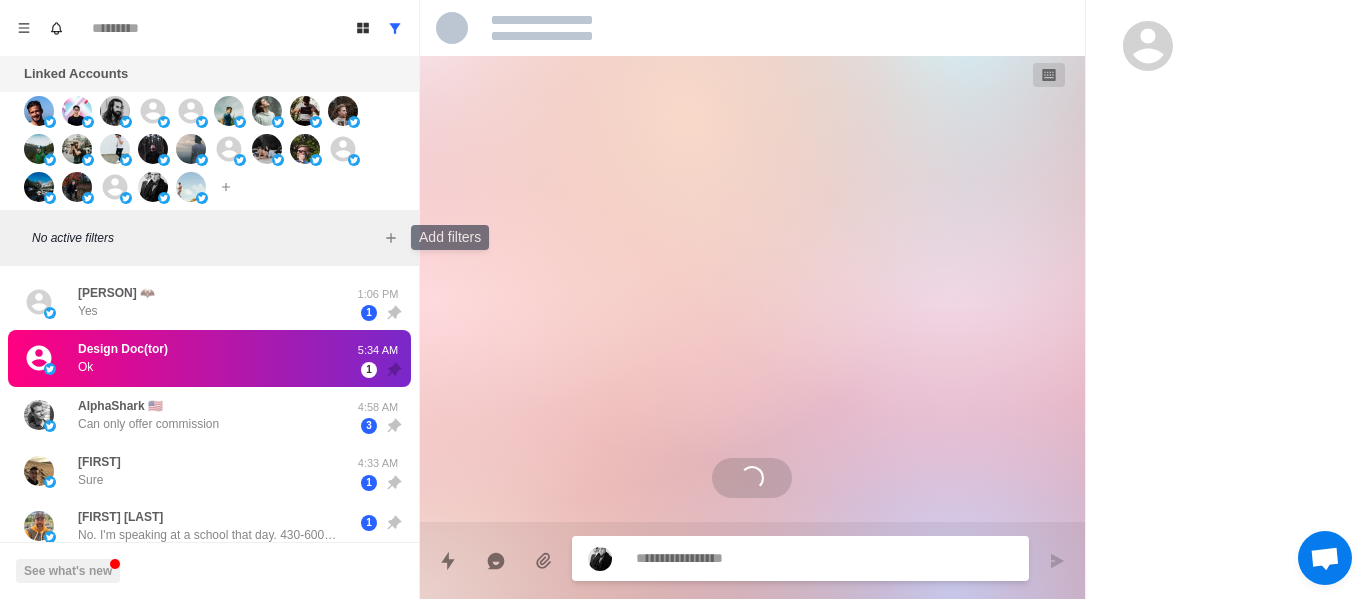 scroll, scrollTop: 758, scrollLeft: 0, axis: vertical 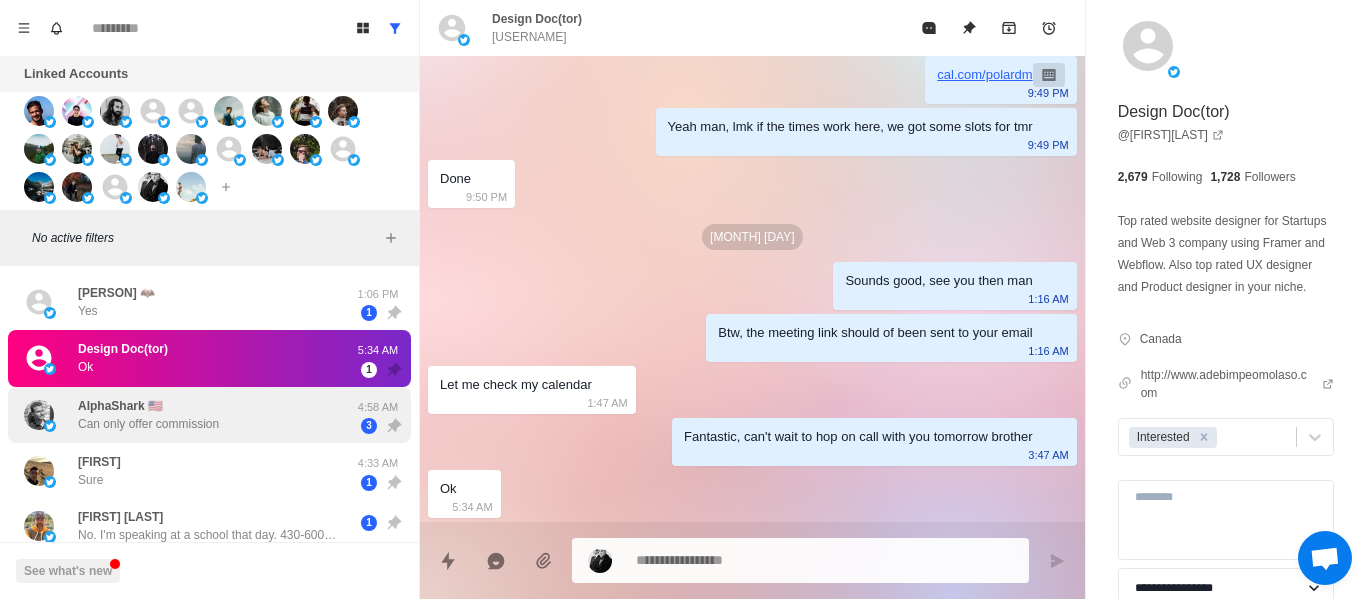 click on "AlphaShark [COUNTRY] Can only offer commission" at bounding box center (148, 415) 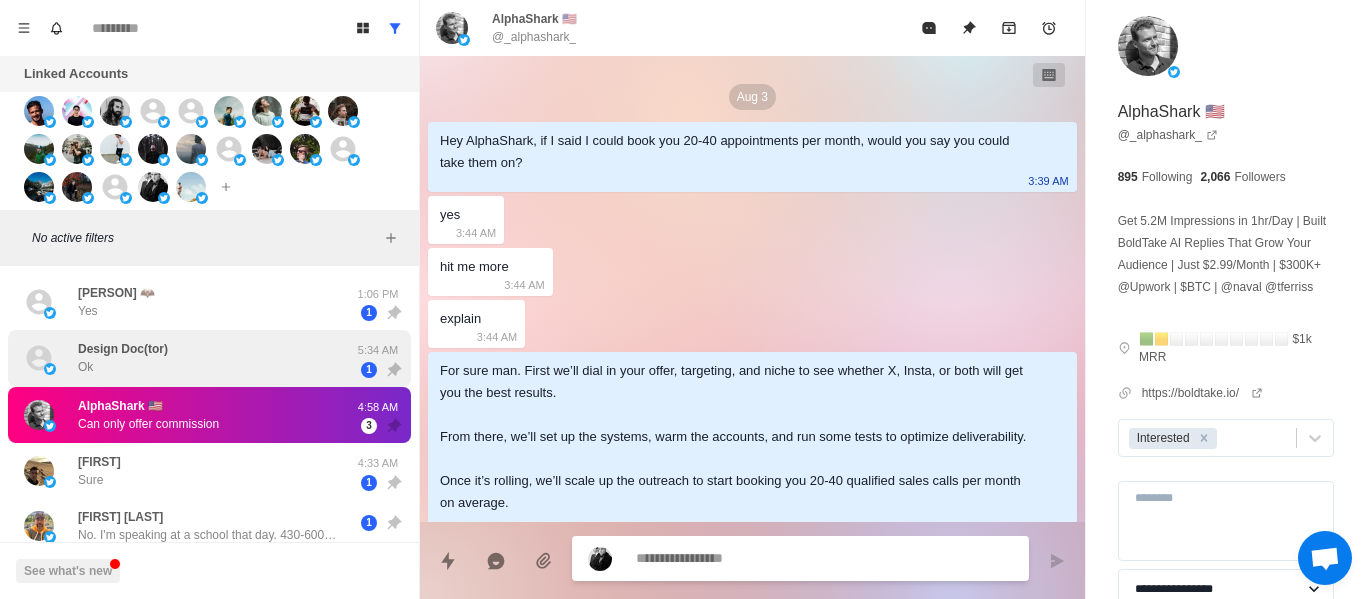 scroll, scrollTop: 1462, scrollLeft: 0, axis: vertical 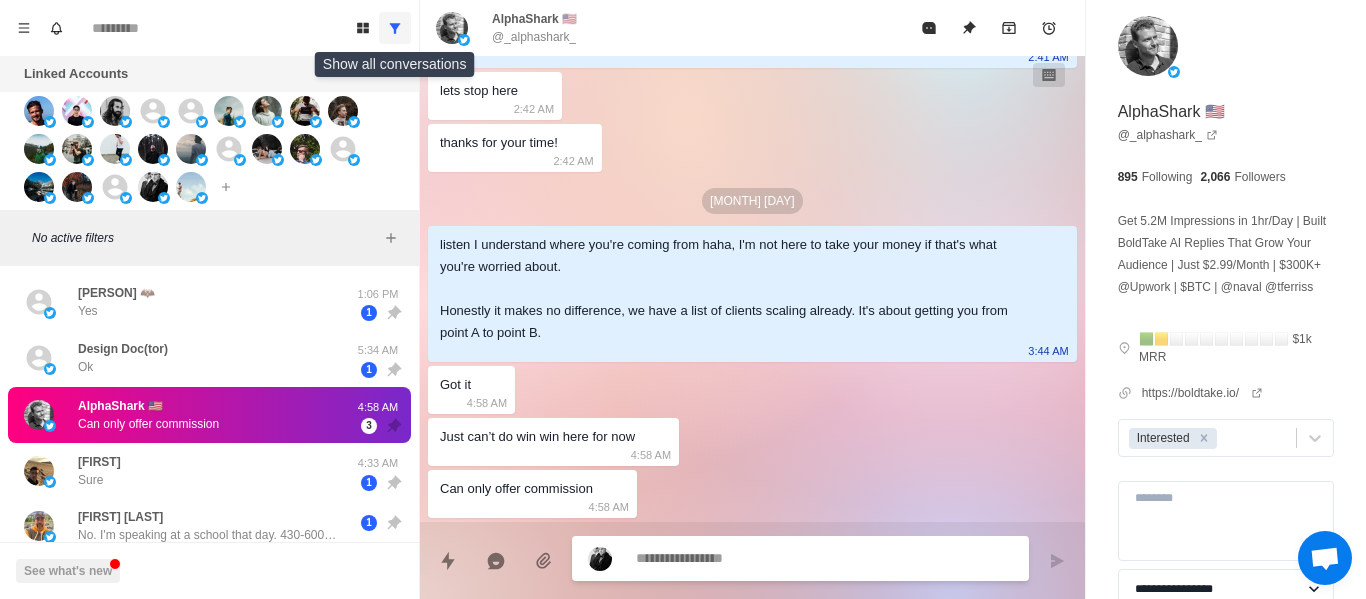 click 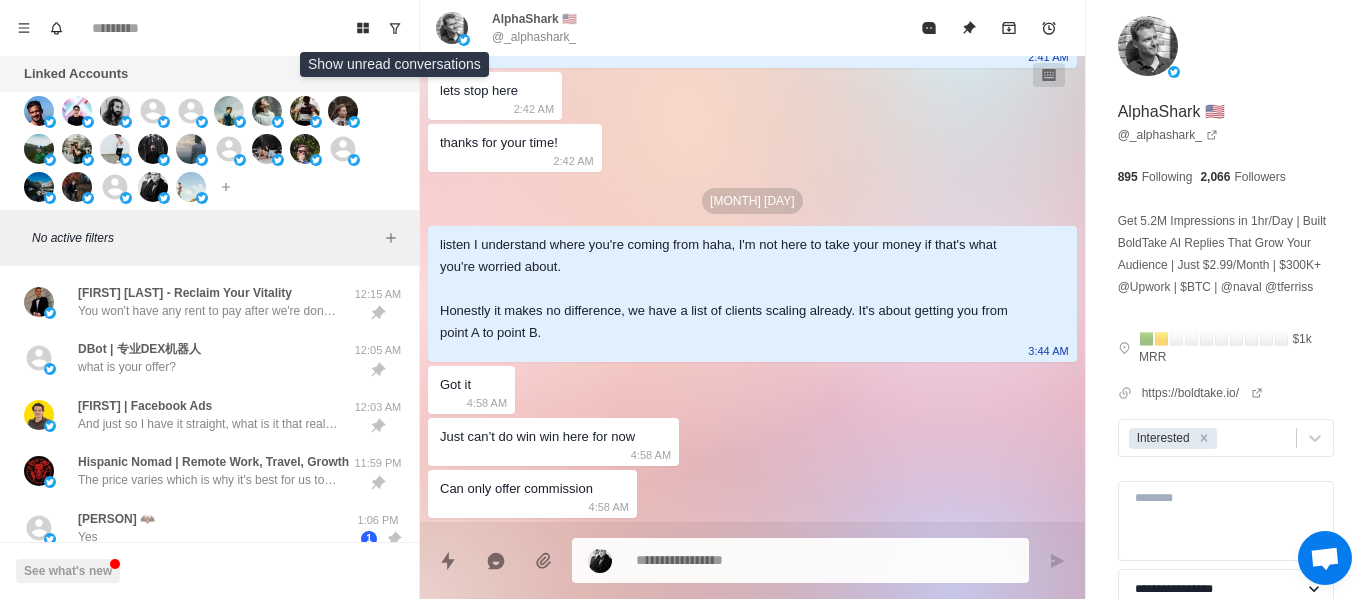 drag, startPoint x: 397, startPoint y: 35, endPoint x: 367, endPoint y: 165, distance: 133.41664 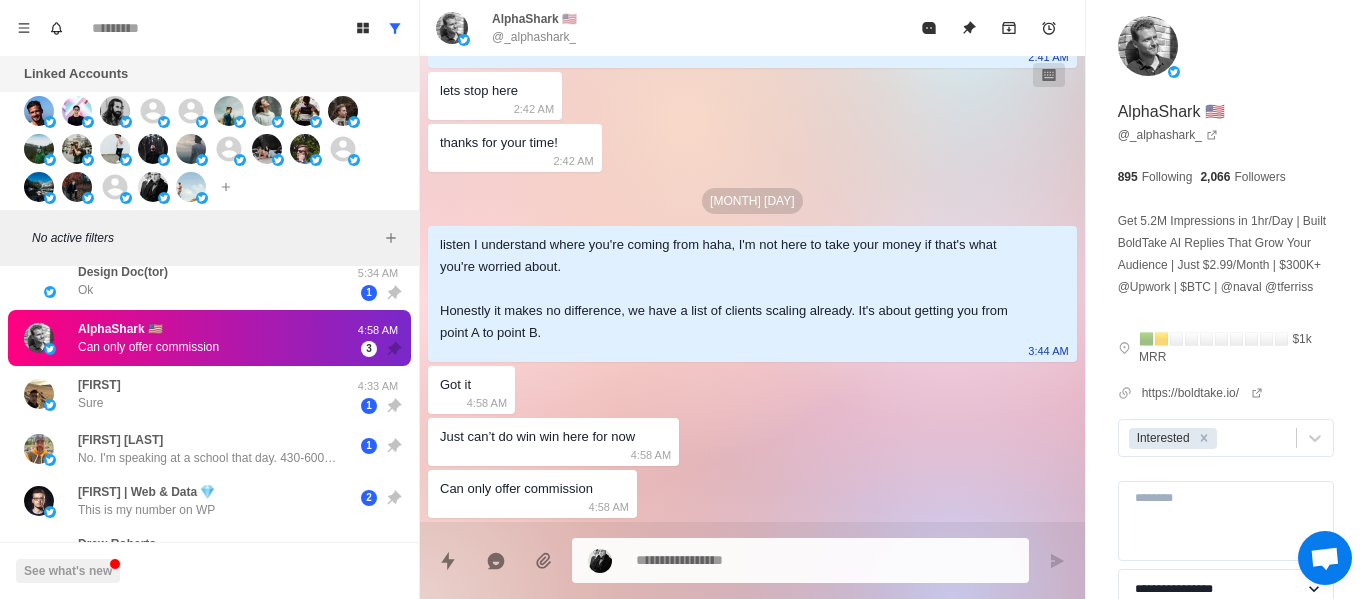 scroll, scrollTop: 0, scrollLeft: 0, axis: both 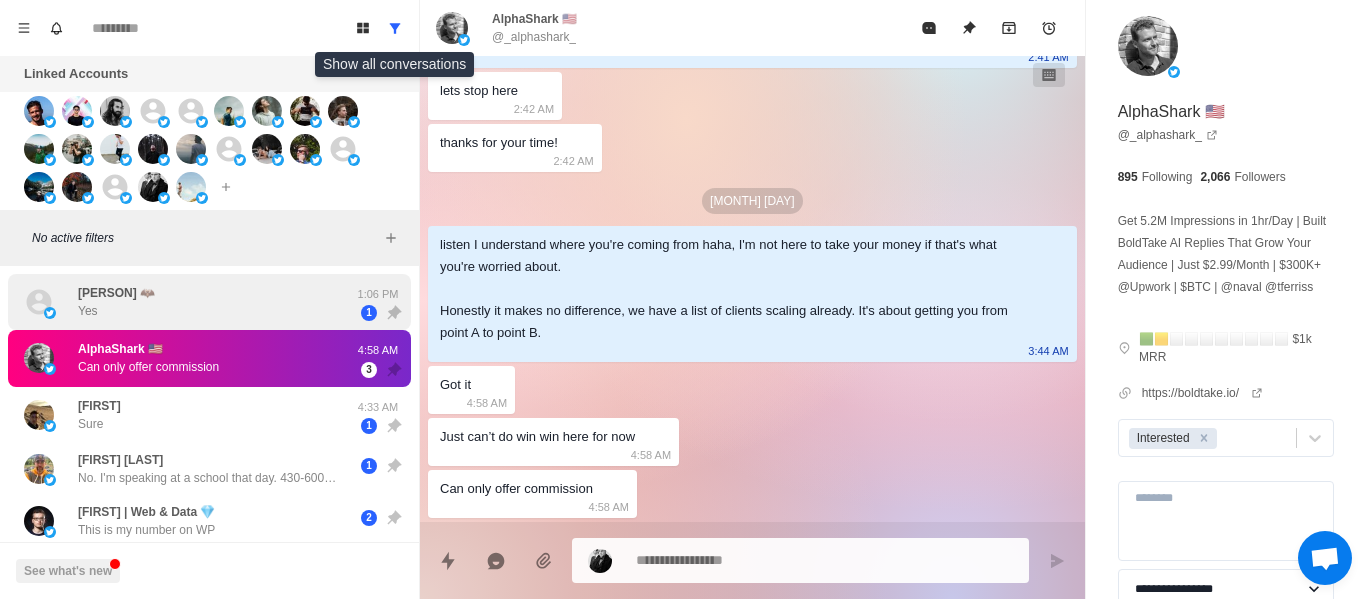 click on "Faded 🦇 Yes" at bounding box center (188, 302) 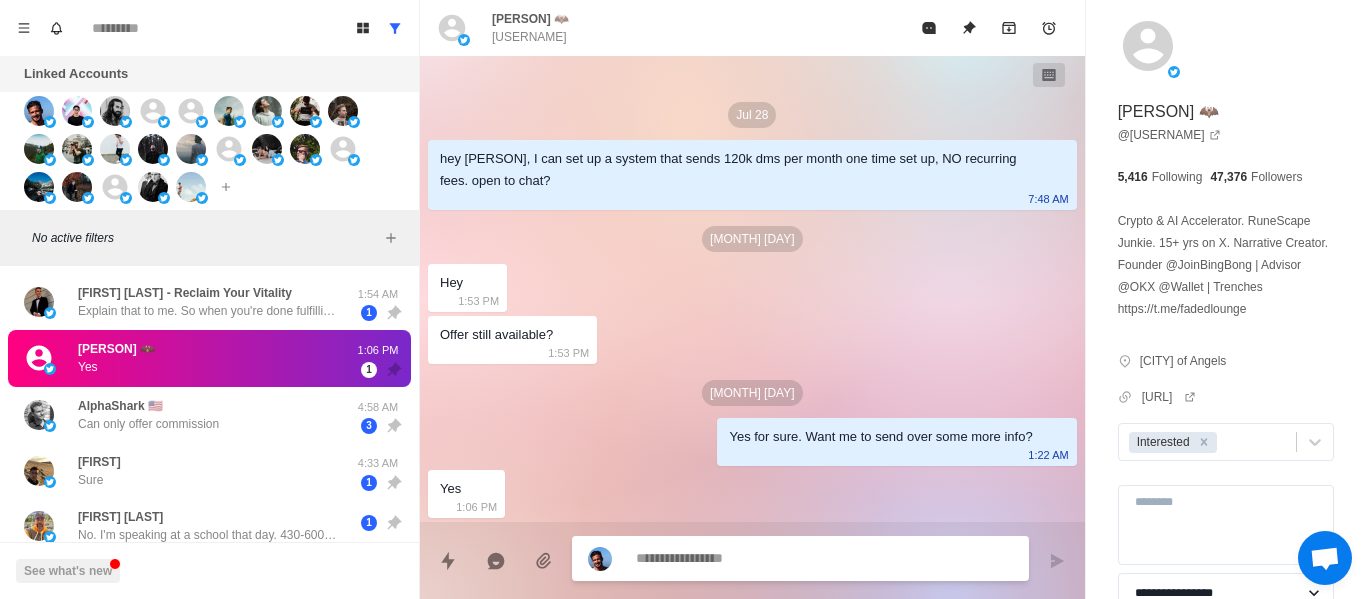 type on "*" 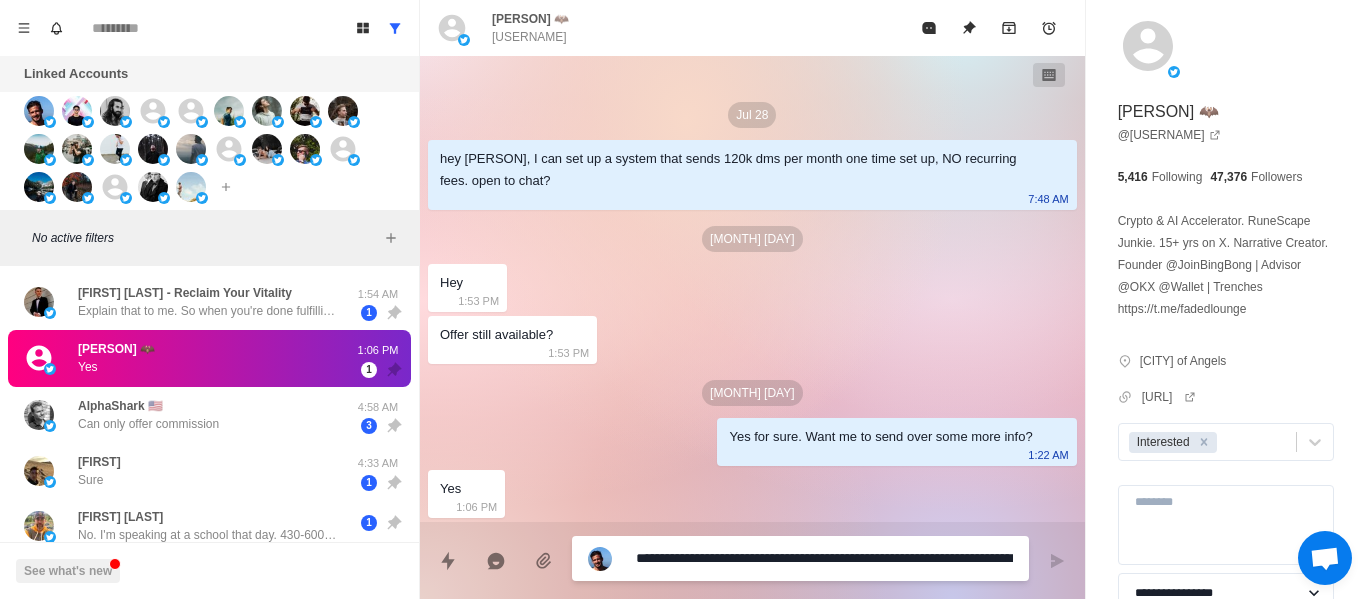 scroll, scrollTop: 16, scrollLeft: 0, axis: vertical 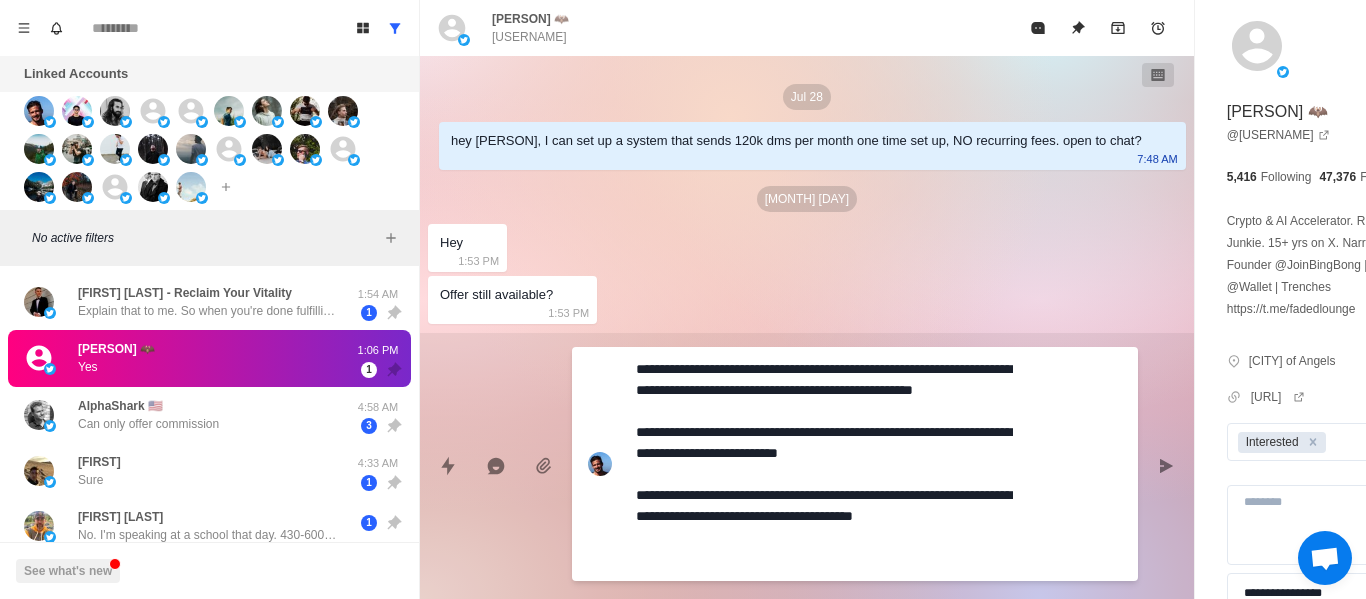 type on "*" 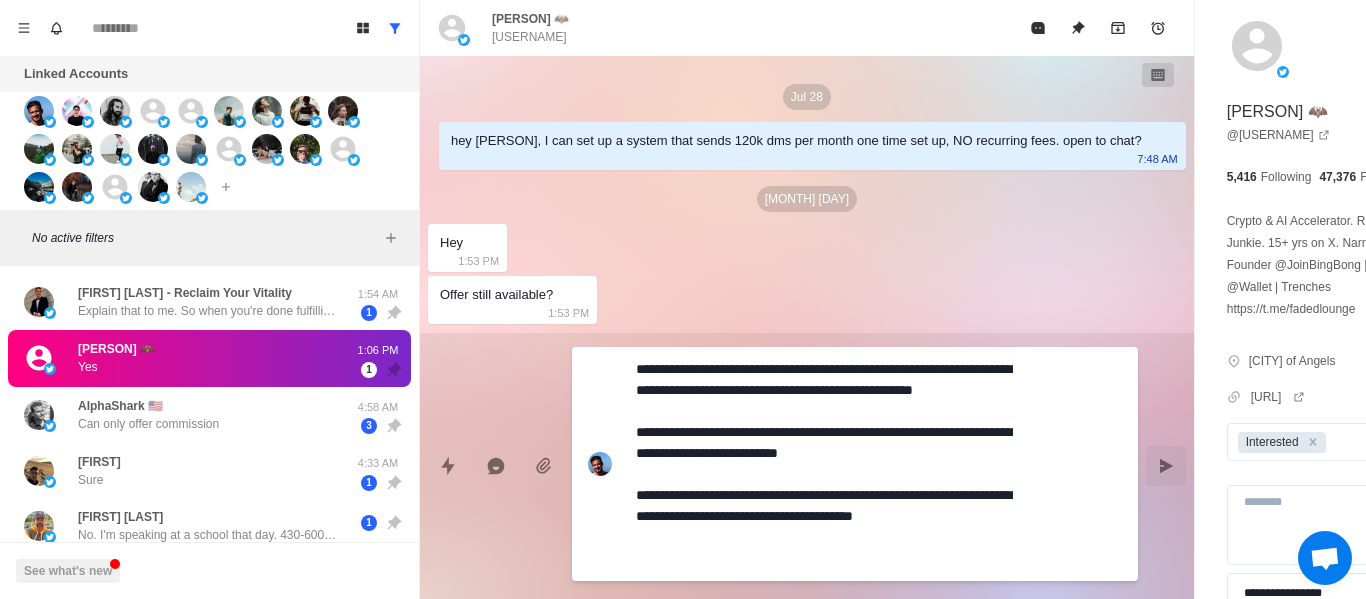 type on "**********" 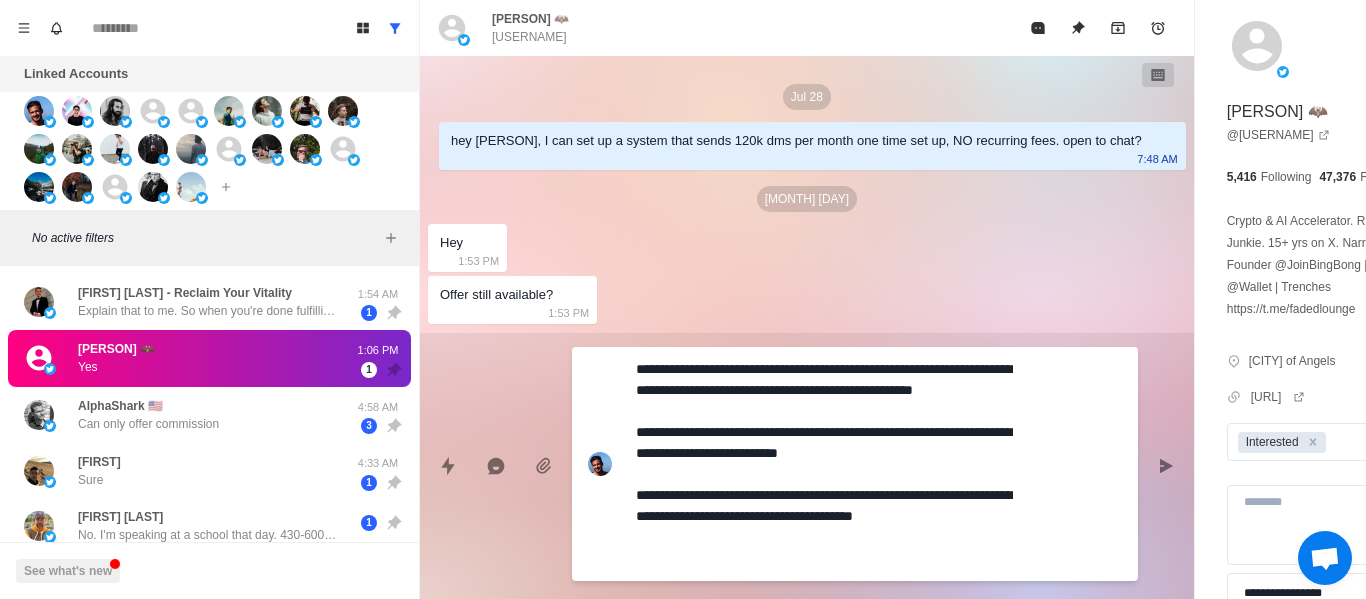 click at bounding box center [1166, 466] 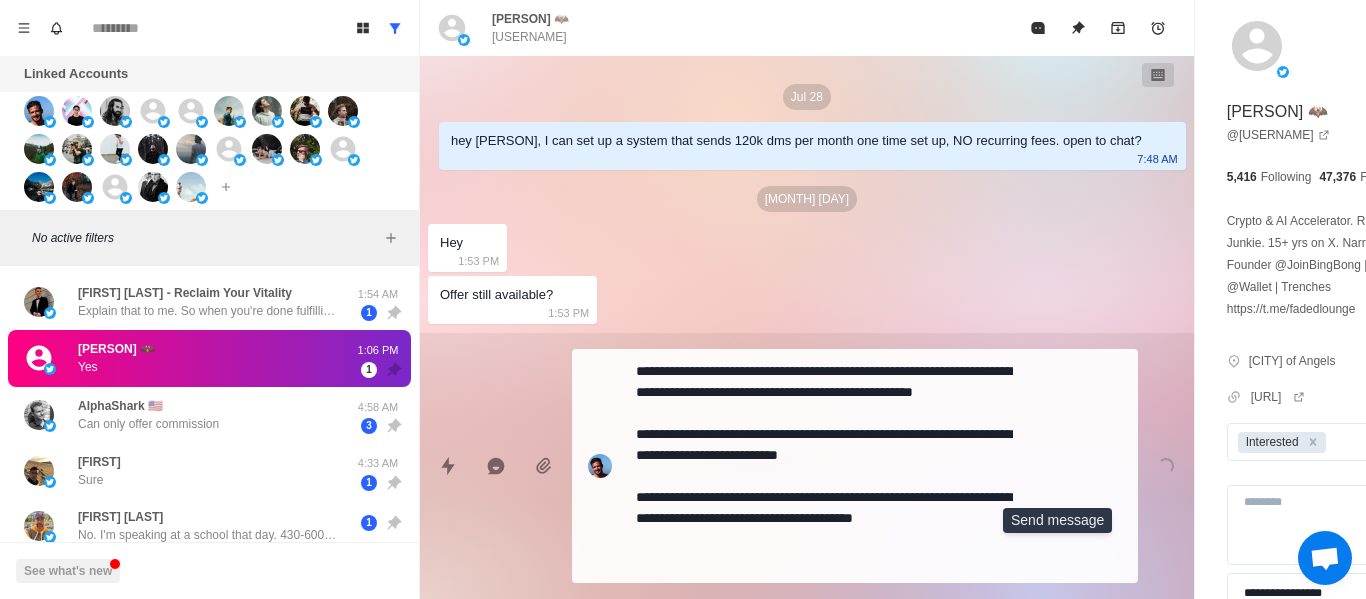 scroll, scrollTop: 238, scrollLeft: 0, axis: vertical 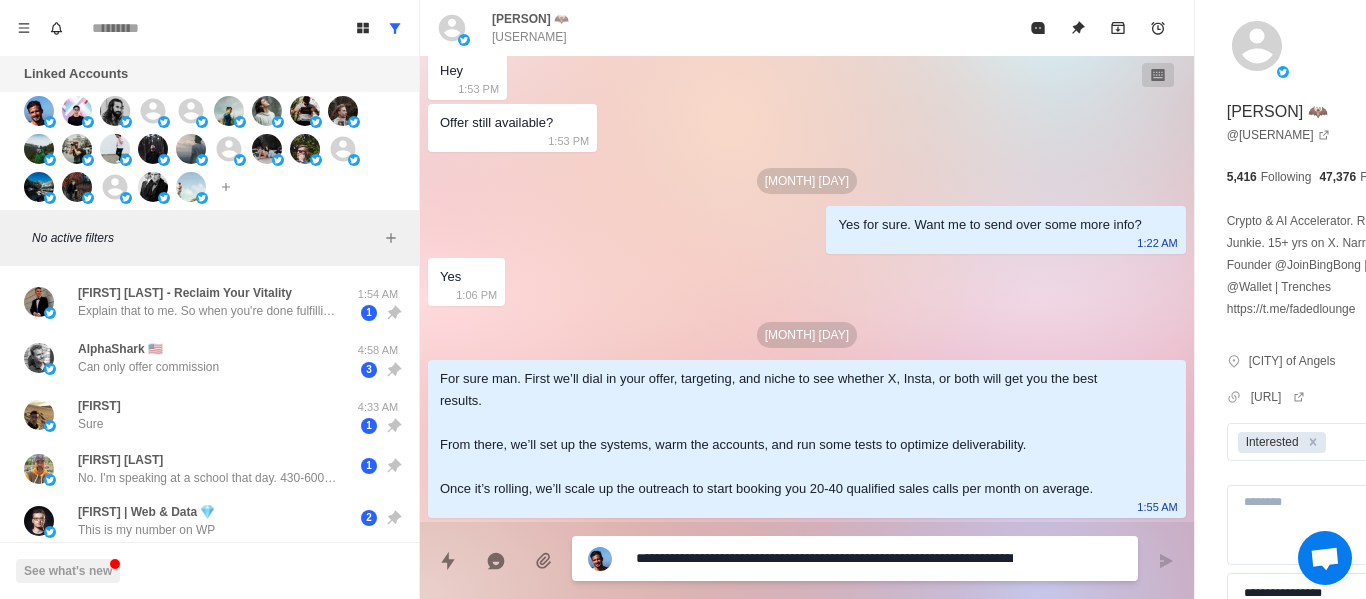 drag, startPoint x: 867, startPoint y: 544, endPoint x: 845, endPoint y: 551, distance: 23.086792 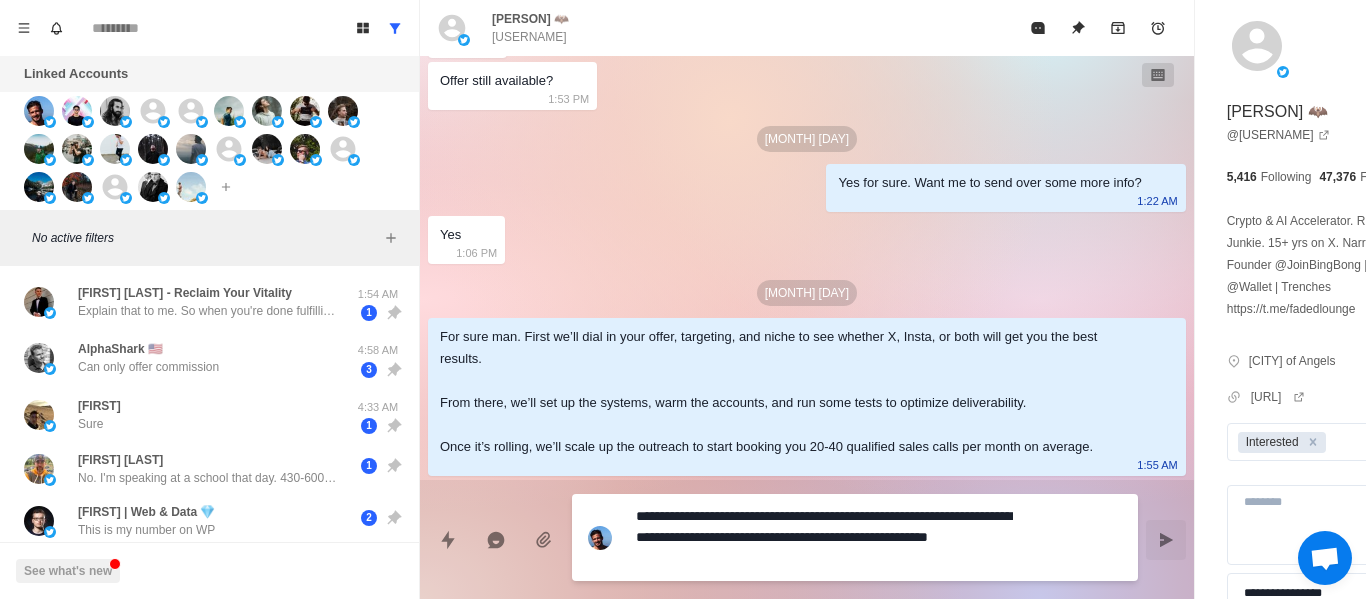type on "**********" 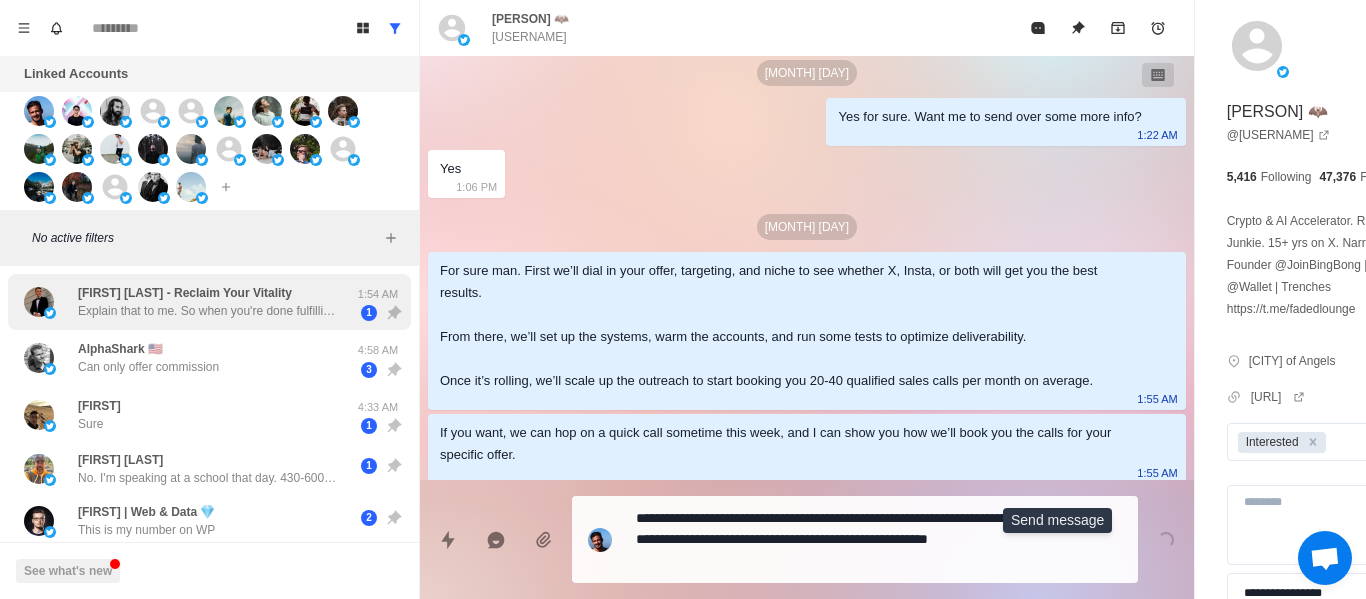 scroll, scrollTop: 312, scrollLeft: 0, axis: vertical 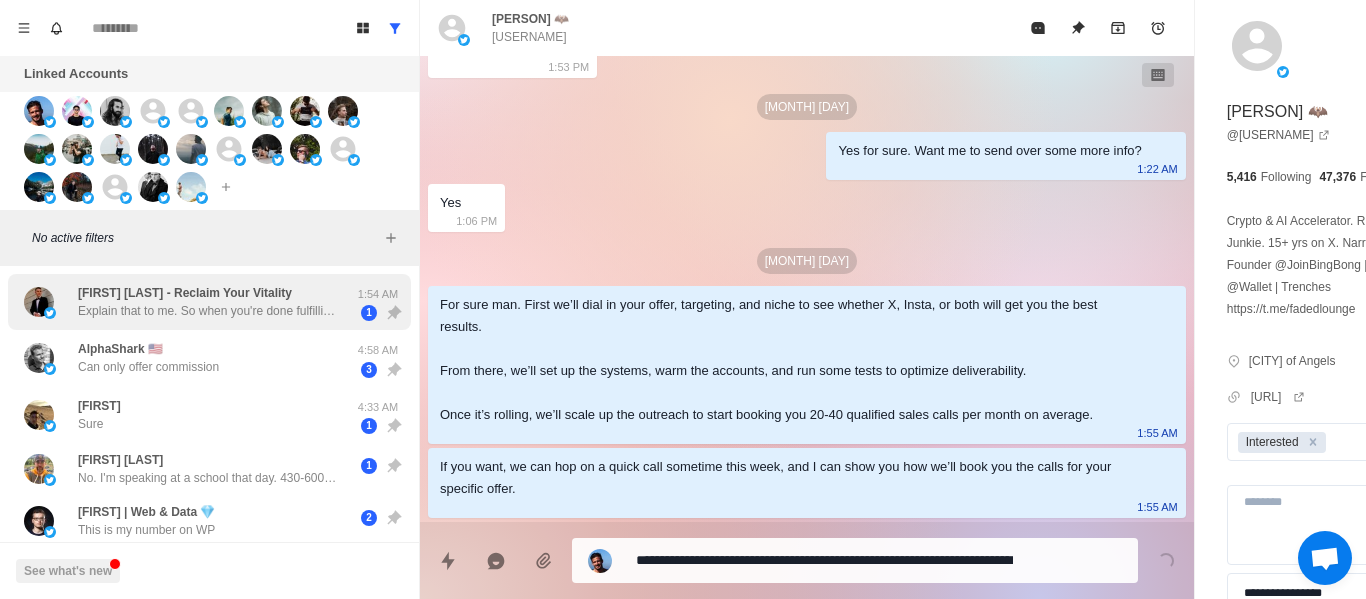 click on "Explain that to me. So when you're done fulfilling I will stop paying rent?
From your conviction, this sounds like a guarantee." at bounding box center (208, 311) 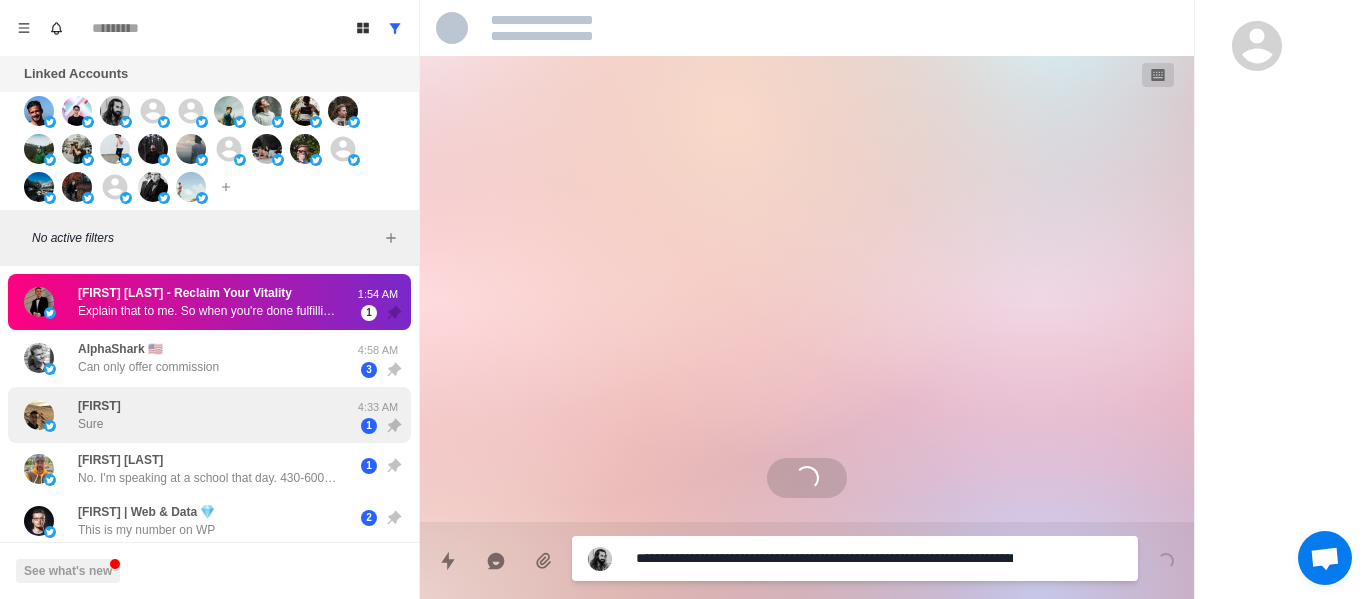 scroll, scrollTop: 0, scrollLeft: 0, axis: both 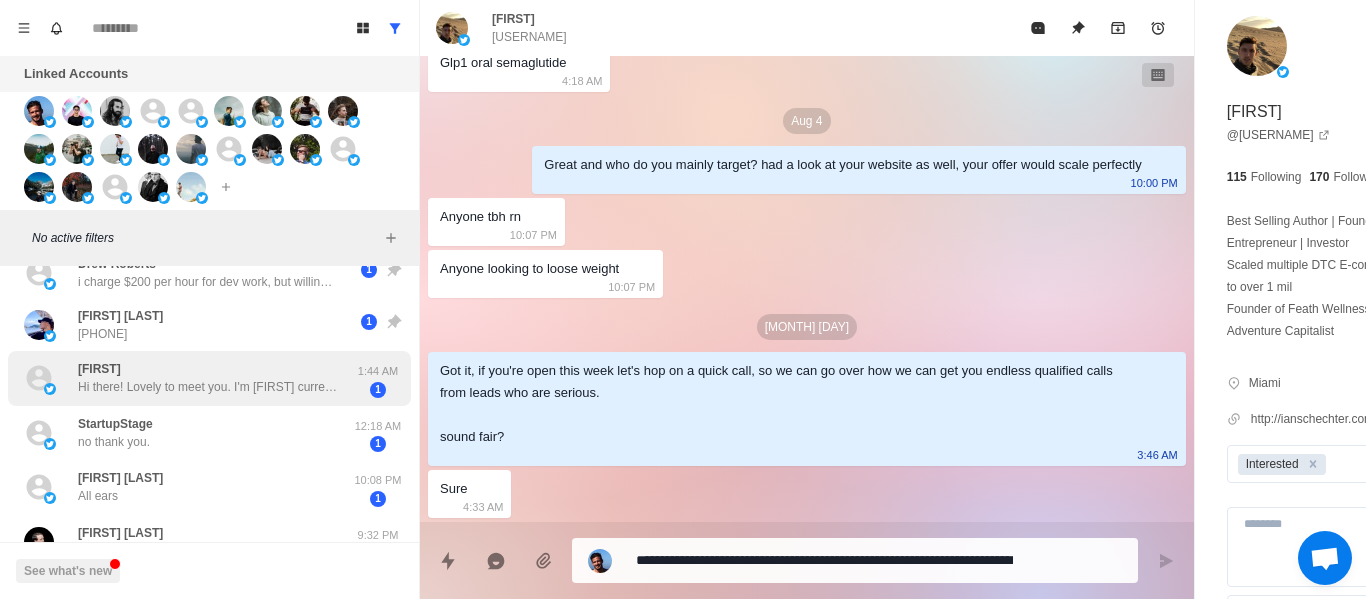 click on "[PERSON] Hi there! Lovely to meet you. I'm [PERSON] currently based in the UK. I'm a really sociable person and love making friends. If you don't mind, it'd be great if we could be mates. Whereabouts are you based? I'm 35, by the way. How about you? [TIME] 1" at bounding box center [209, 378] 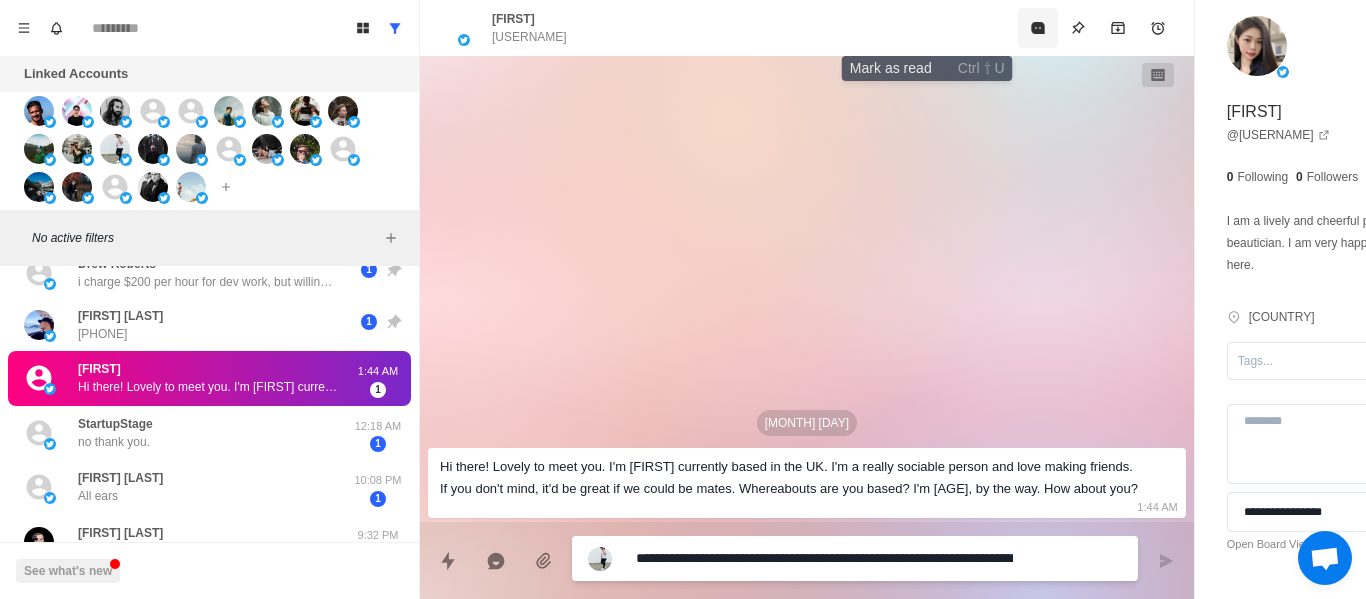 click at bounding box center [1038, 28] 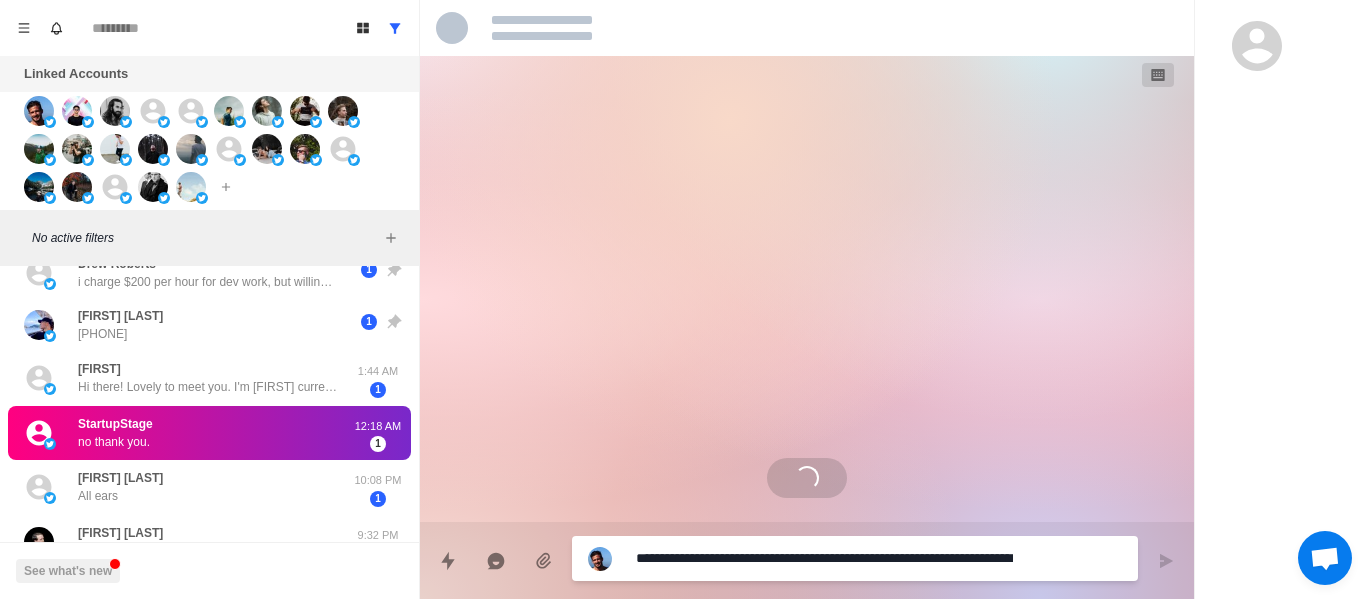 type on "*" 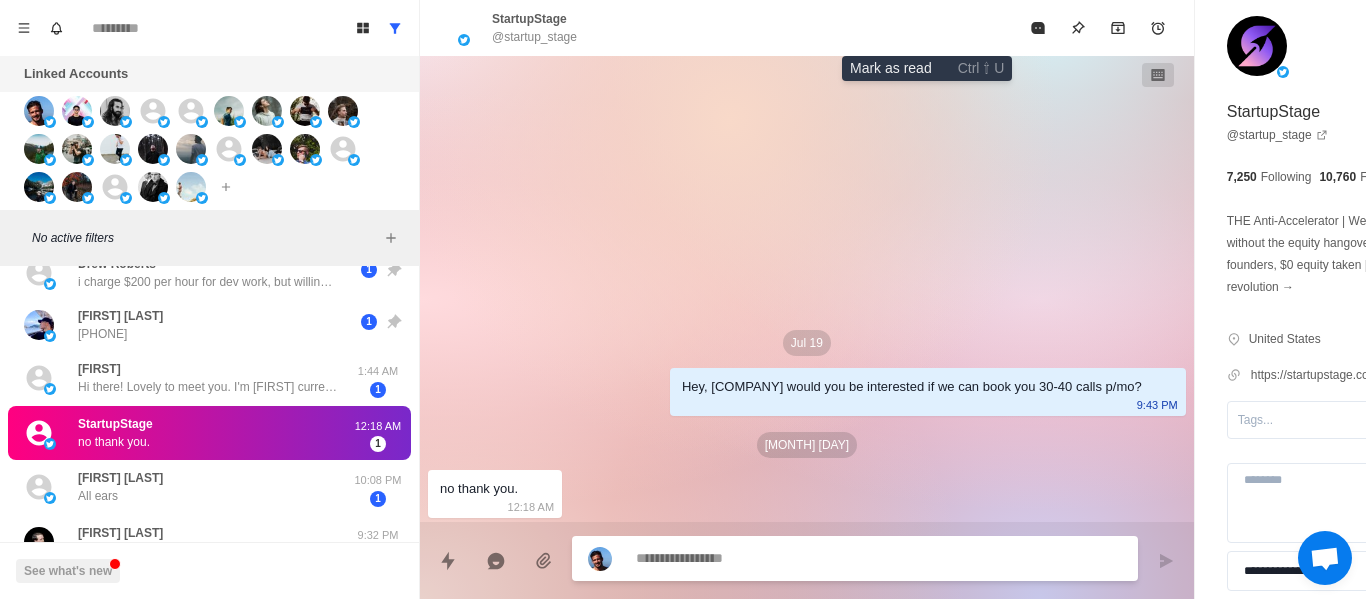 type on "*" 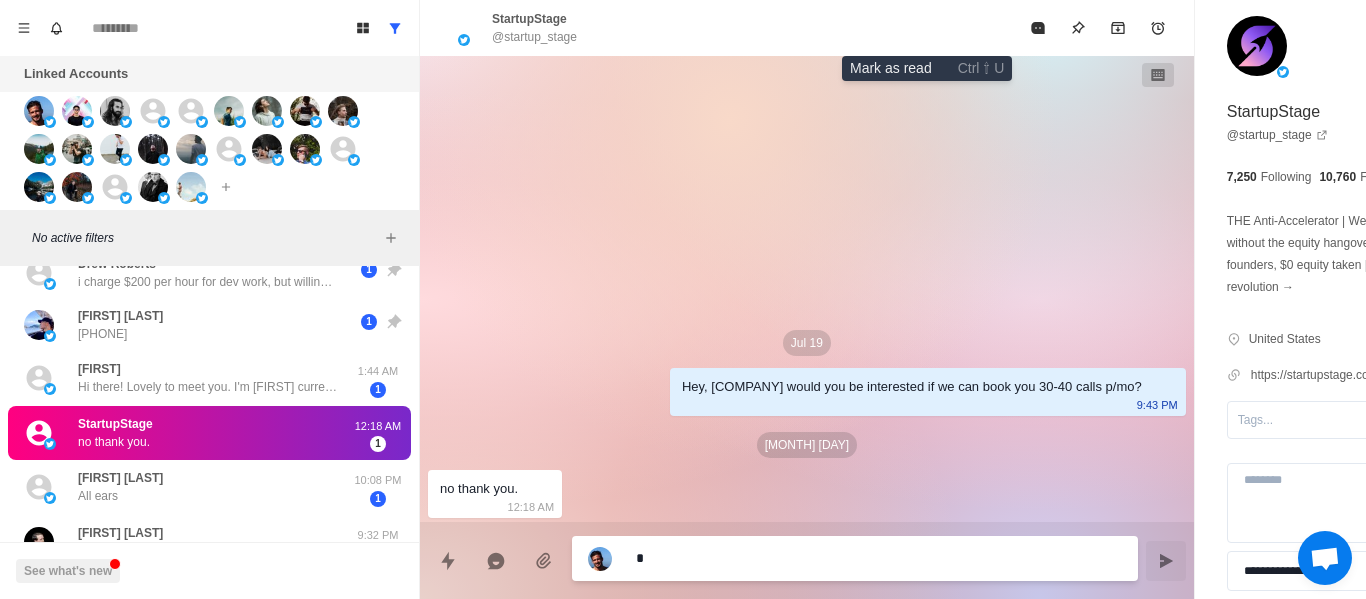 type on "**" 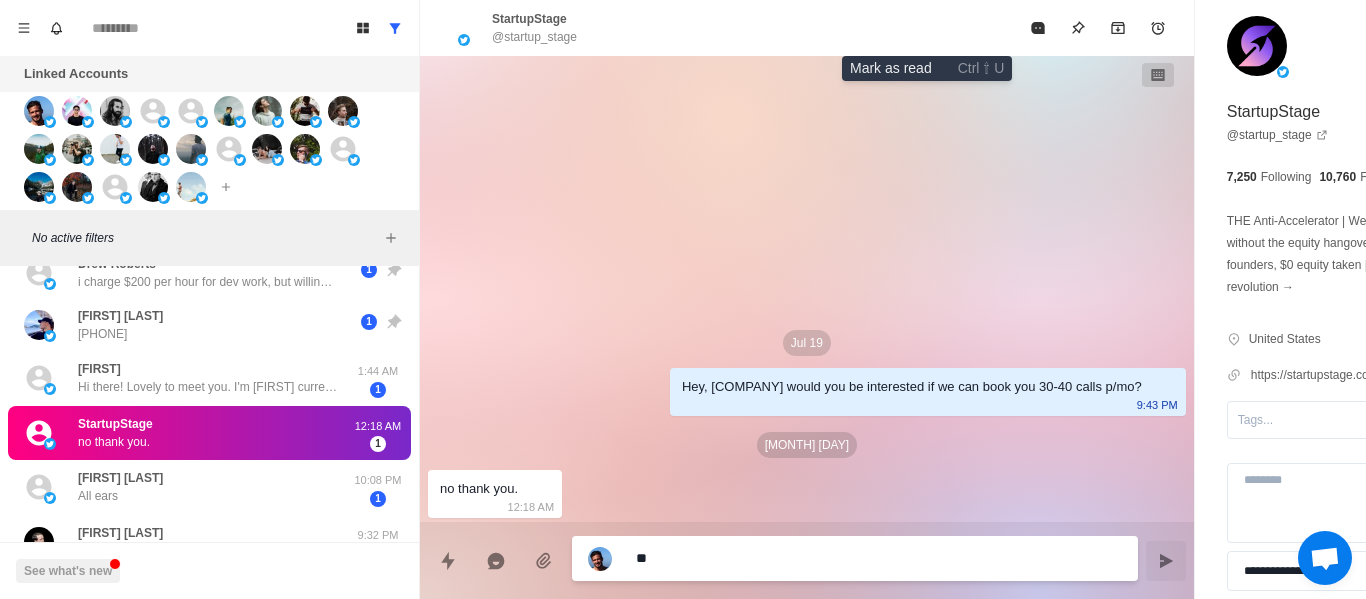 type on "***" 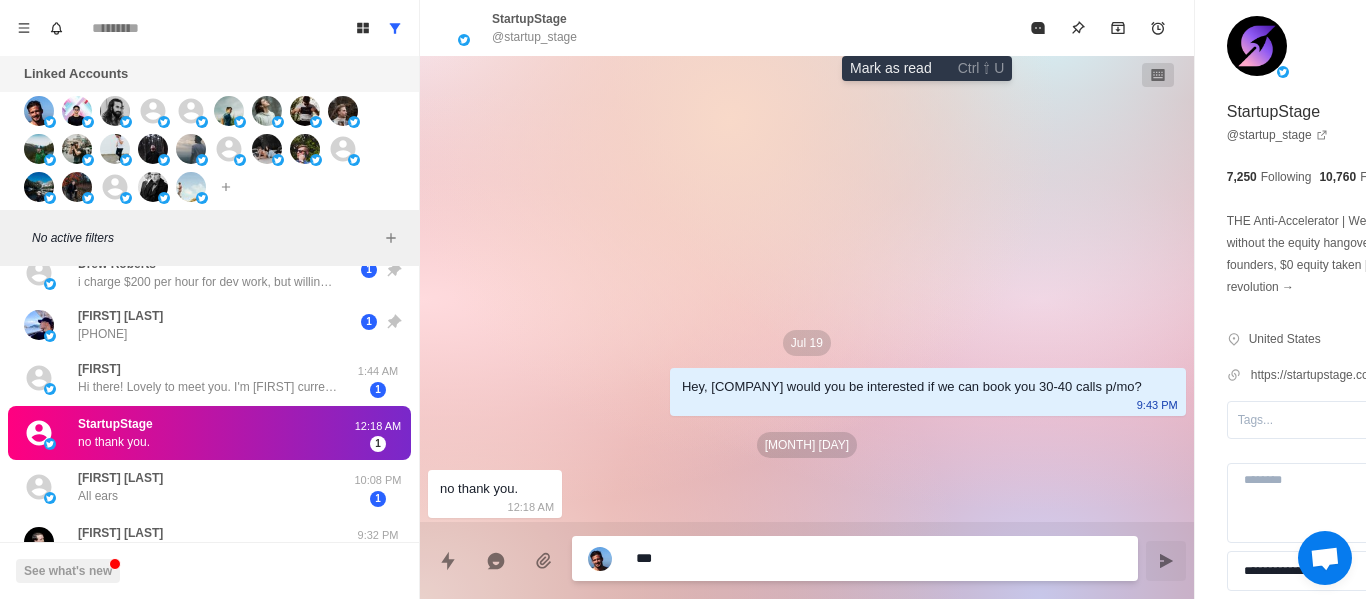 type on "*" 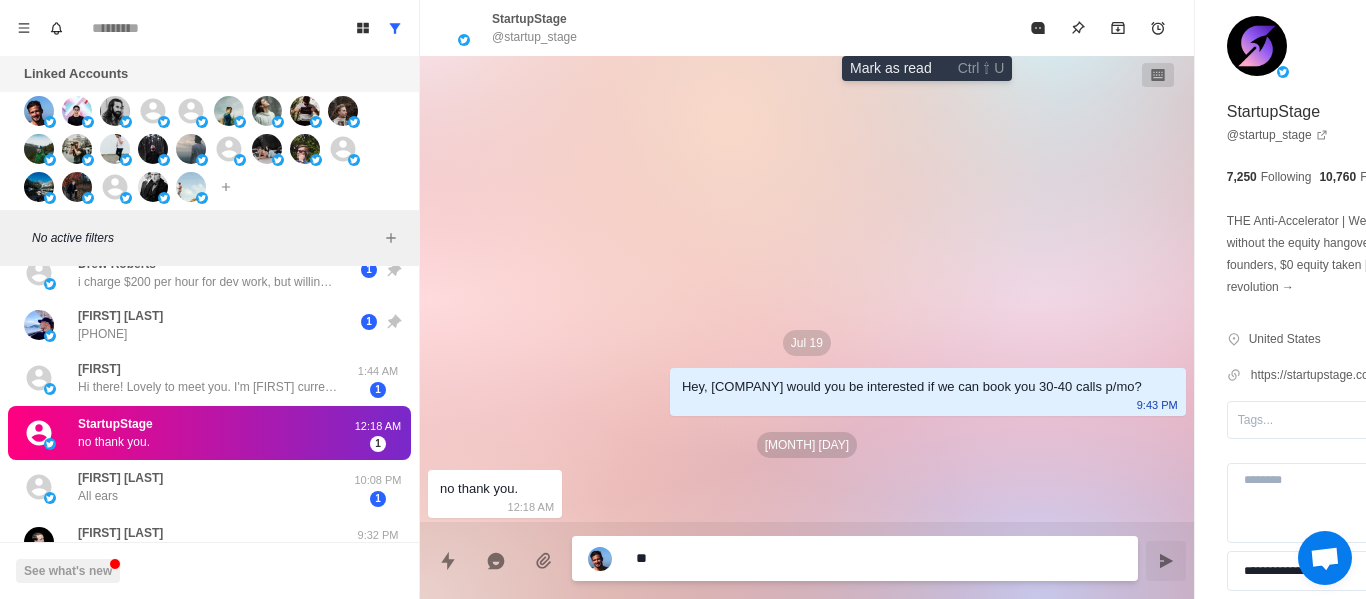type on "*" 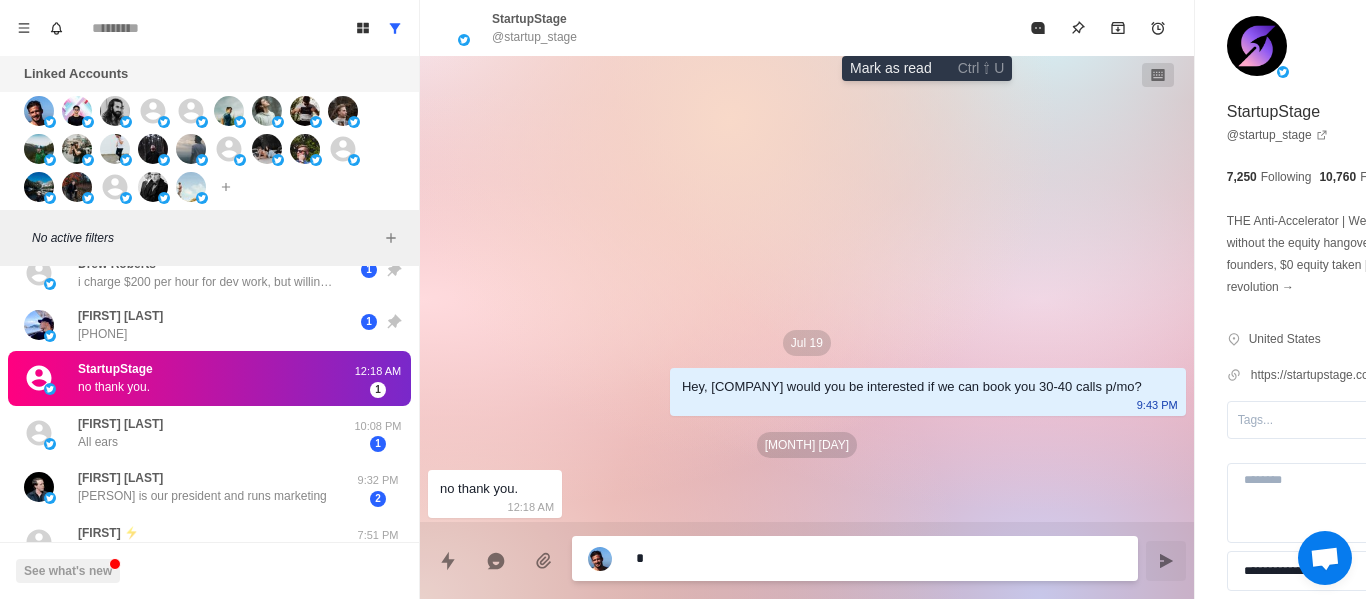 type on "**" 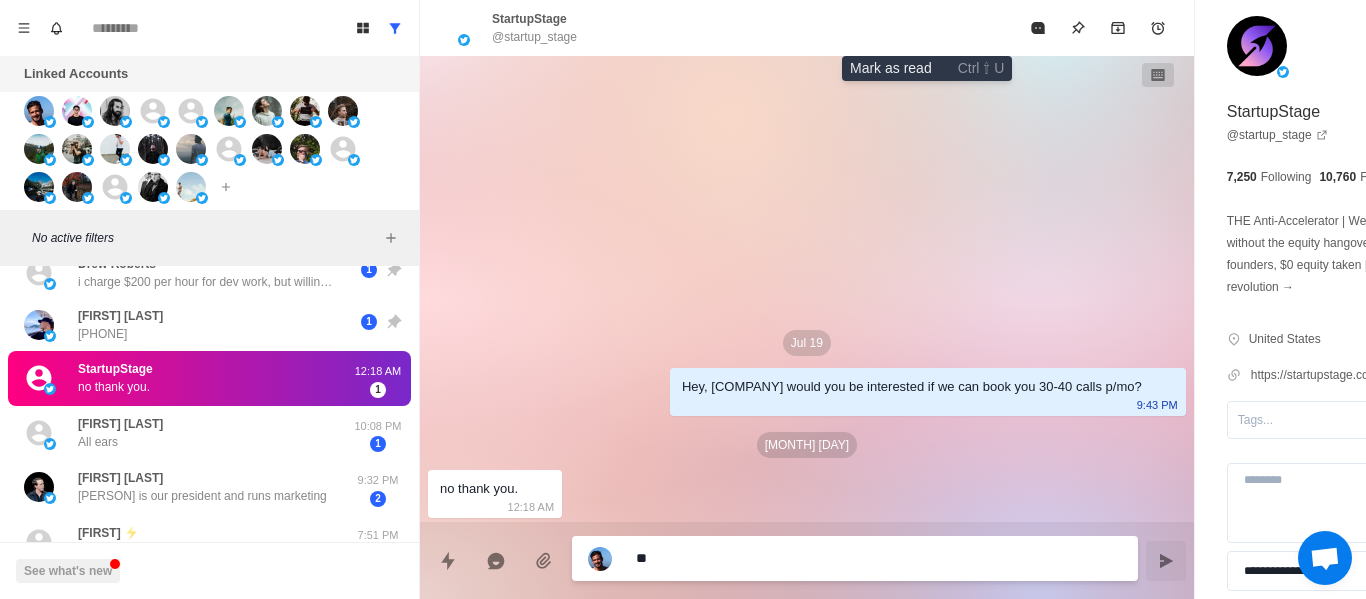 type on "***" 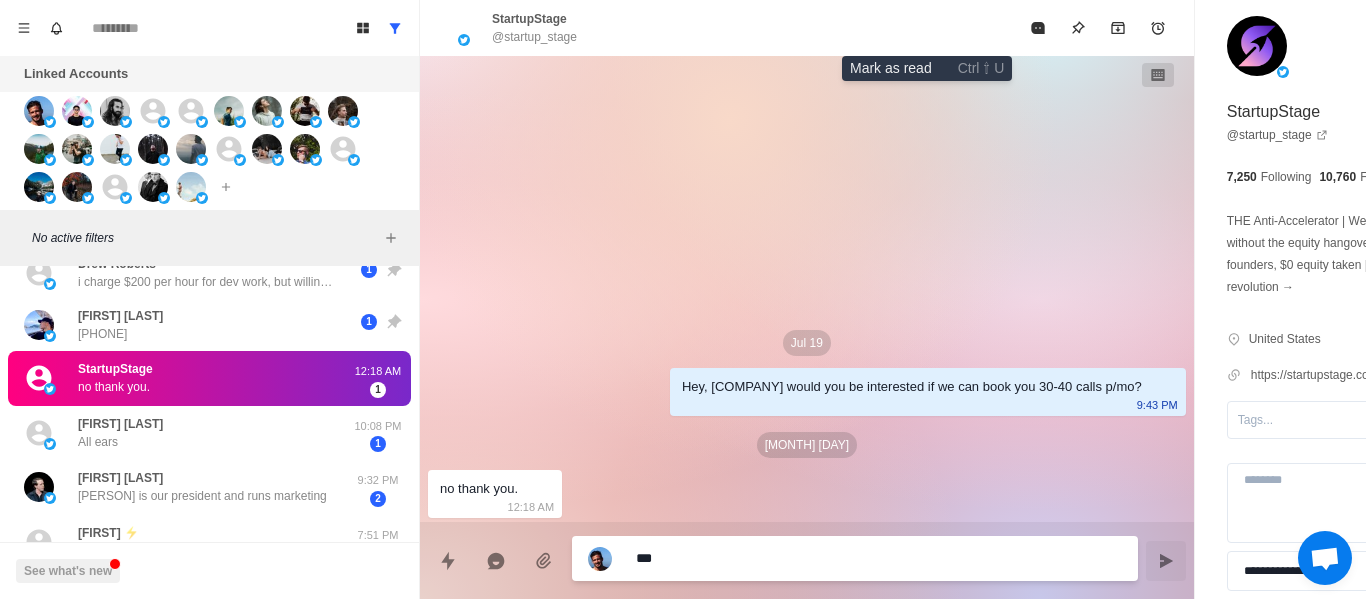 type on "****" 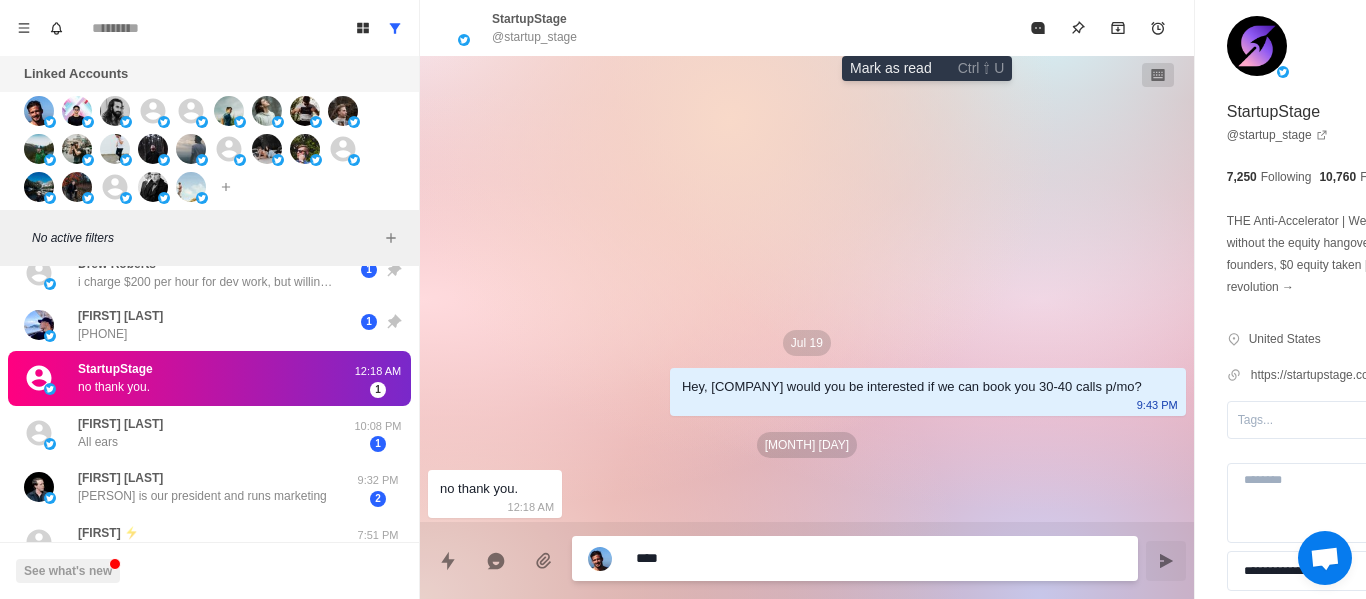 type on "*****" 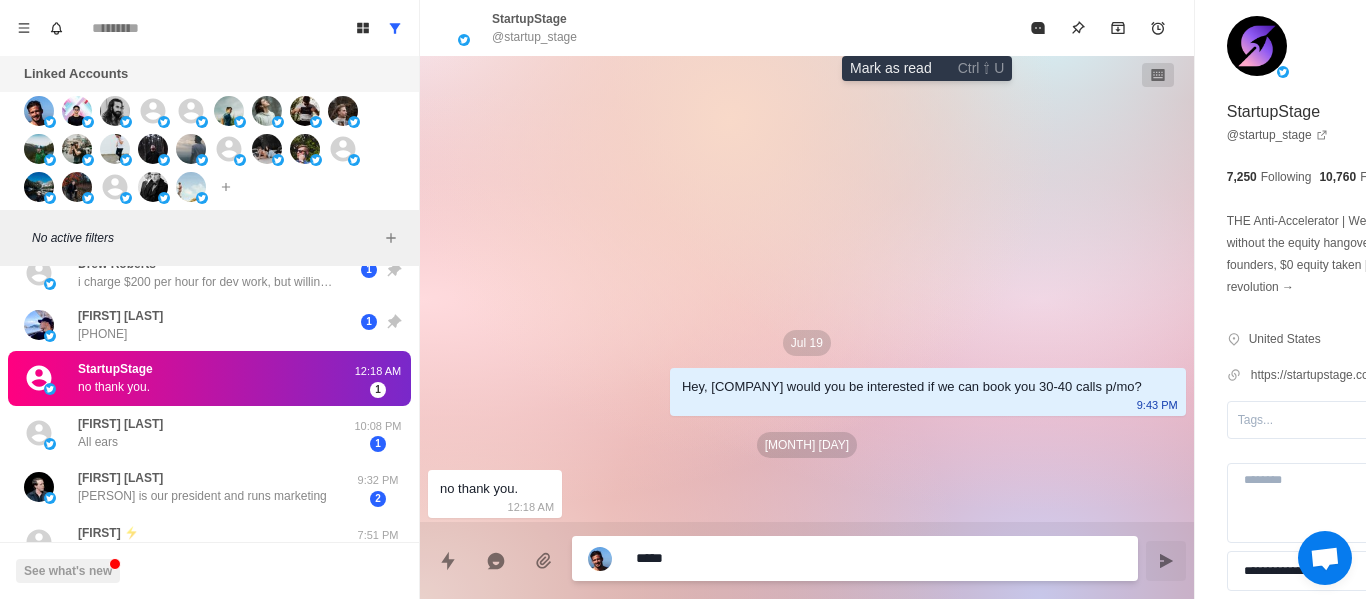 type on "******" 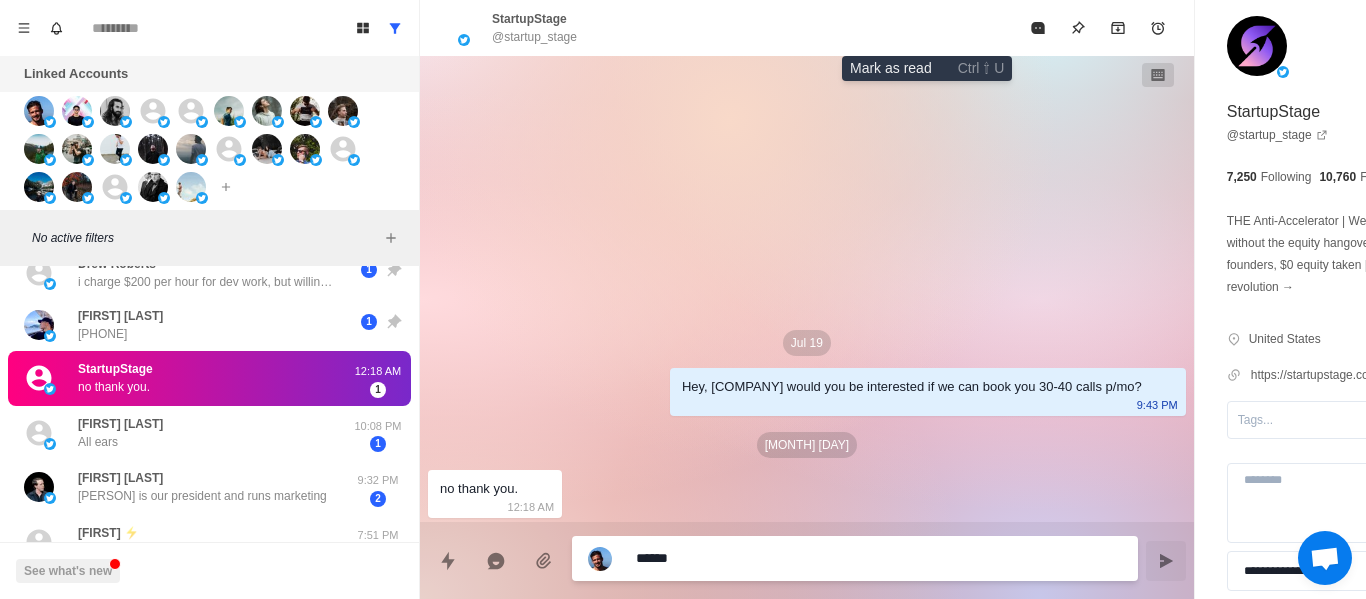 type on "*******" 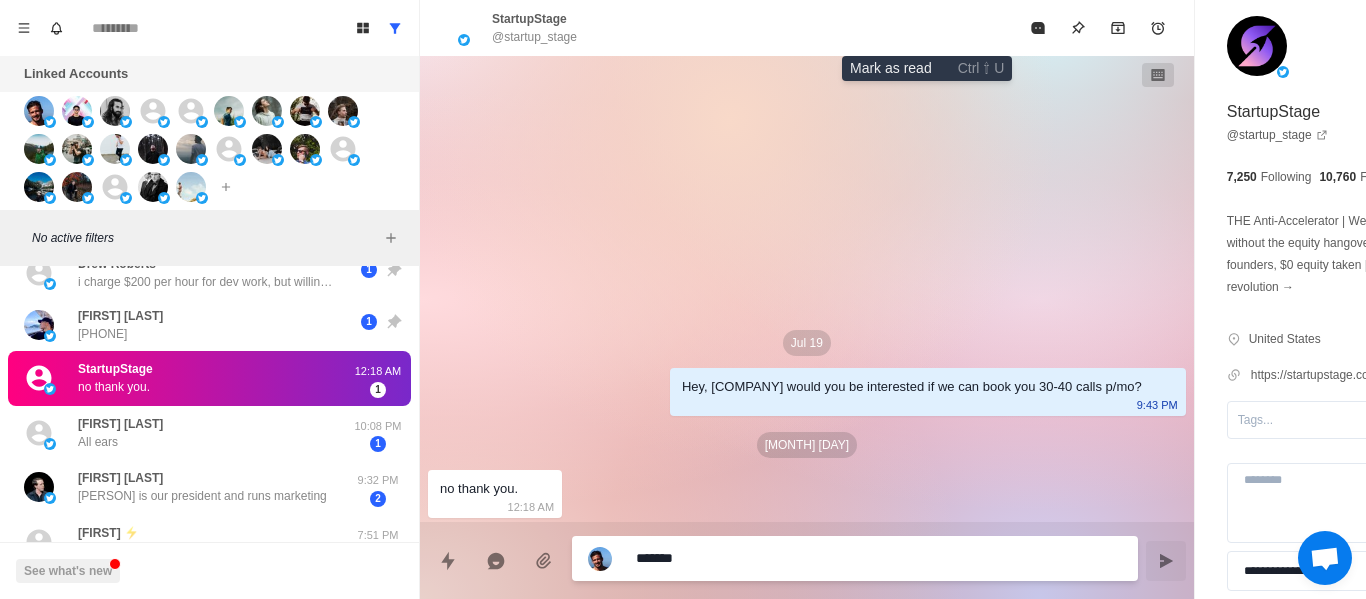 type on "********" 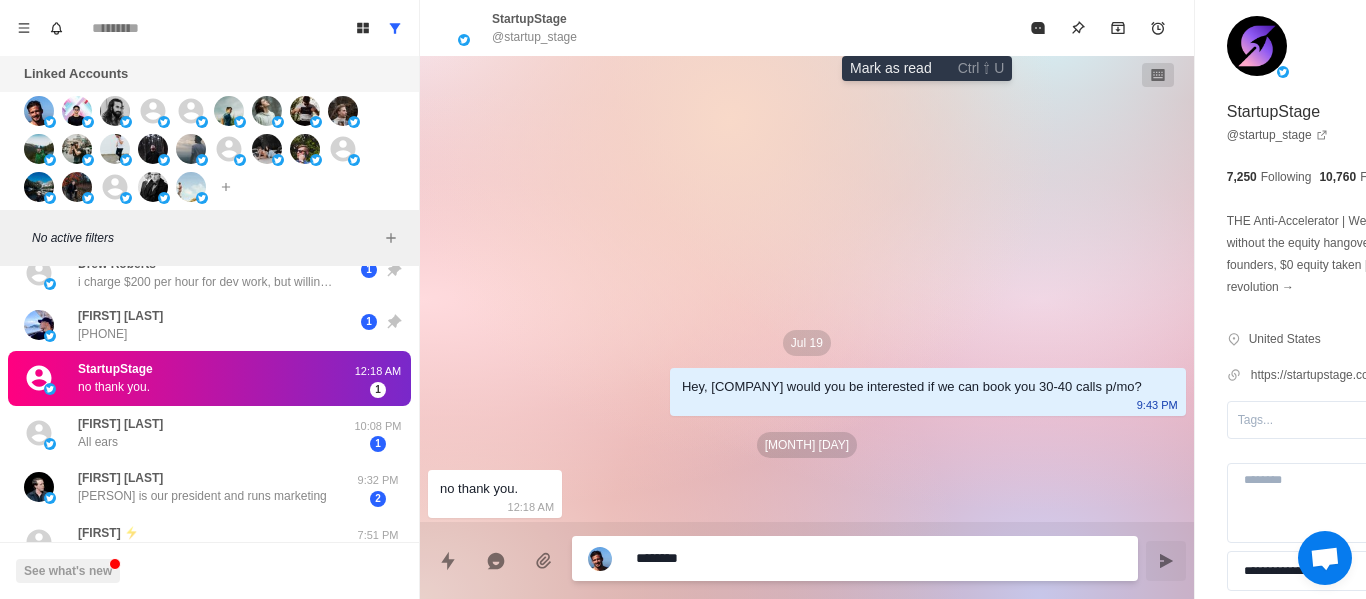 type on "*********" 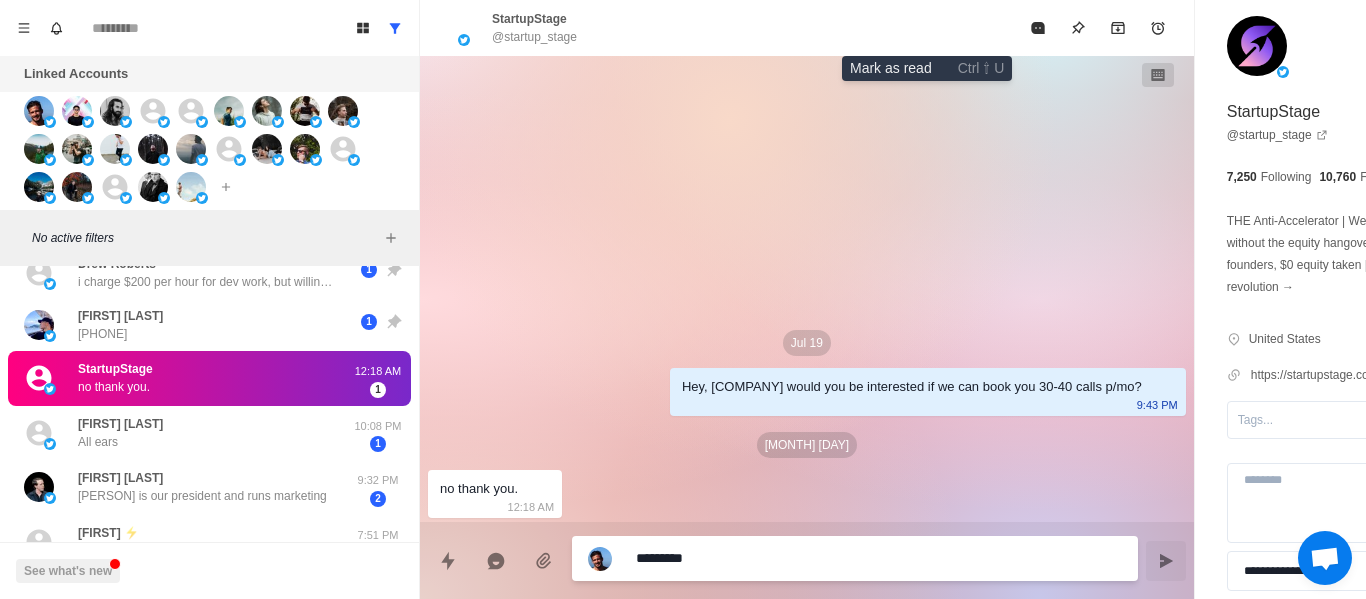type on "**********" 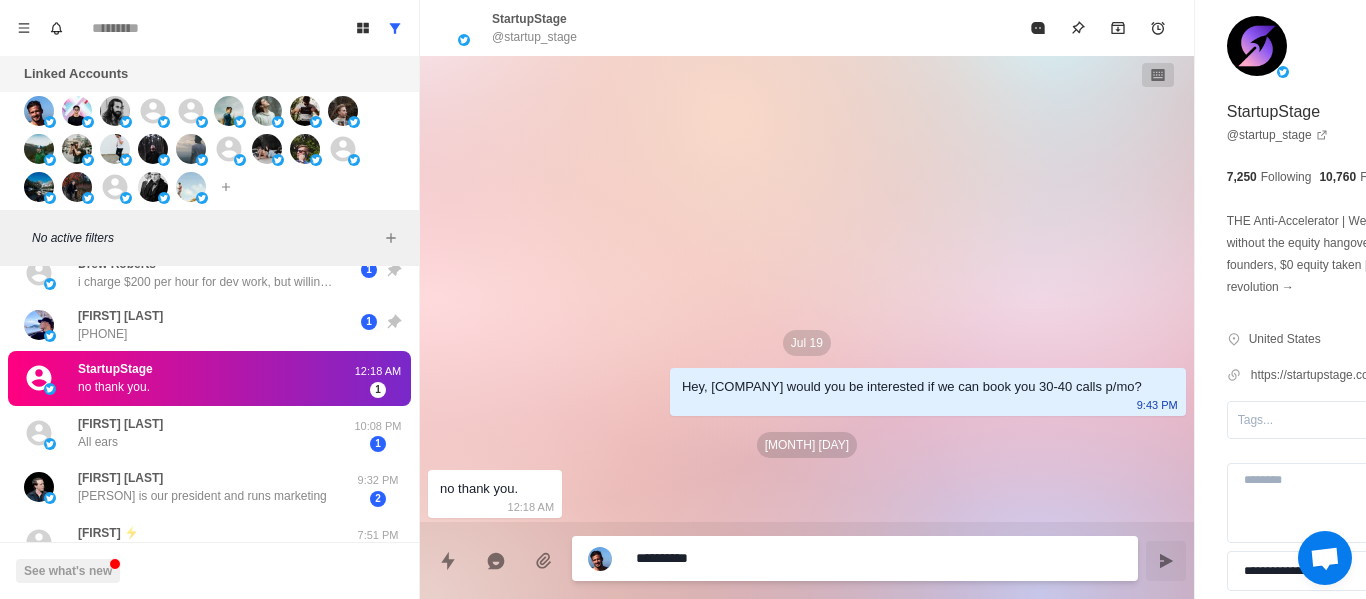 type on "**********" 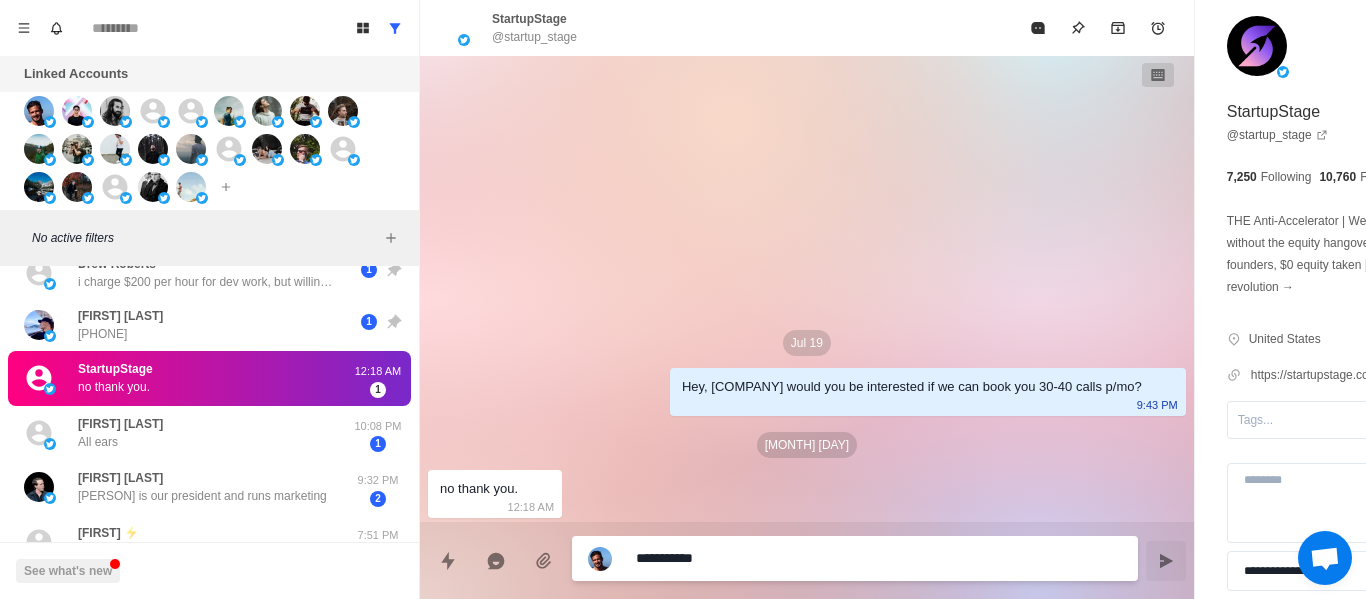 type on "*" 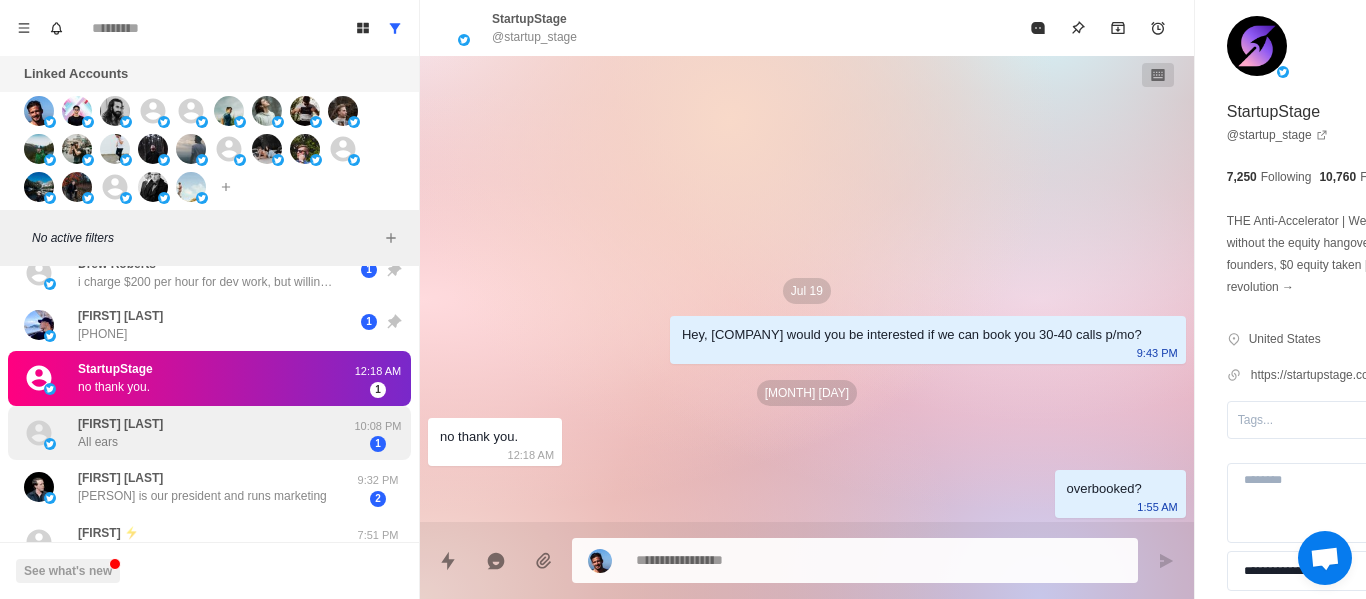 click on "[FIRST] [INITIAL]. [LAST] All ears" at bounding box center [188, 433] 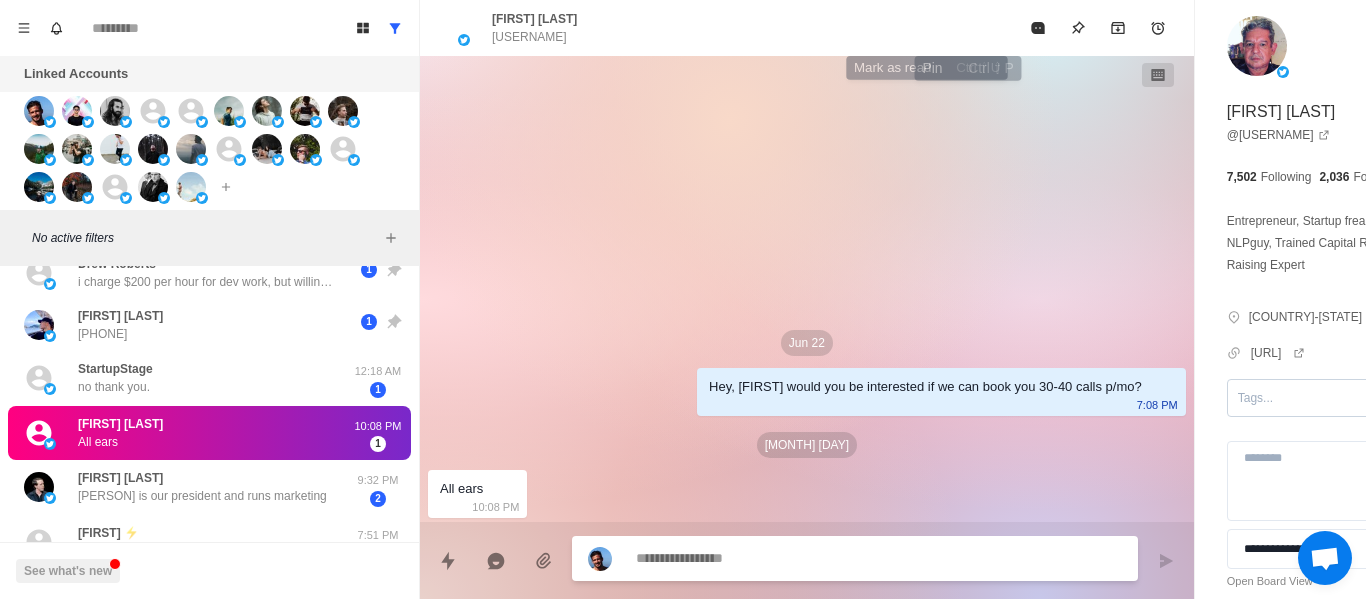 drag, startPoint x: 955, startPoint y: 29, endPoint x: 1245, endPoint y: 427, distance: 492.44696 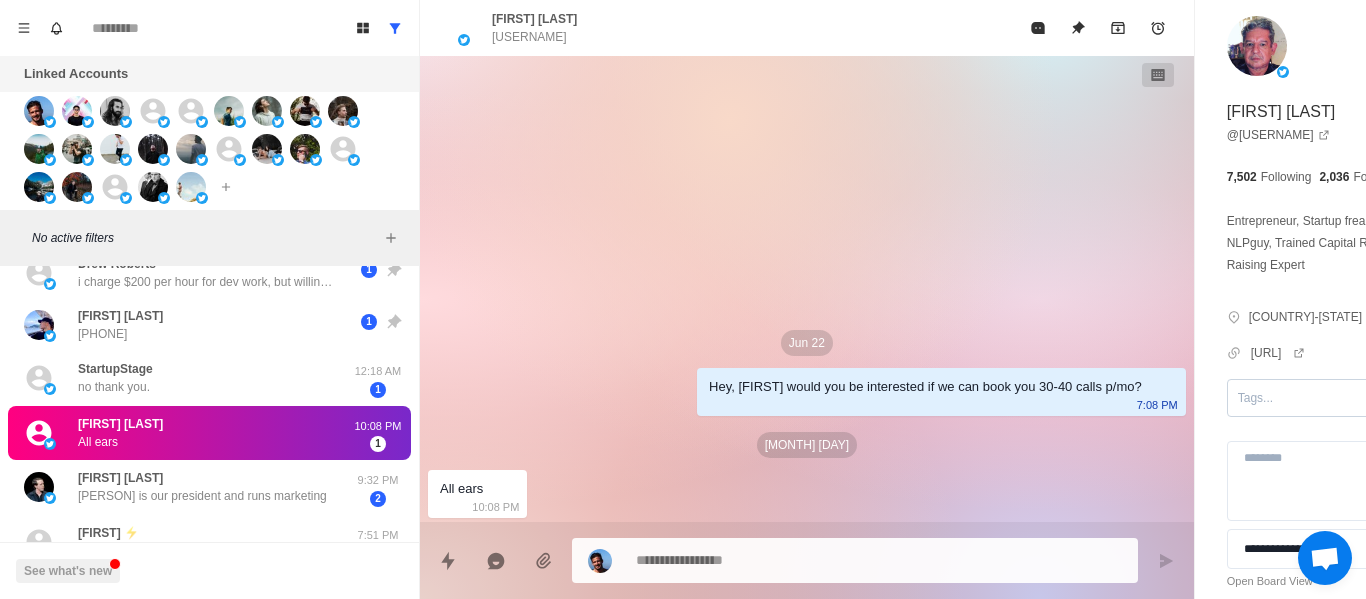 click at bounding box center [1321, 398] 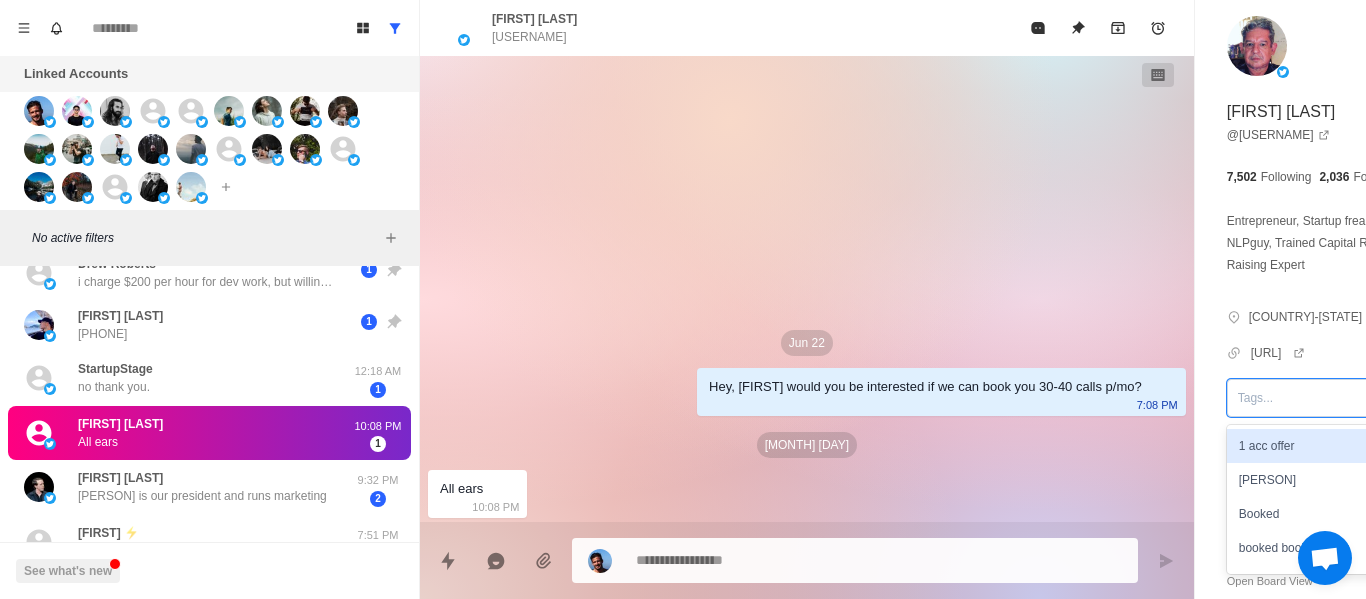 type on "*" 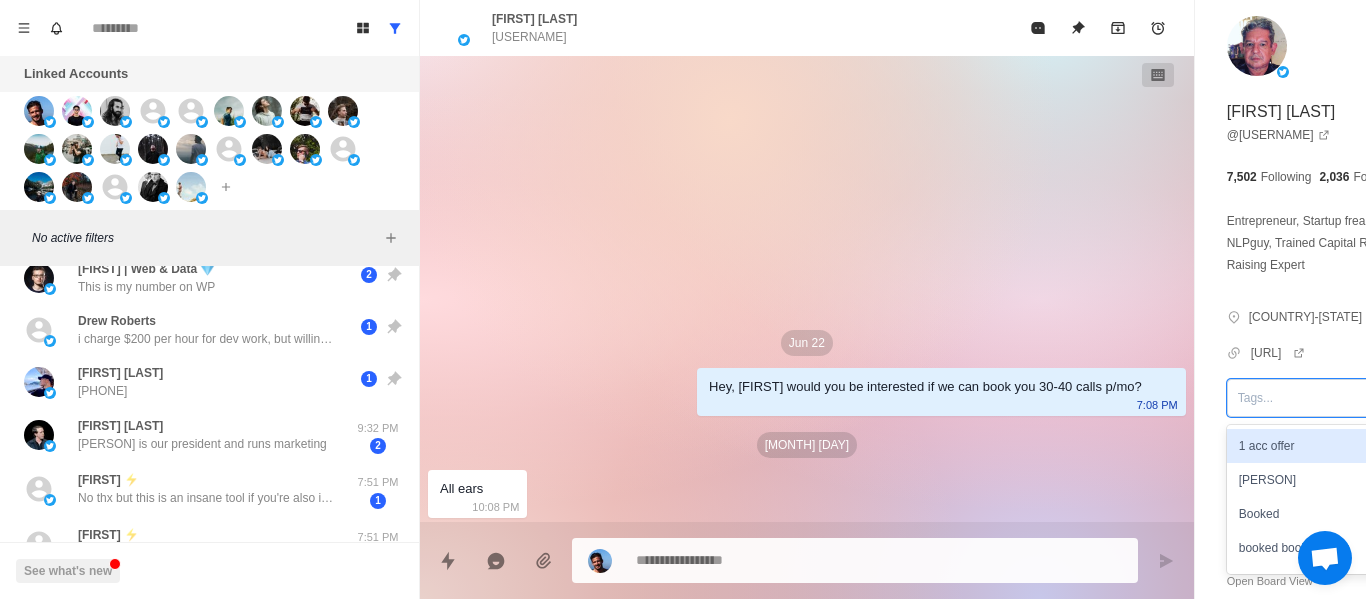 scroll, scrollTop: 0, scrollLeft: 0, axis: both 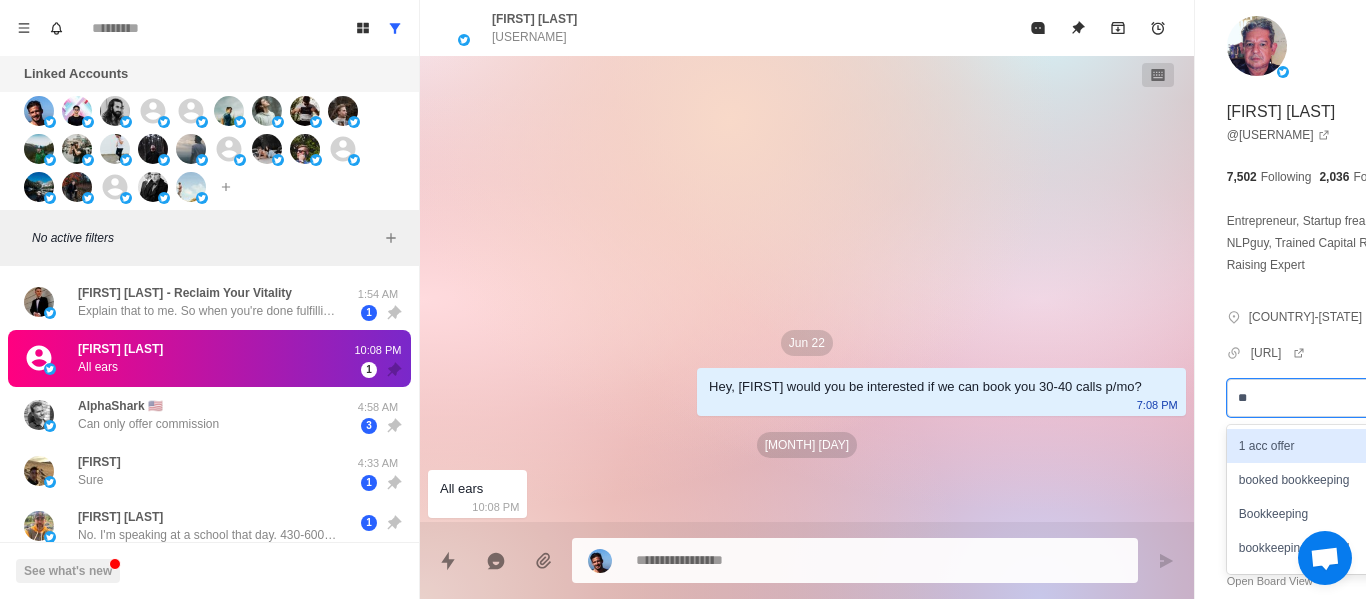type on "***" 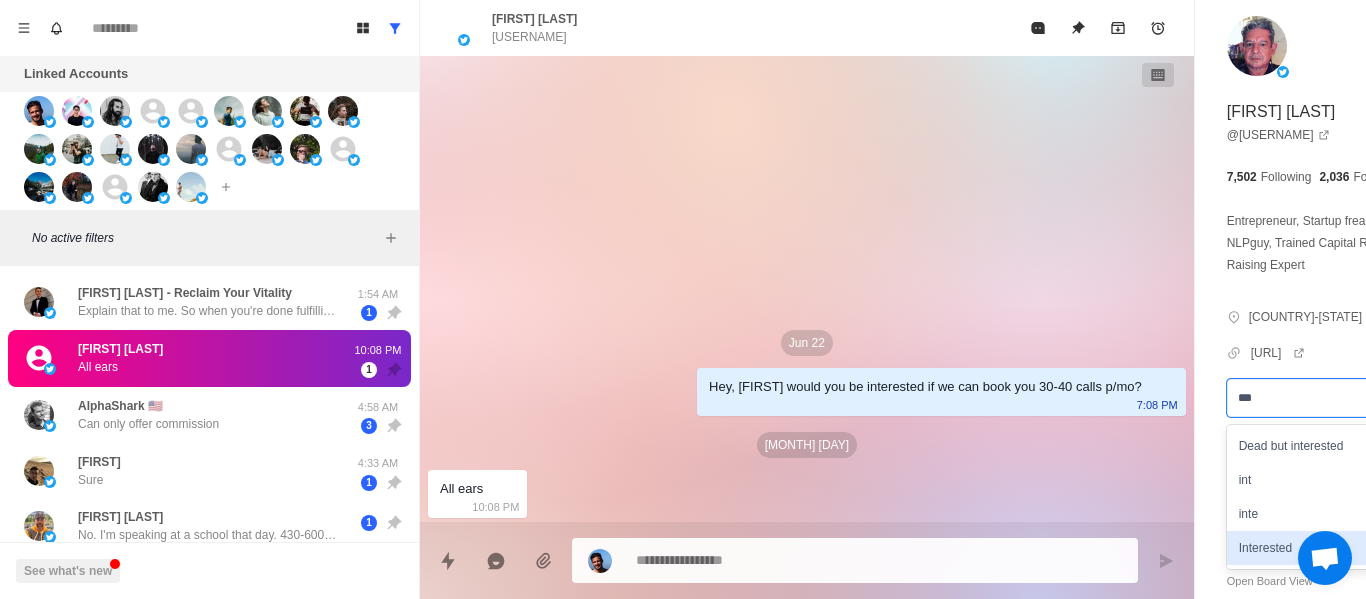 click on "Interested" at bounding box center [1340, 548] 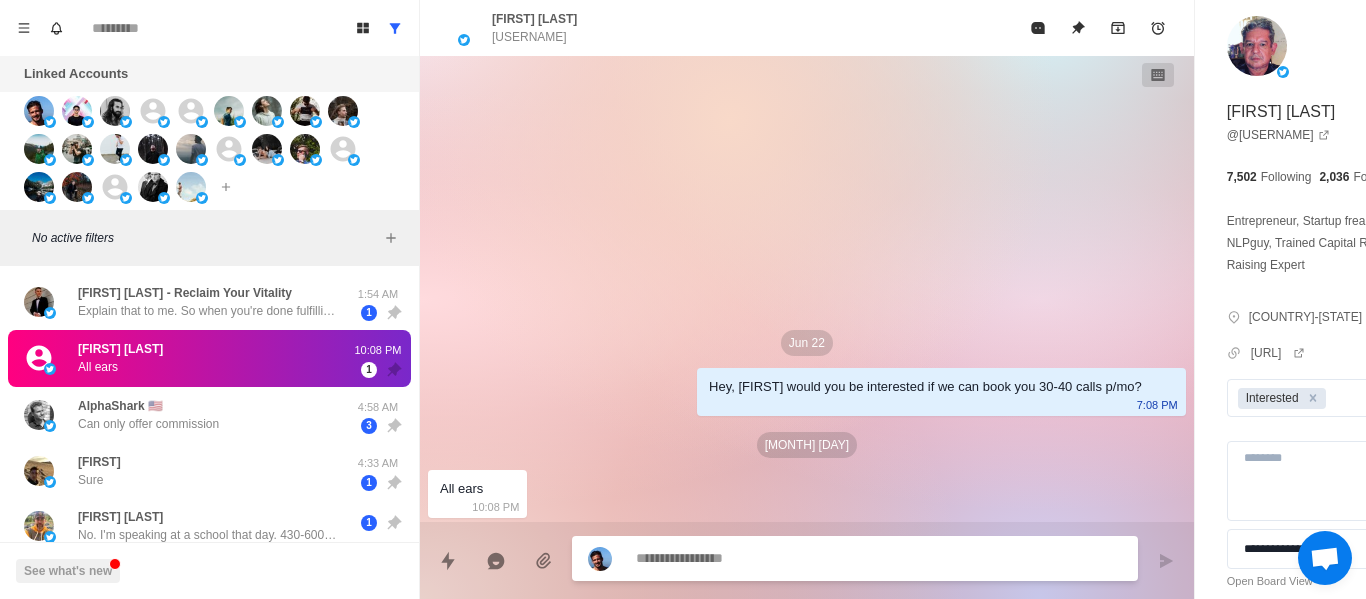 click at bounding box center [824, 558] 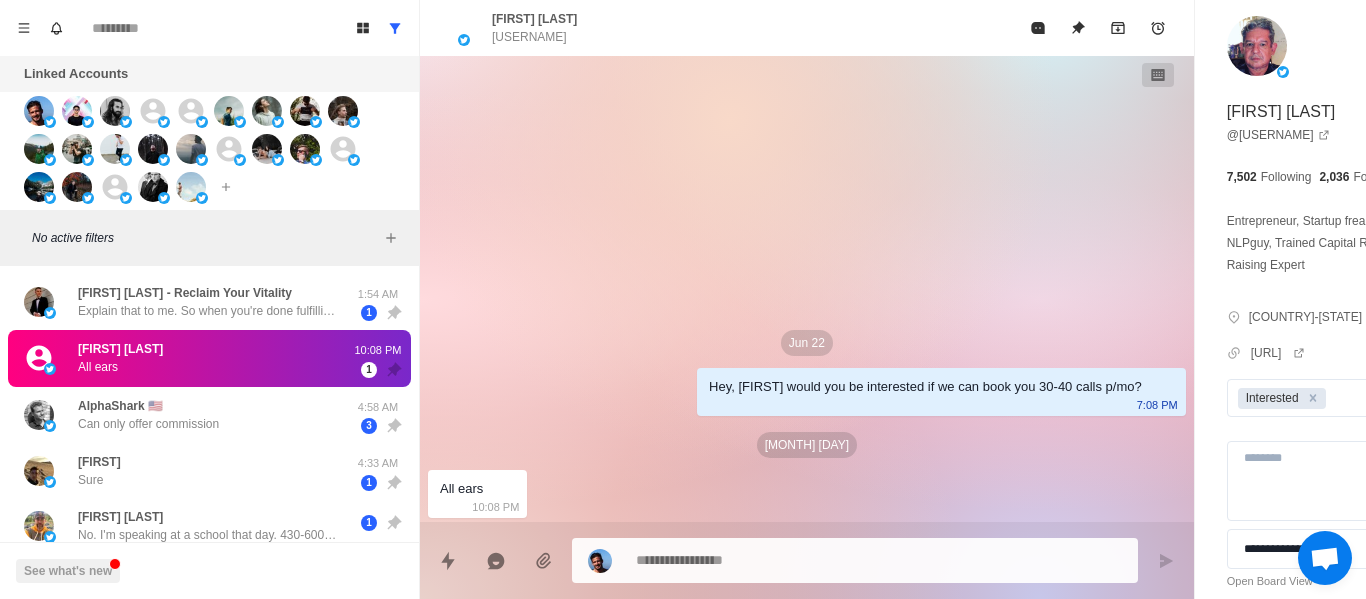 type on "*" 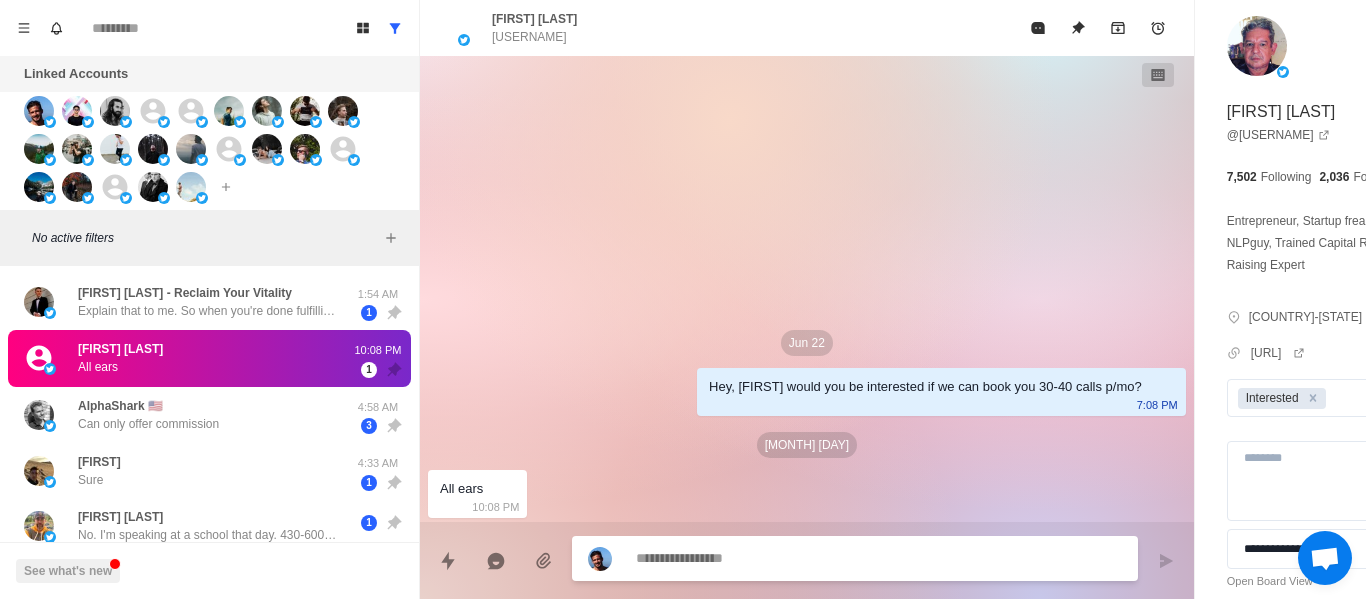 paste on "**********" 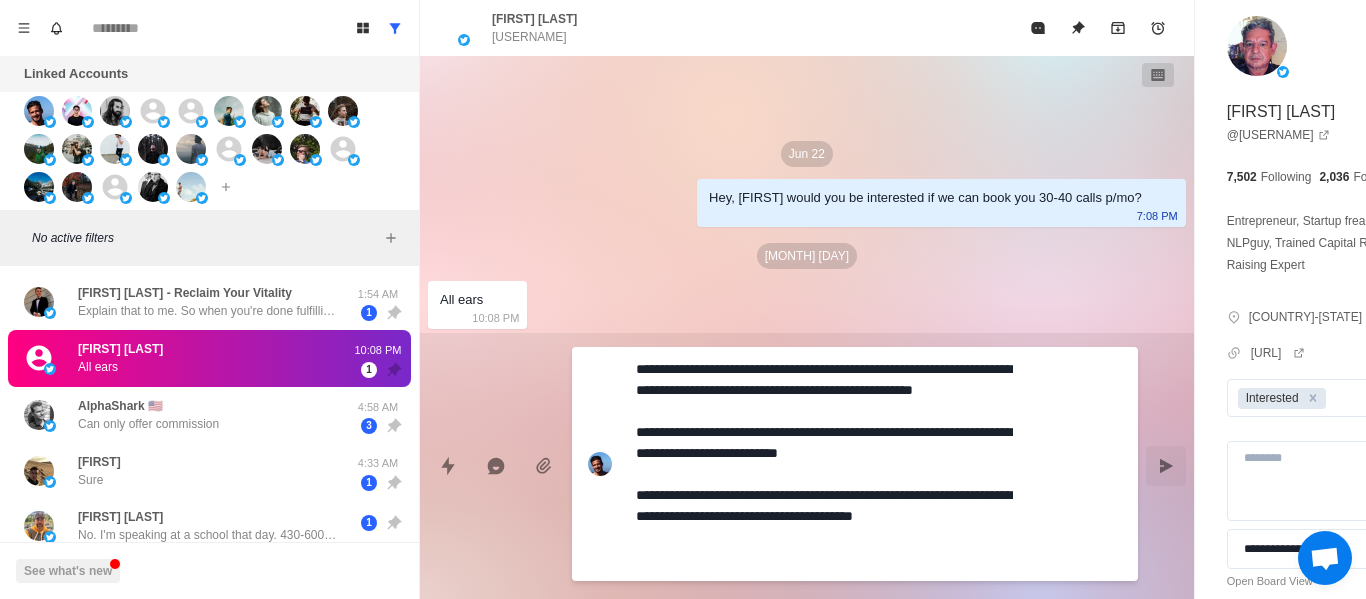 scroll, scrollTop: 0, scrollLeft: 0, axis: both 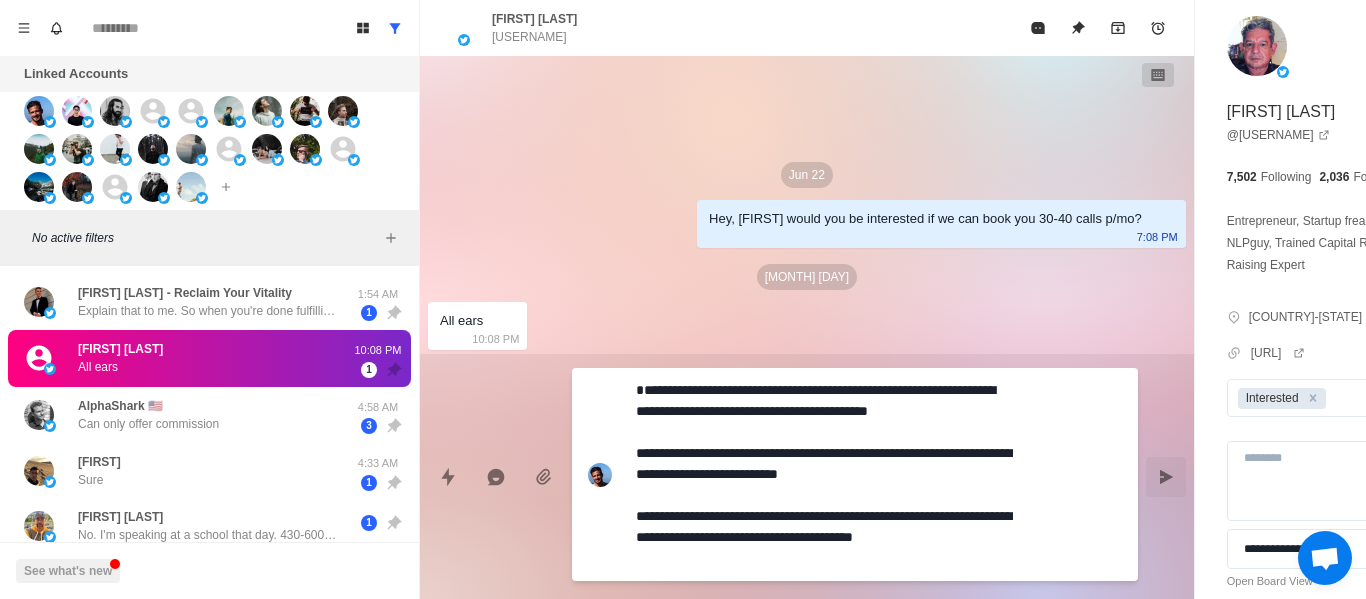 type on "**********" 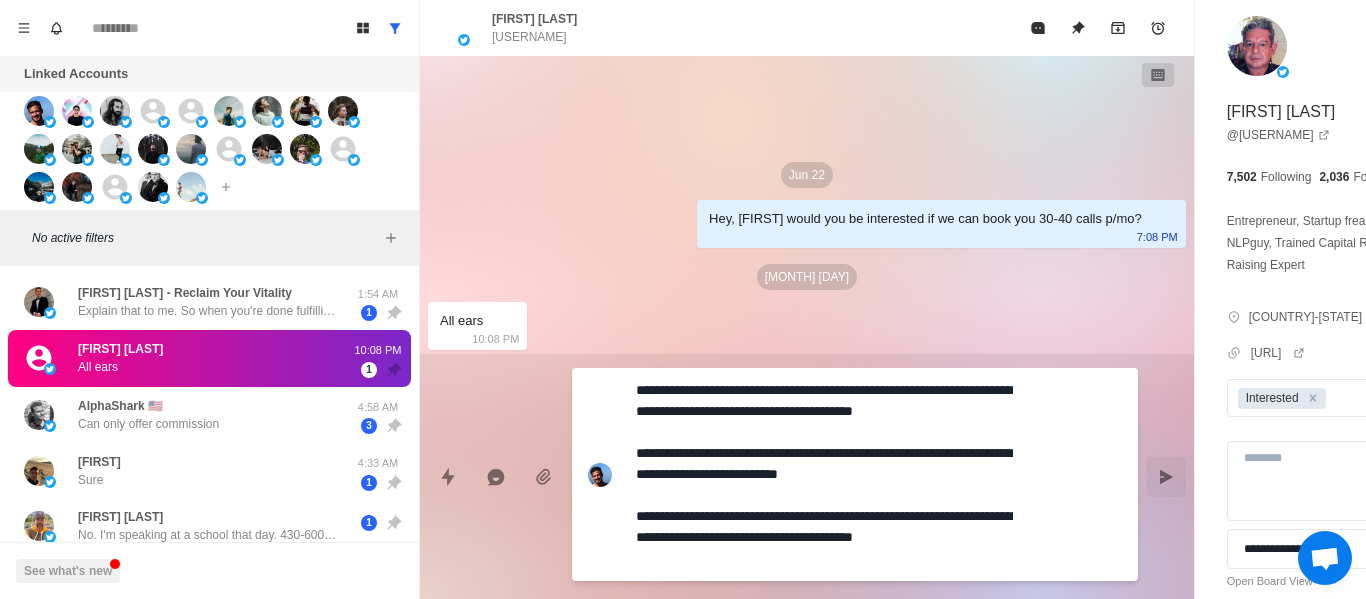 type on "**********" 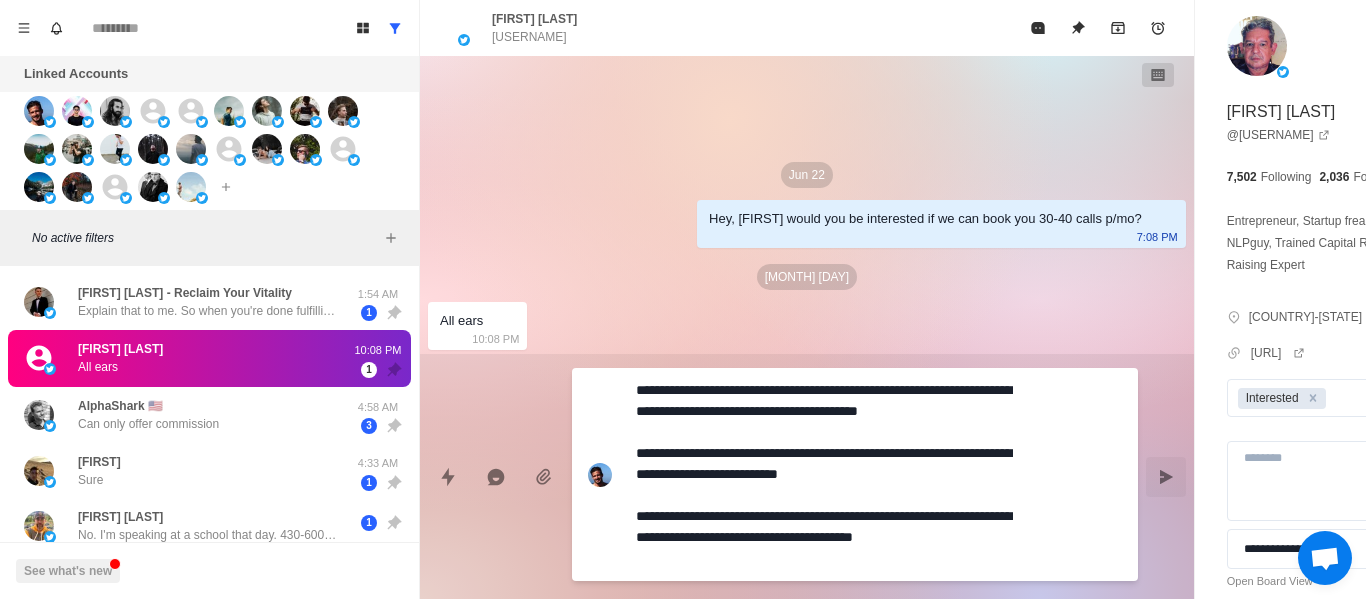type on "**********" 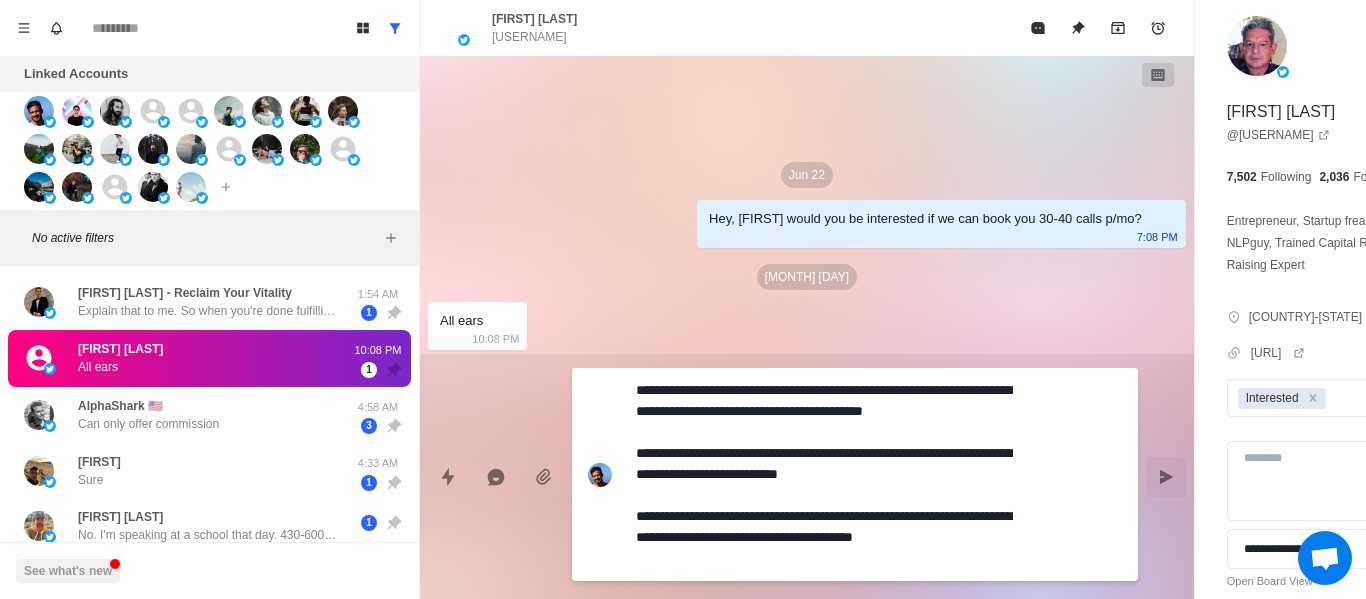 type on "**********" 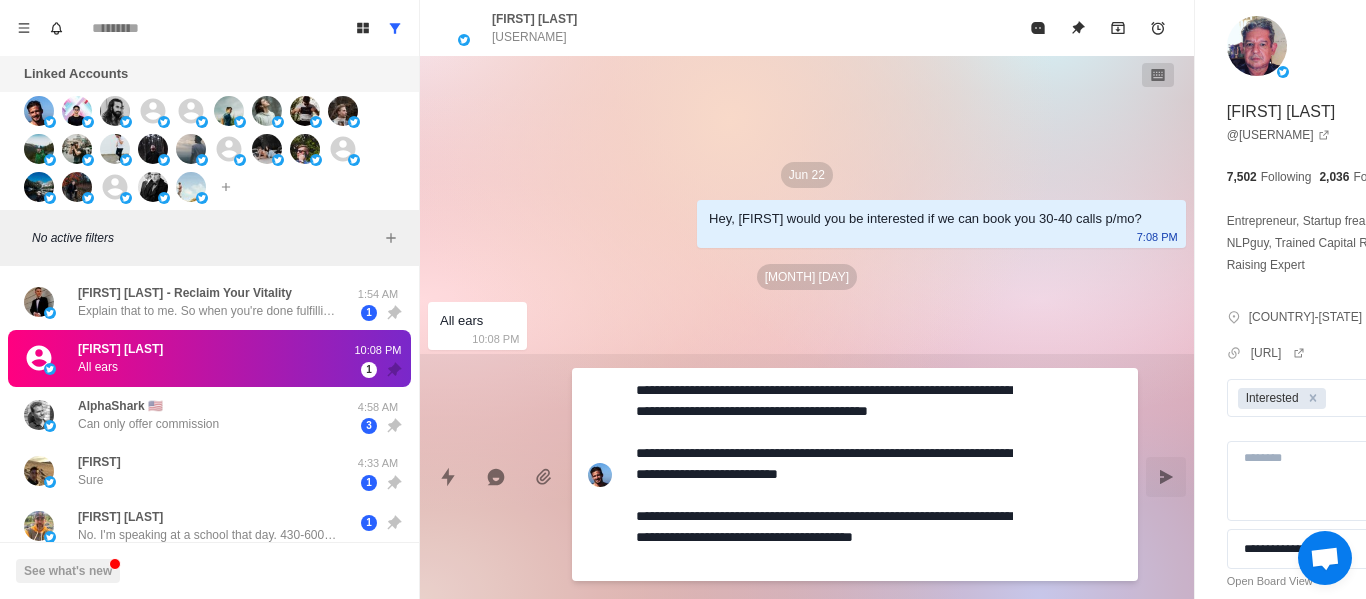 type on "**********" 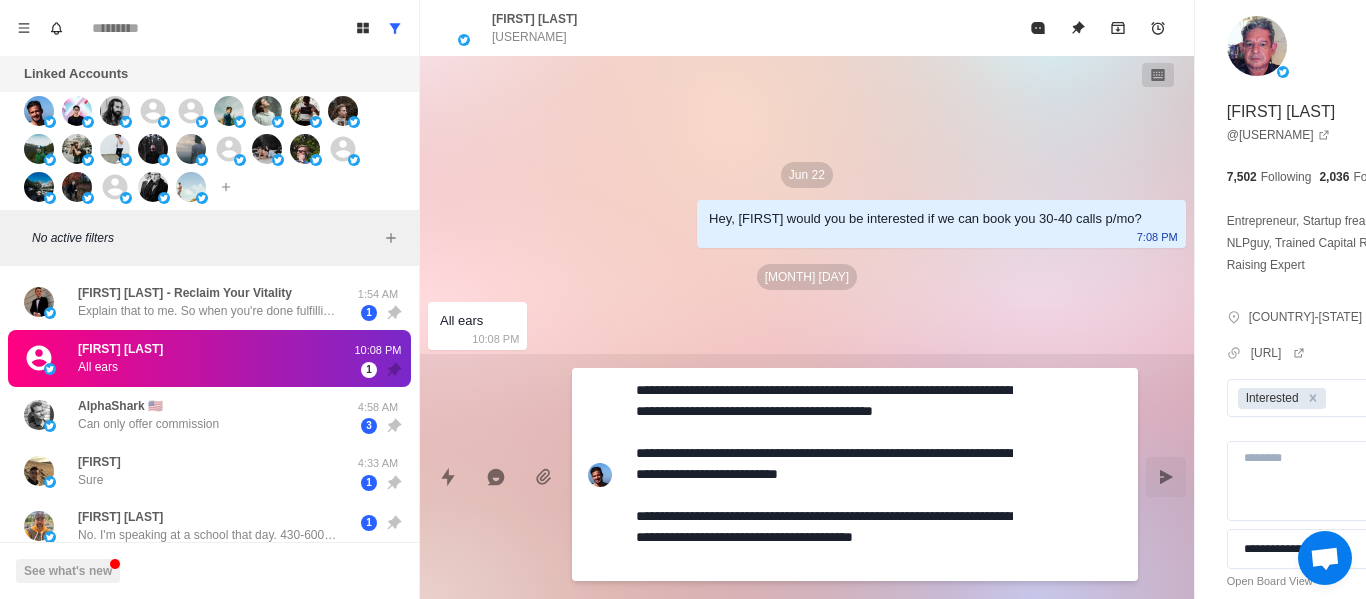 type on "*" 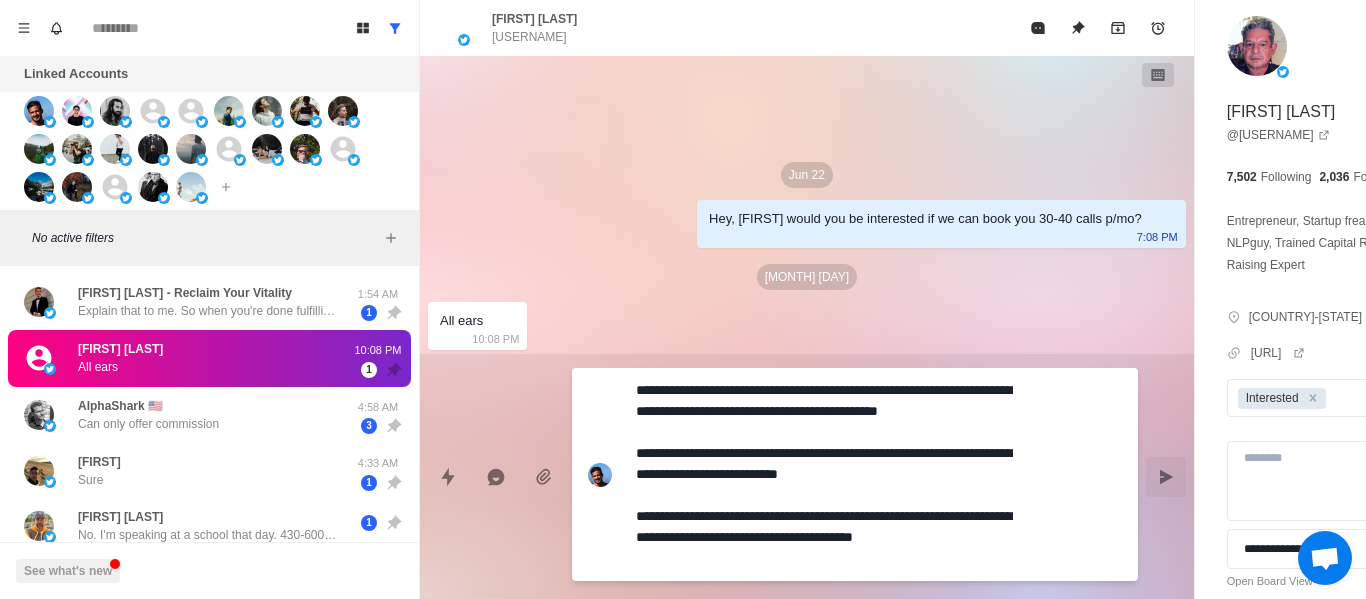 type on "**********" 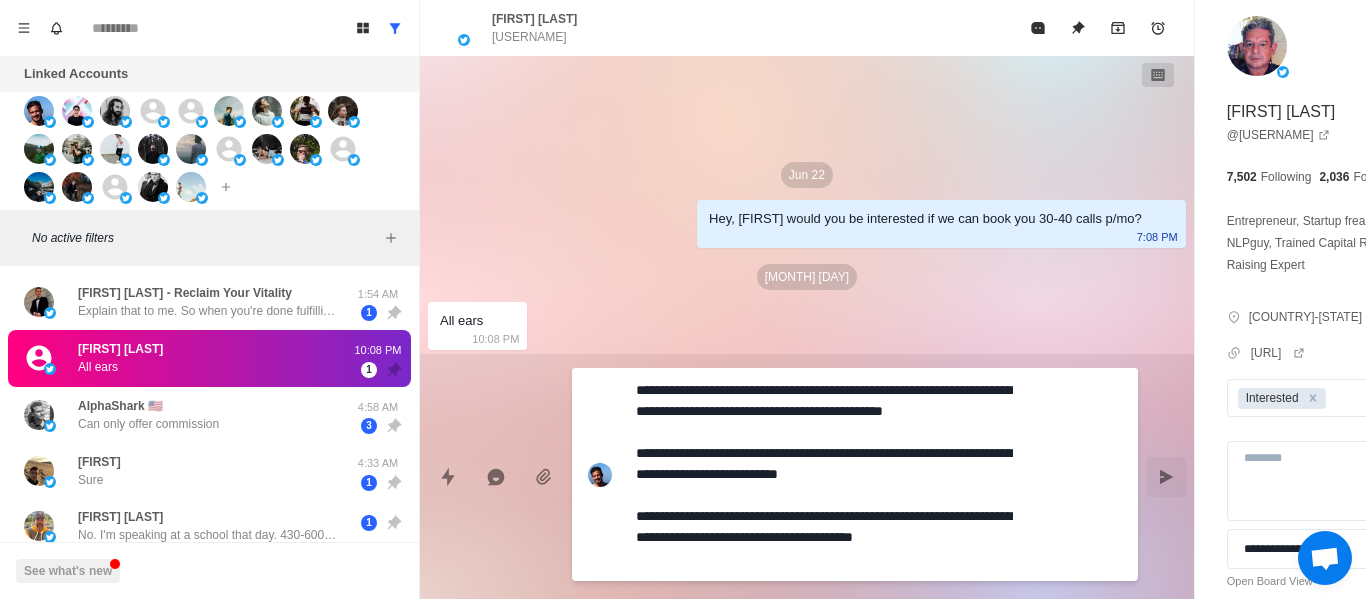 type on "**********" 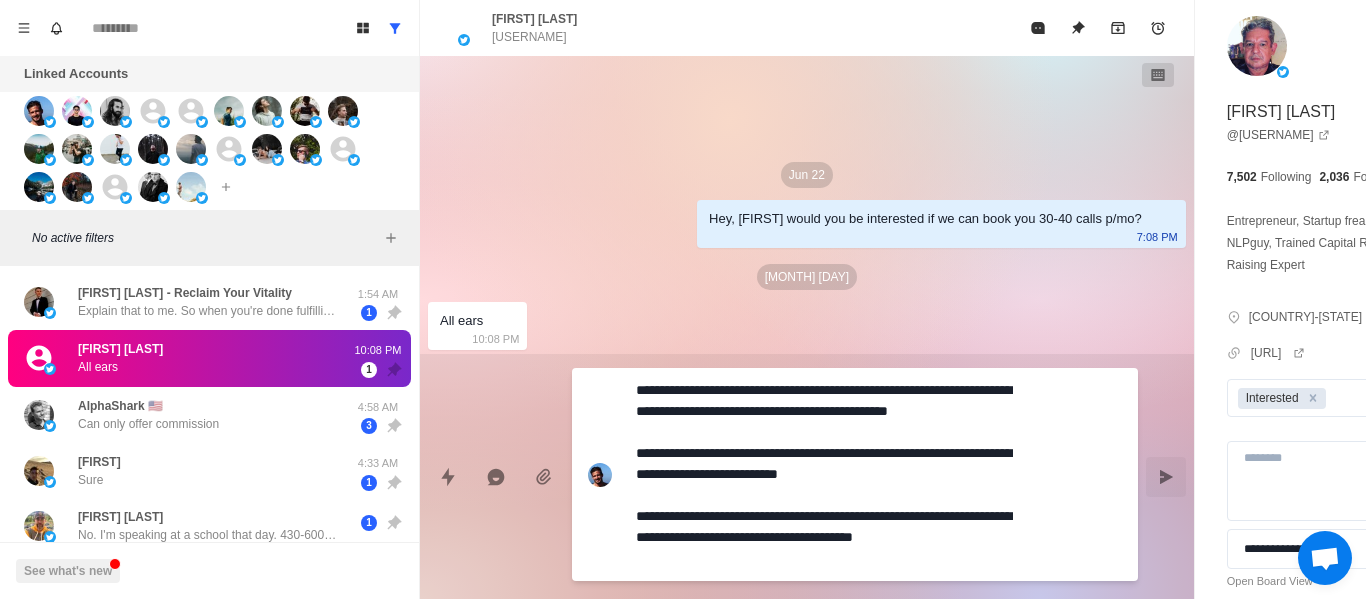 type on "**********" 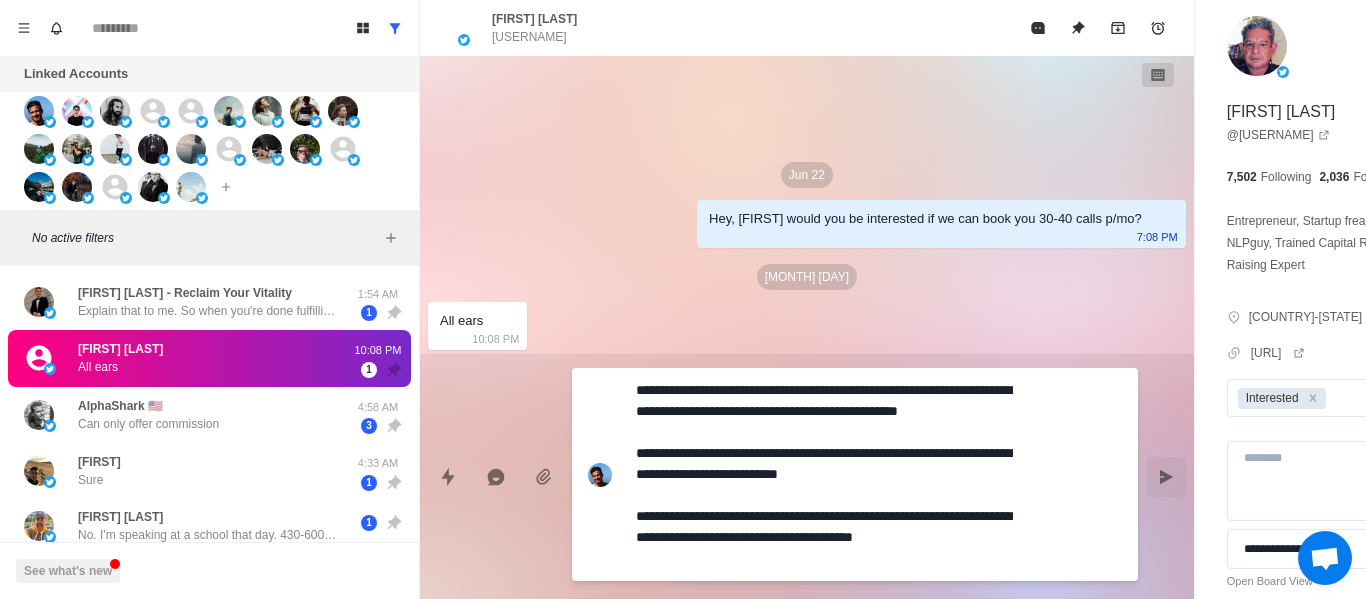 type on "**********" 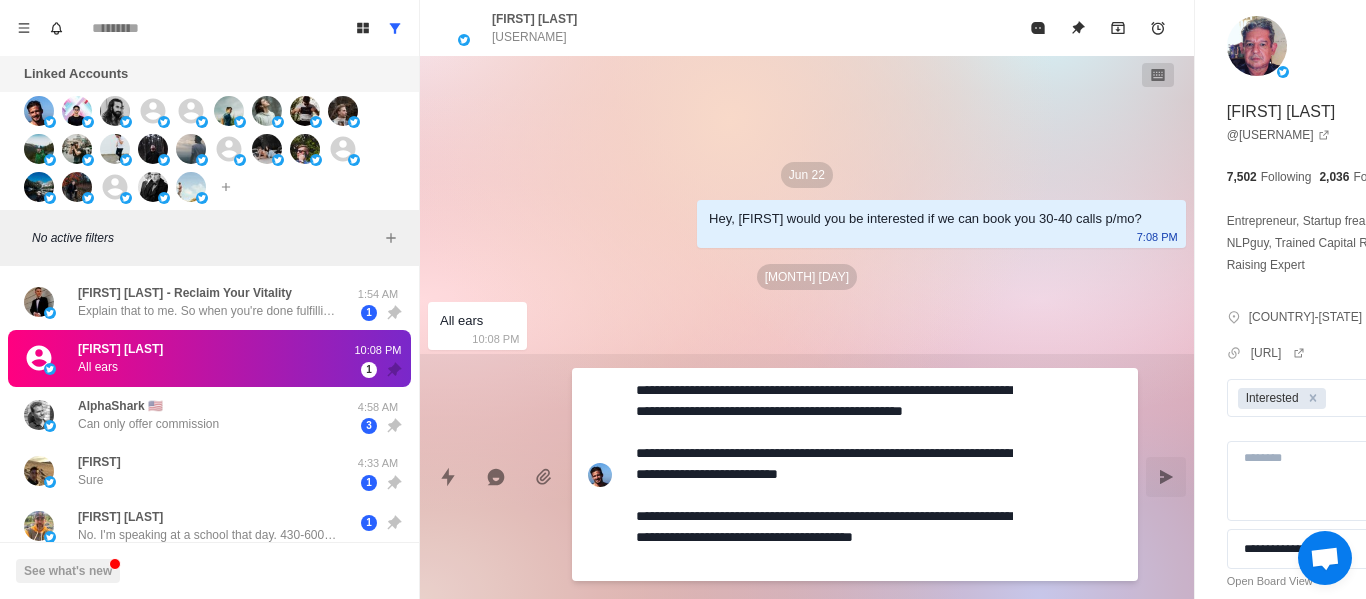type on "**********" 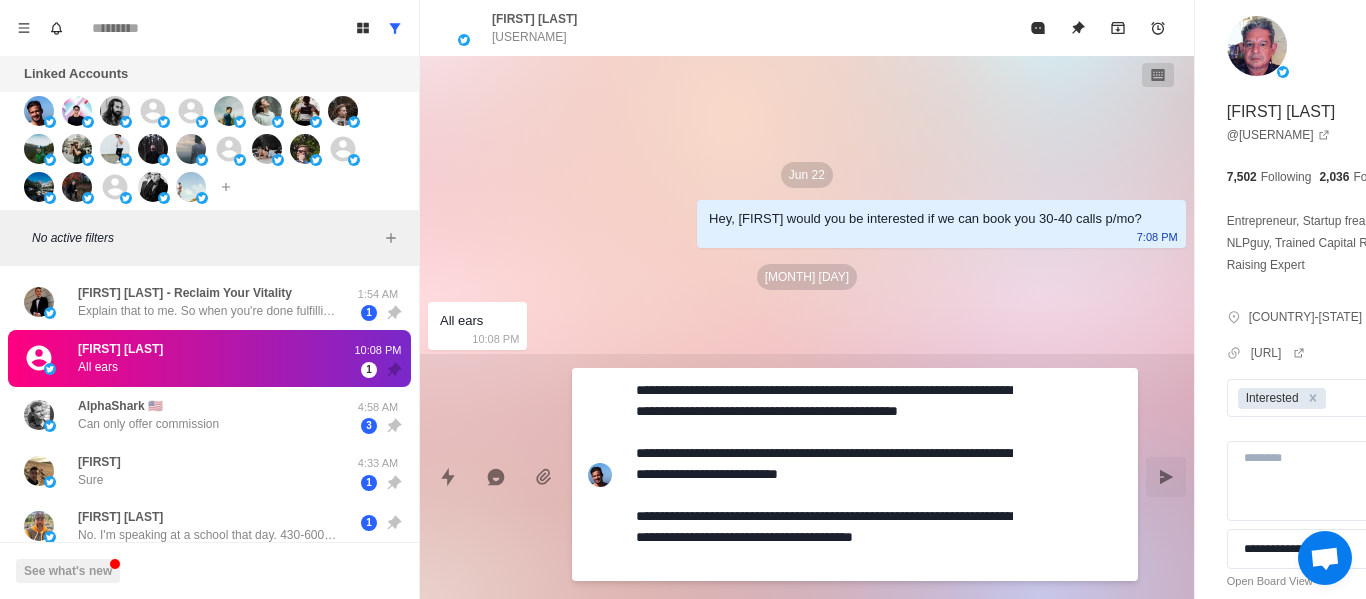 type on "**********" 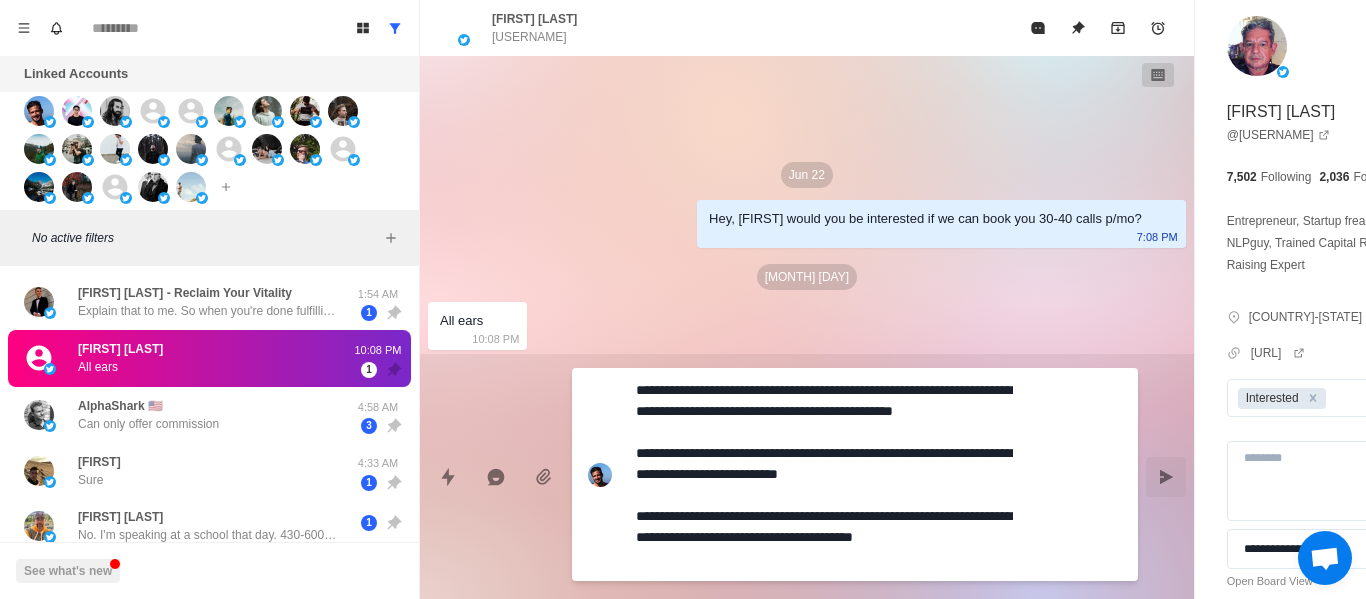 type on "**********" 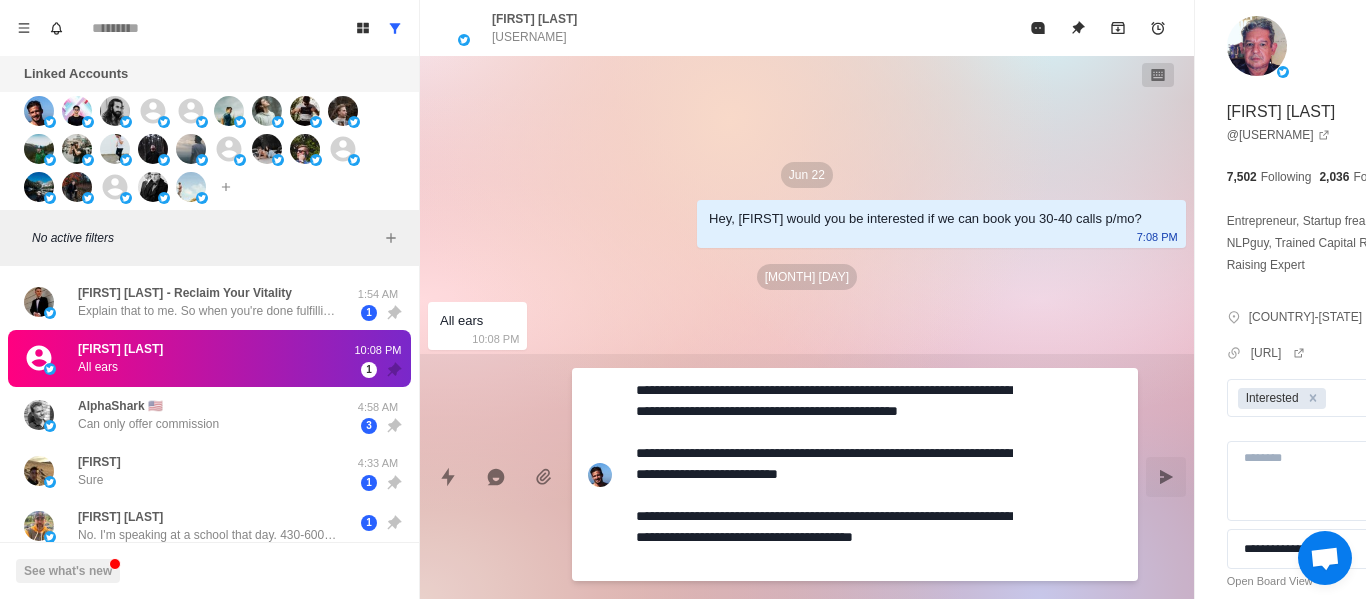 type on "**********" 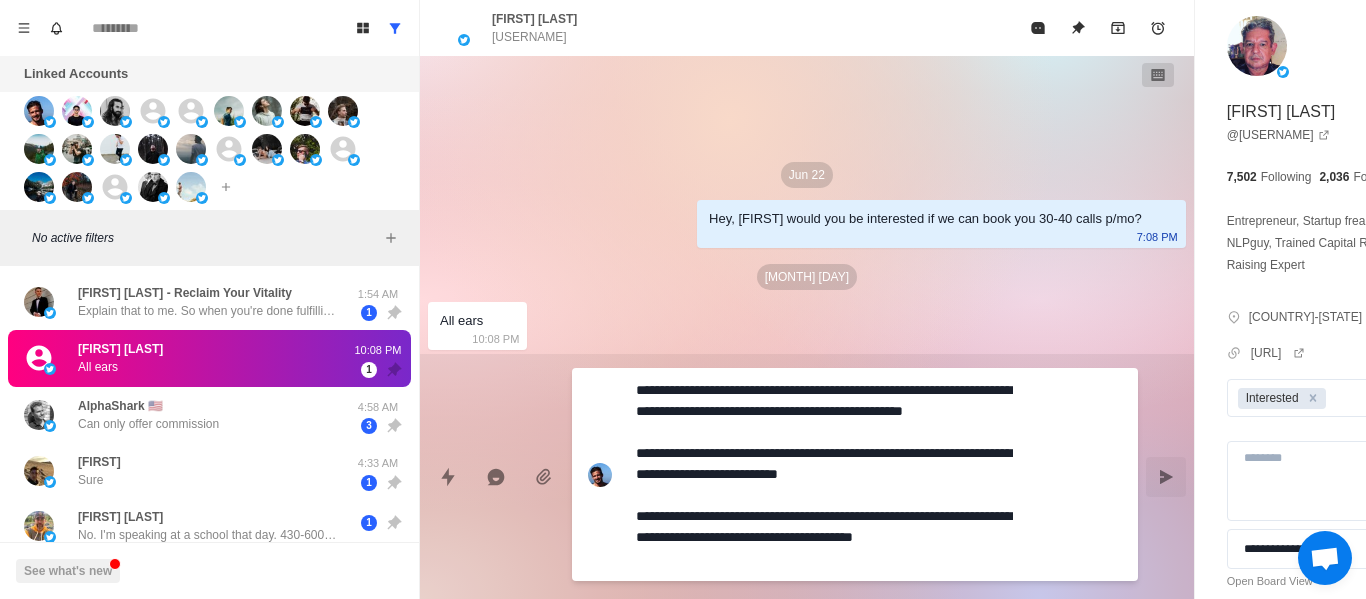 type on "**********" 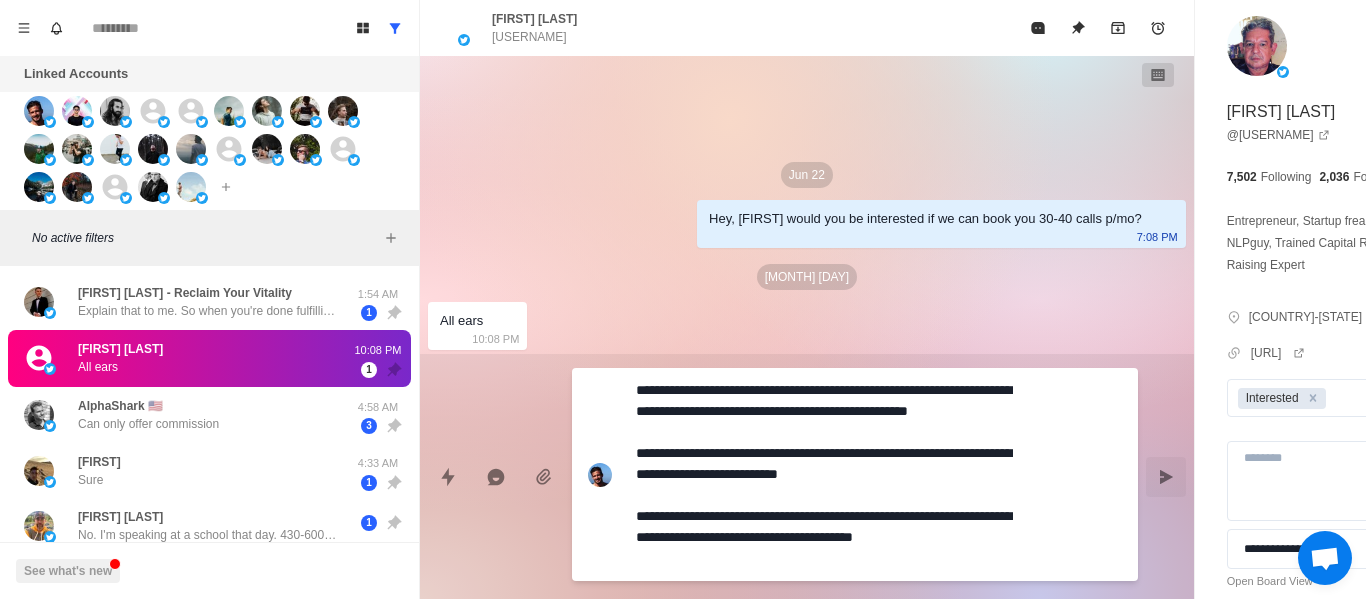 type on "**********" 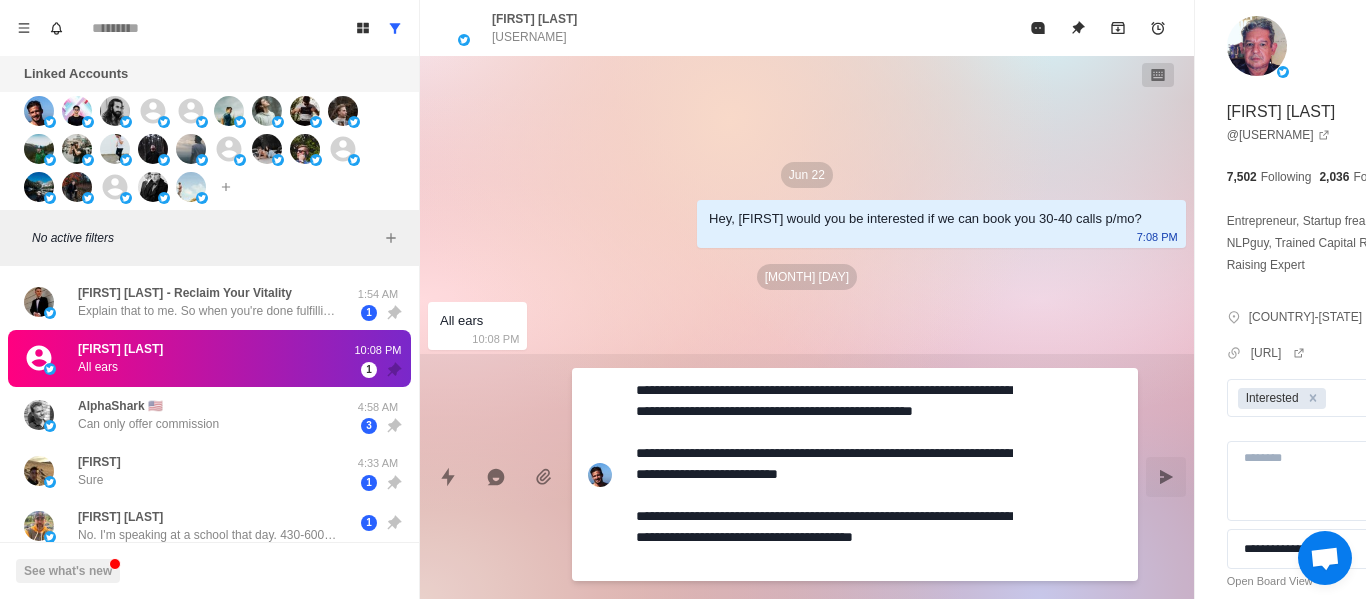 type on "**********" 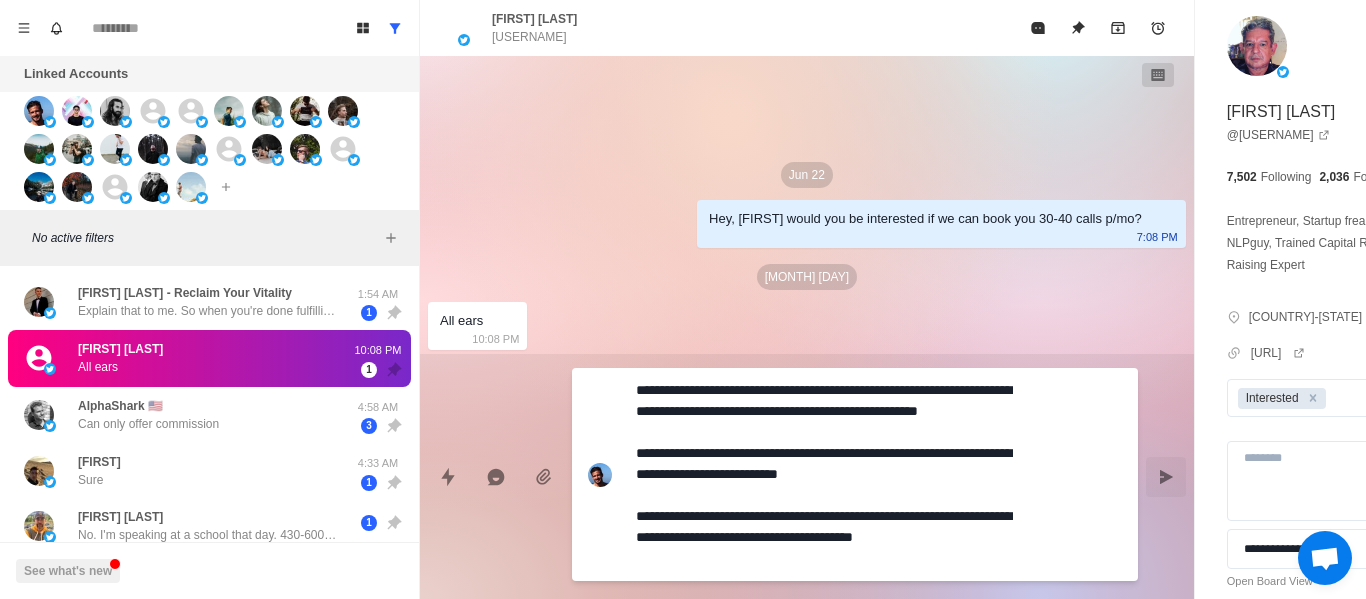 type on "**********" 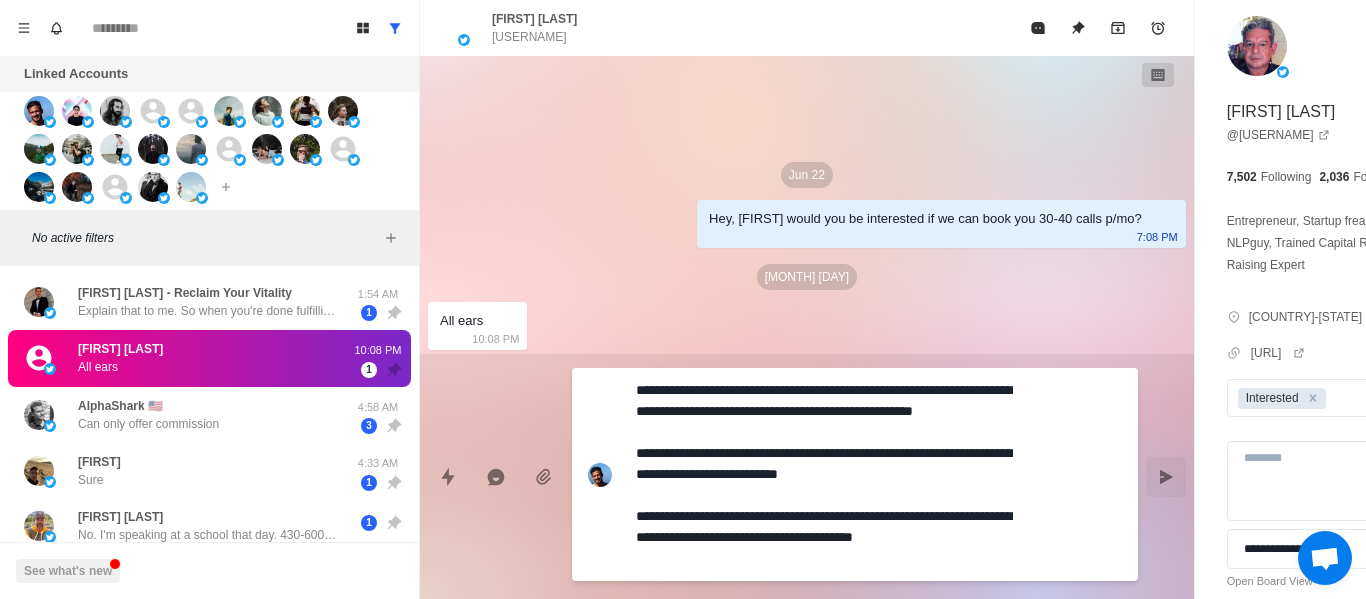 type on "**********" 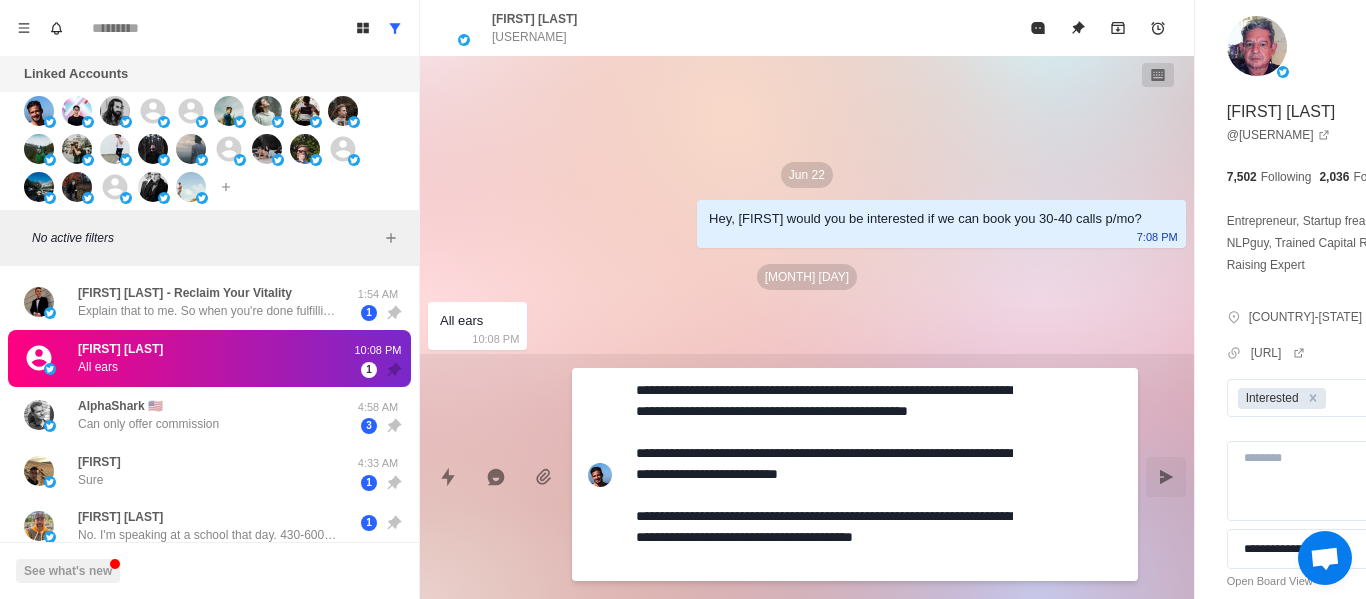 type on "**********" 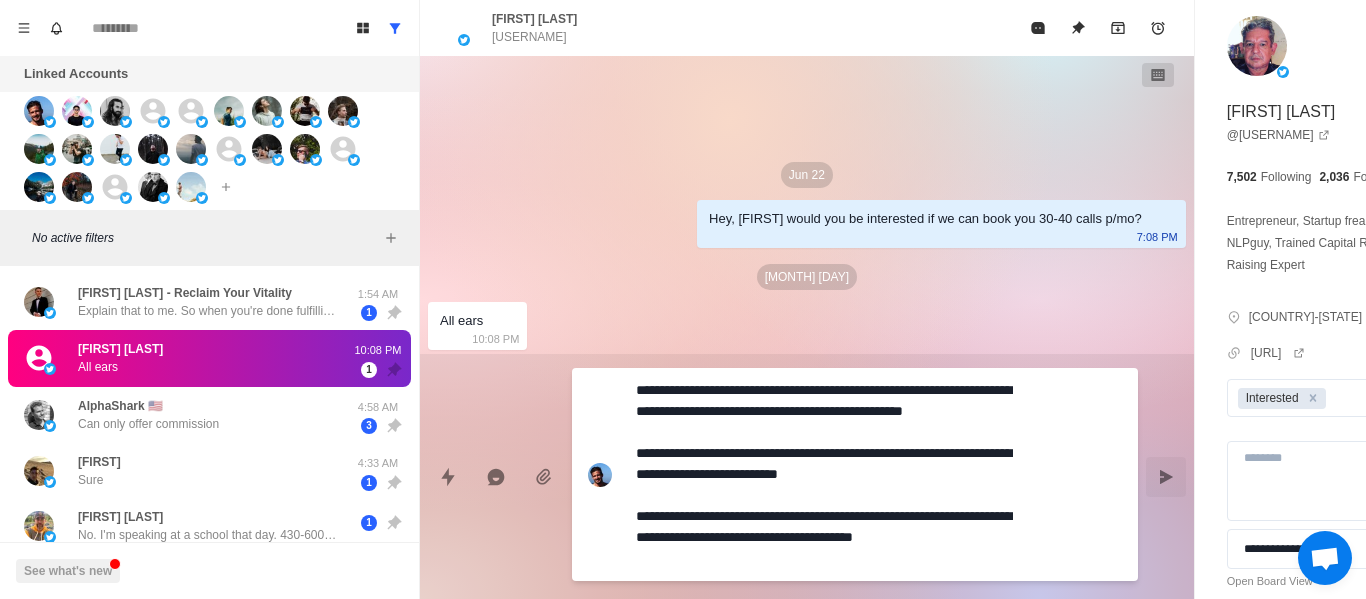 type on "**********" 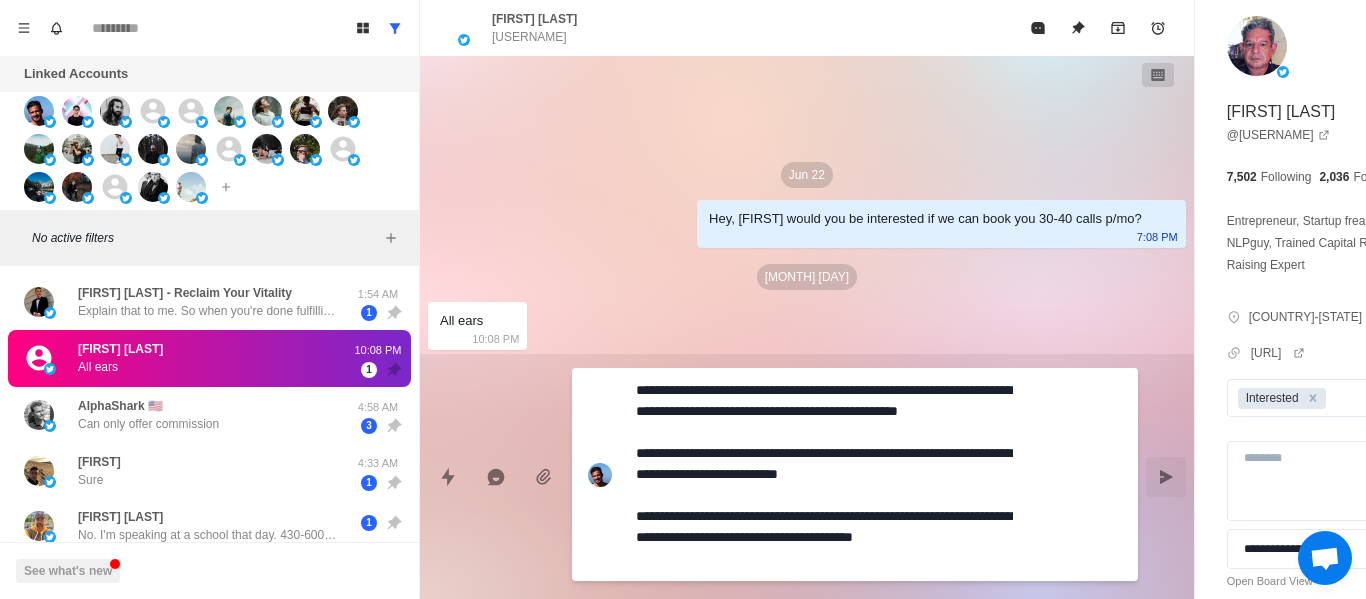 type on "**********" 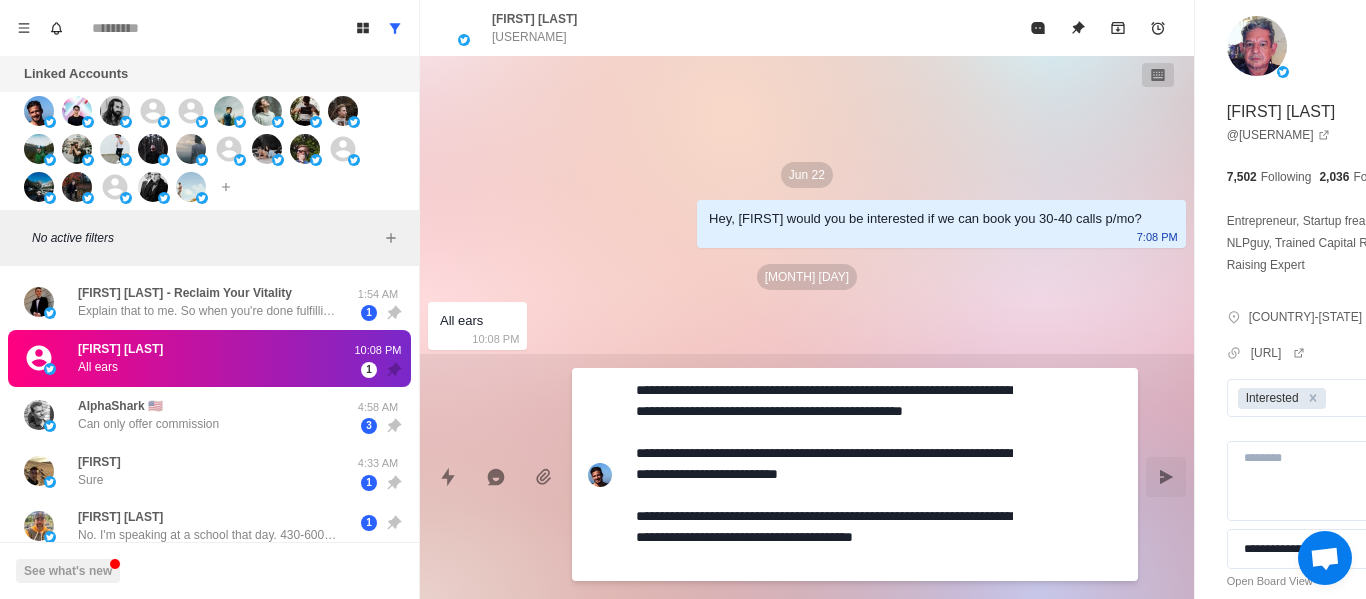type on "**********" 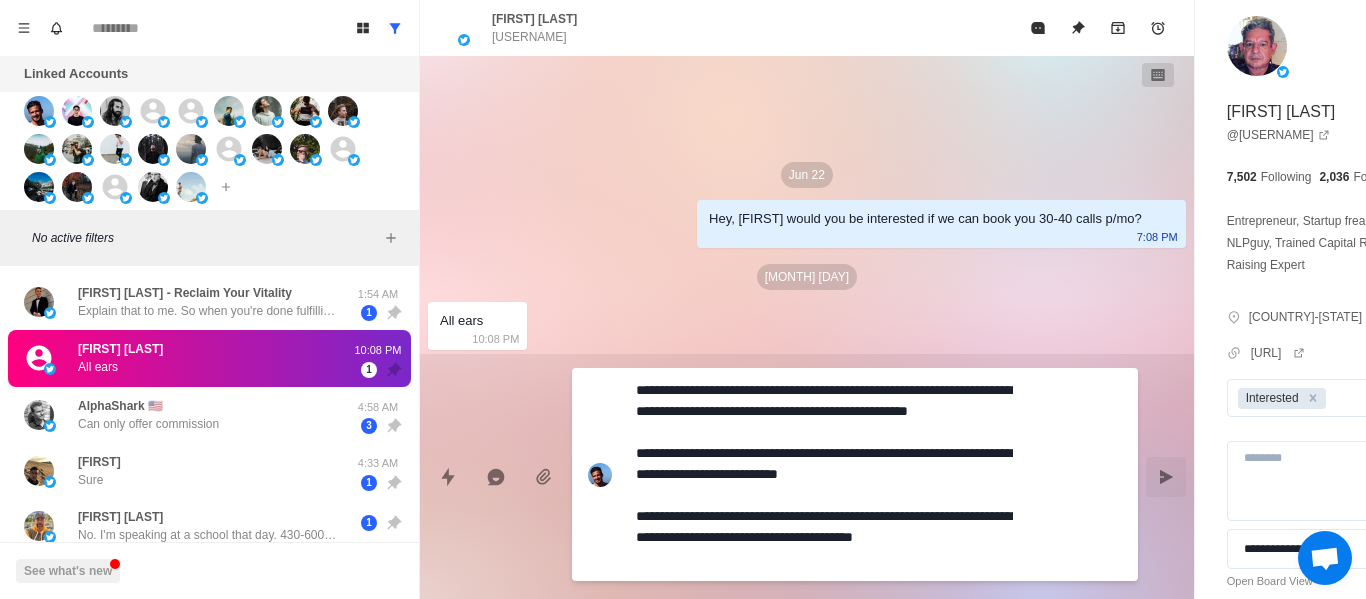 type on "**********" 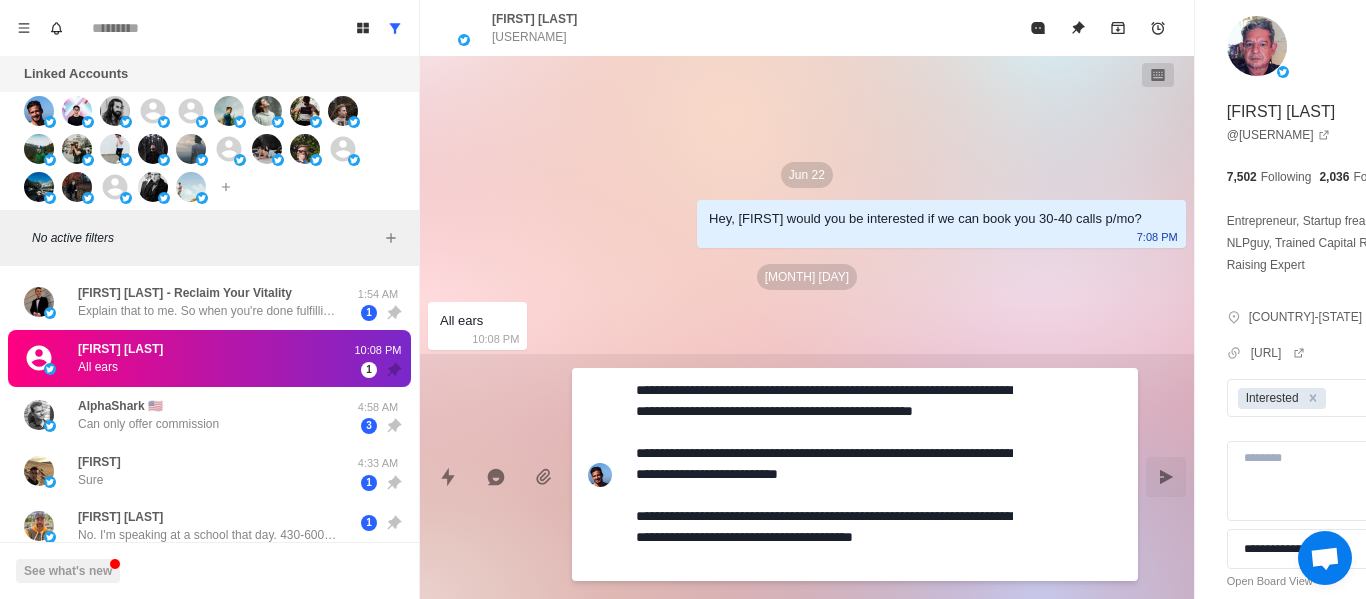 type on "**********" 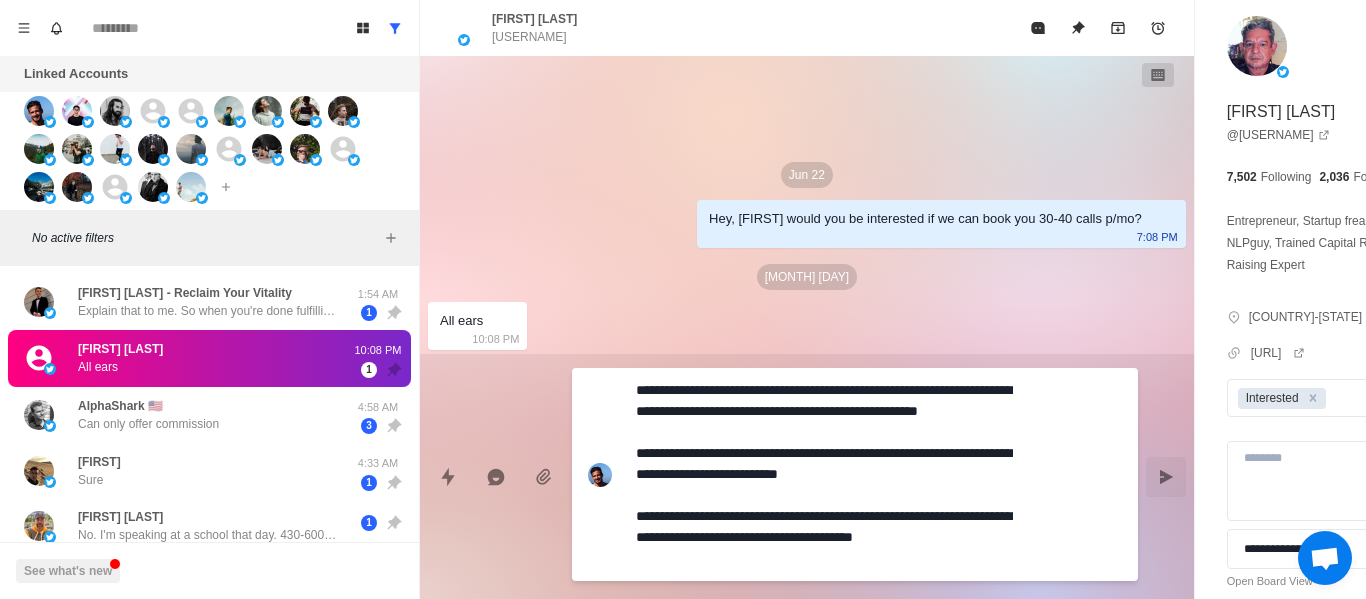 type on "**********" 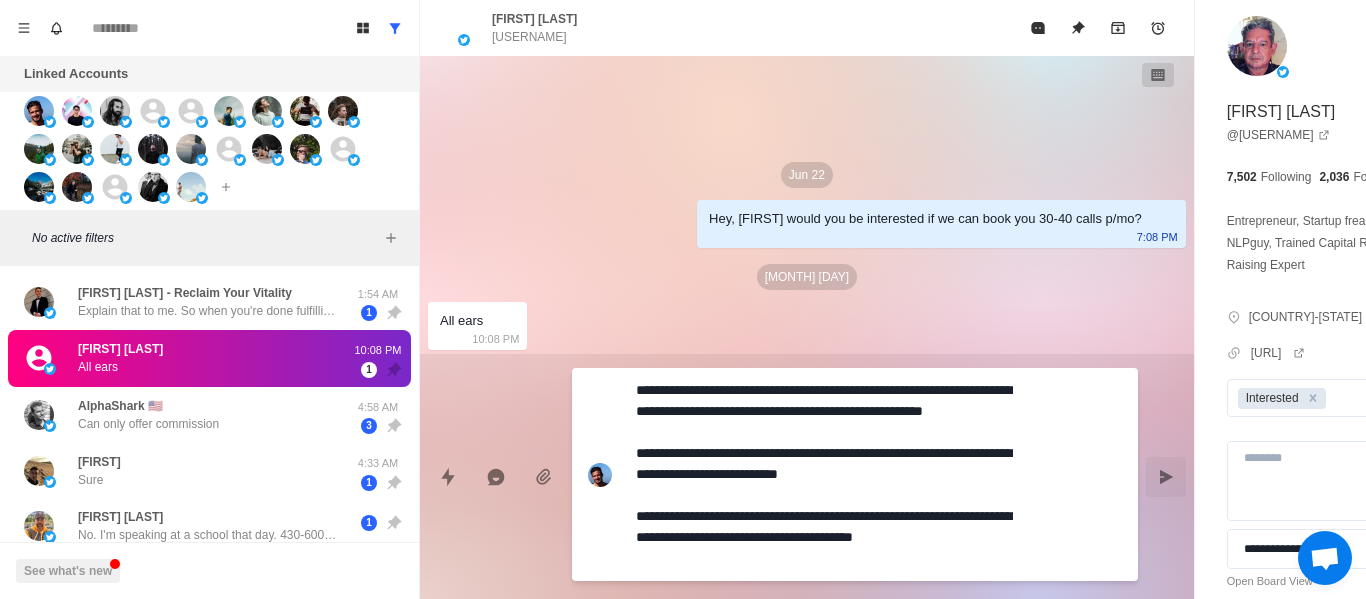 type on "*" 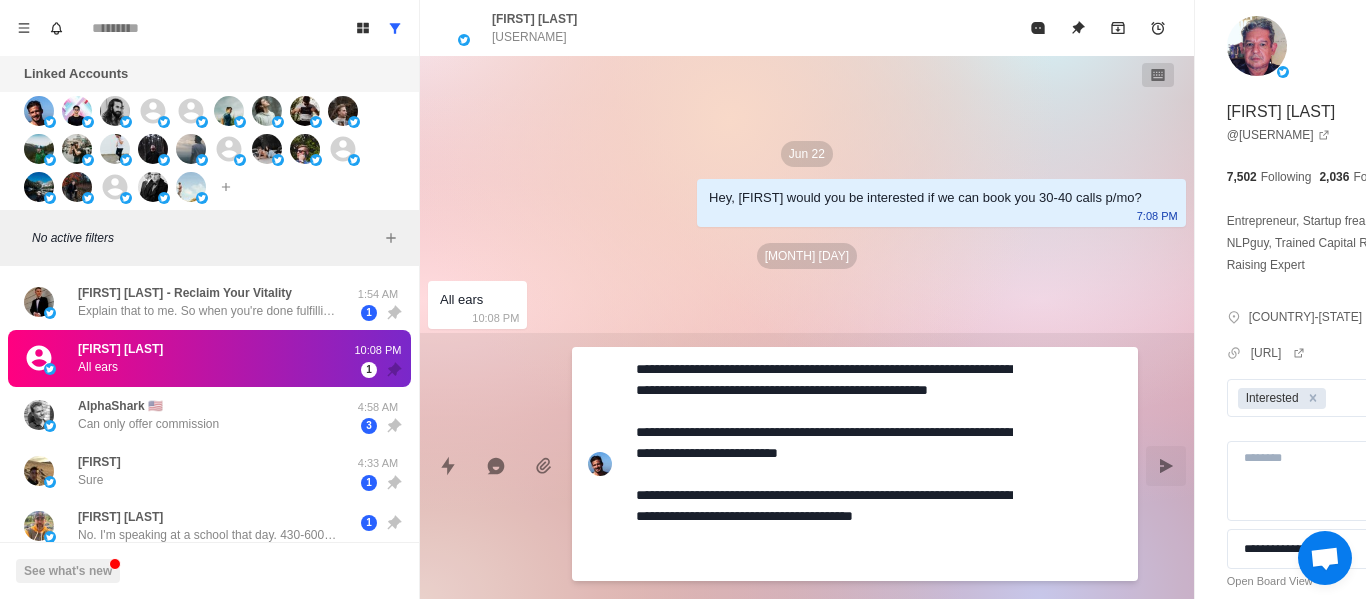 type on "*" 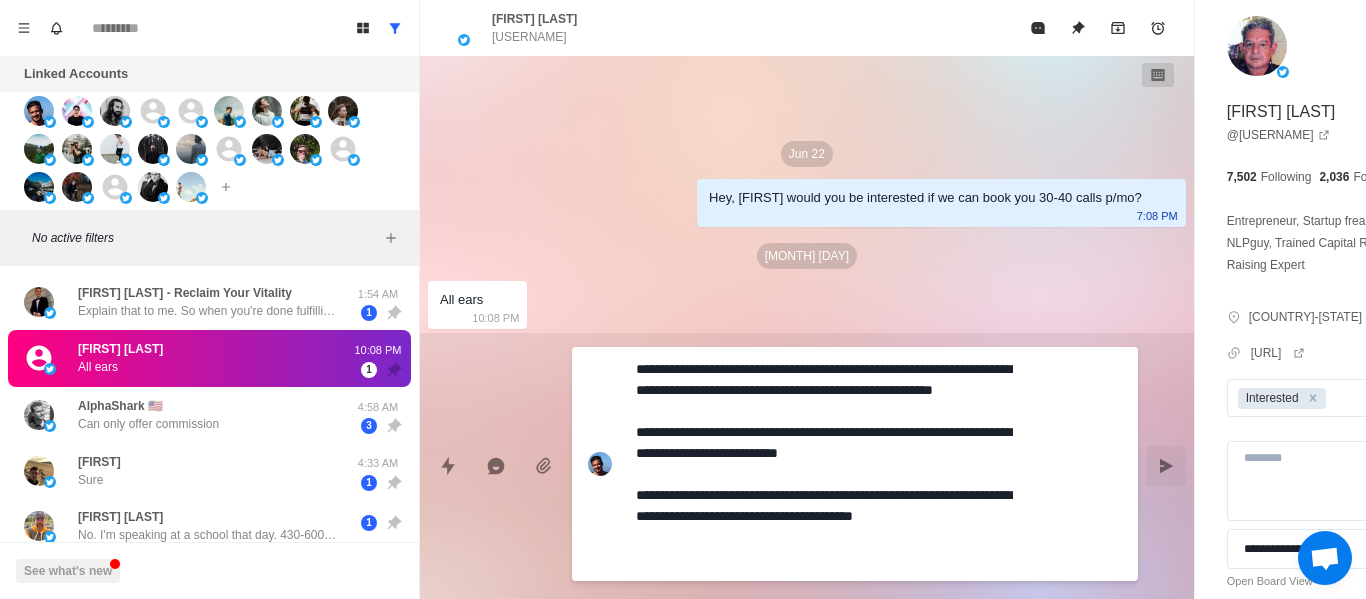 type on "*" 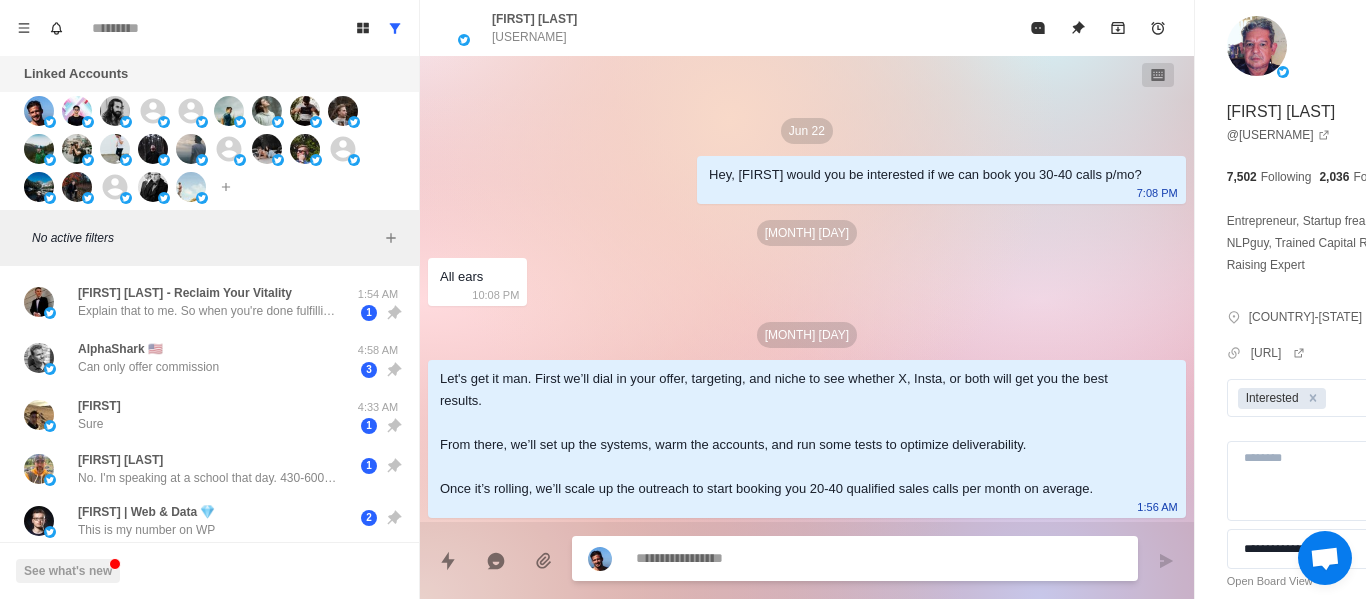 click at bounding box center [824, 558] 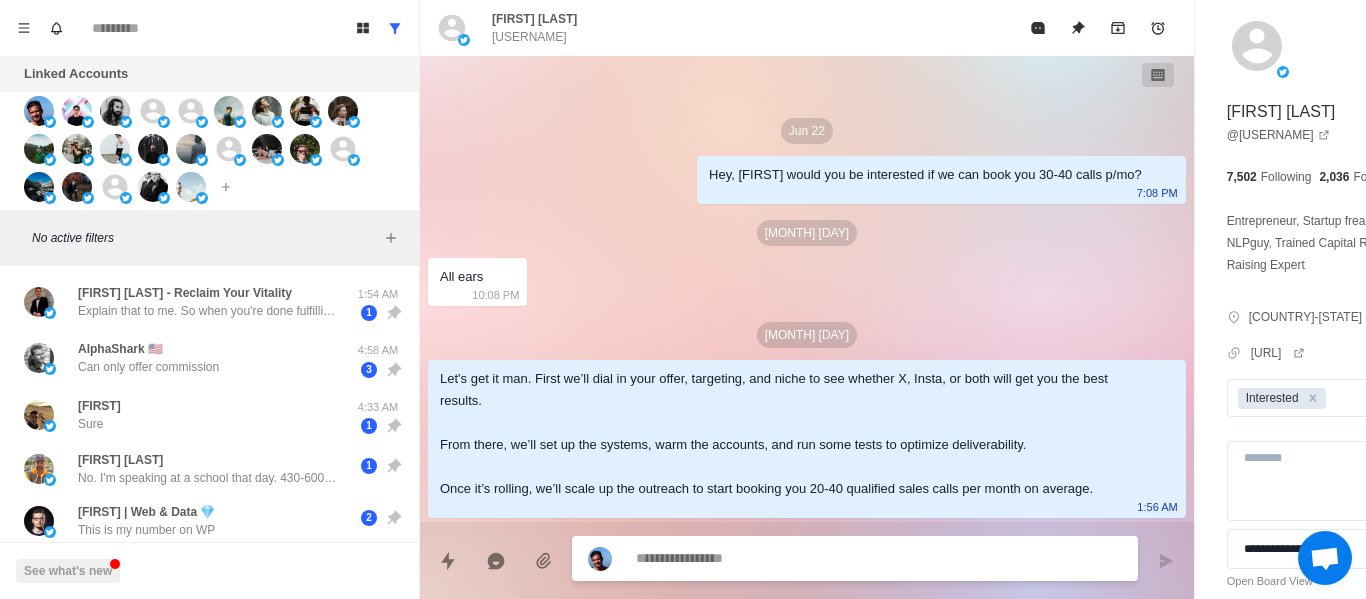 type on "*" 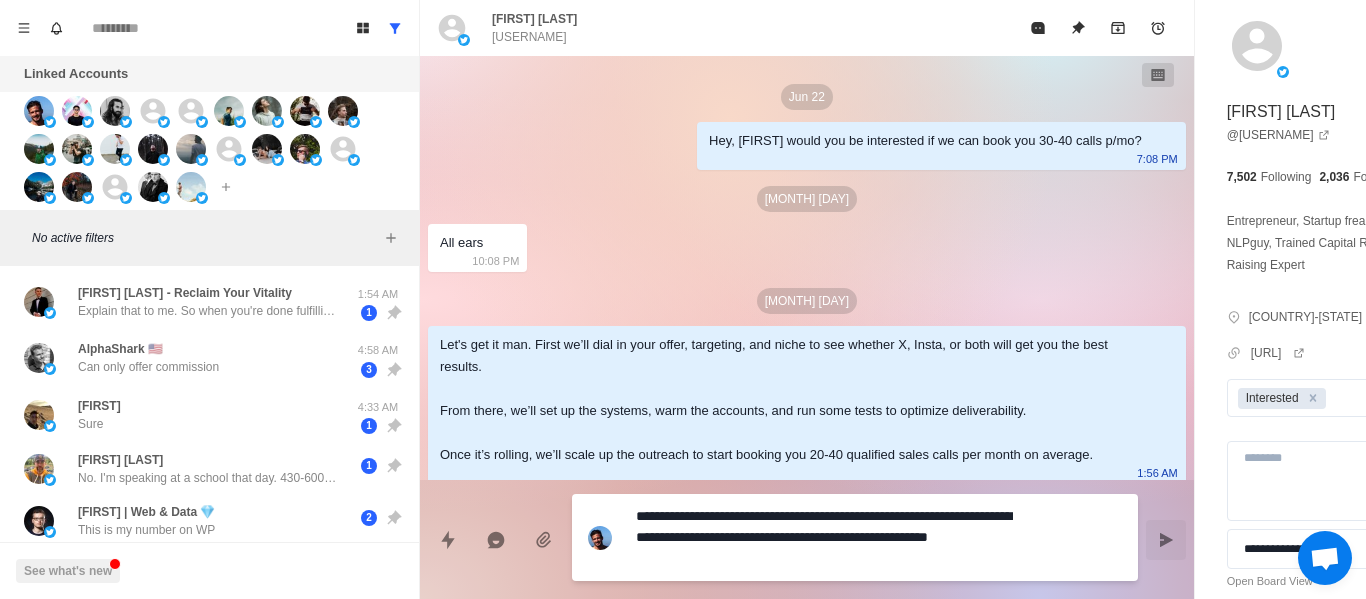 type on "*" 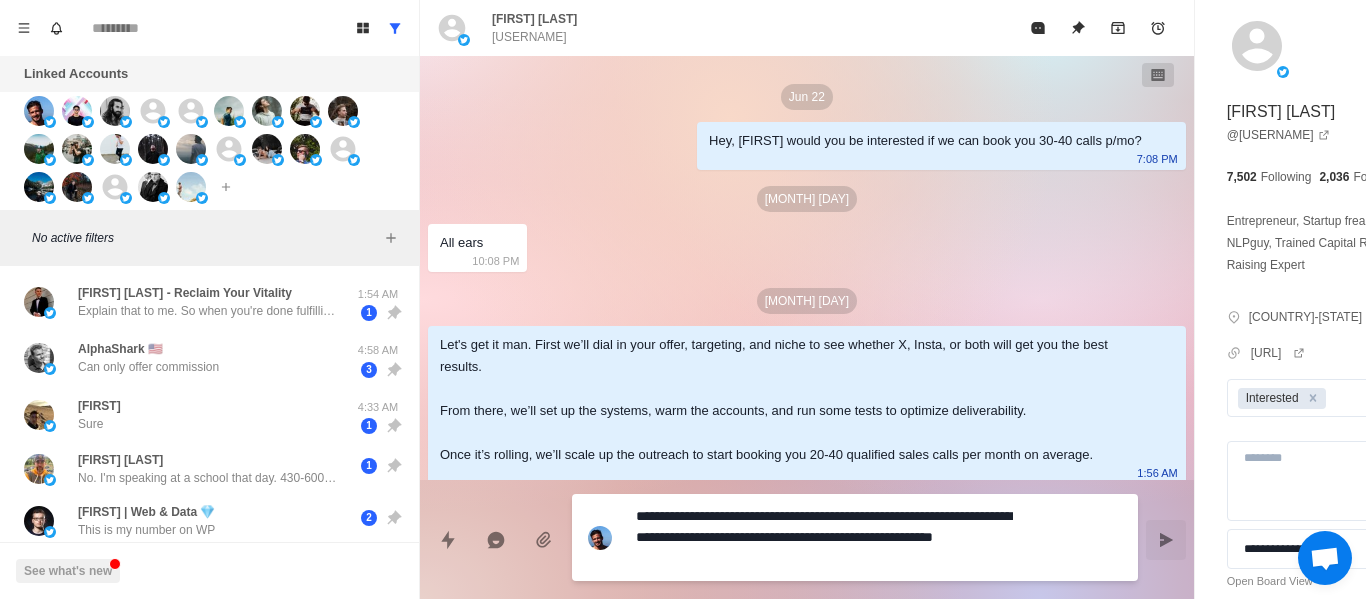 type on "**********" 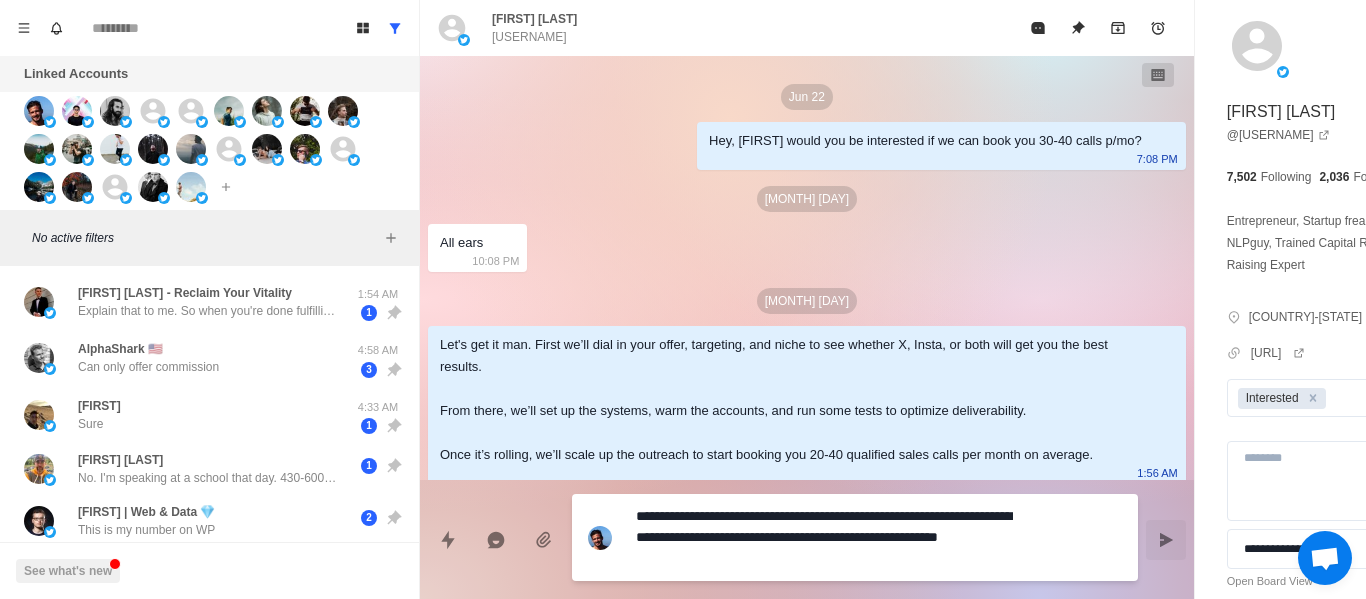 type on "**********" 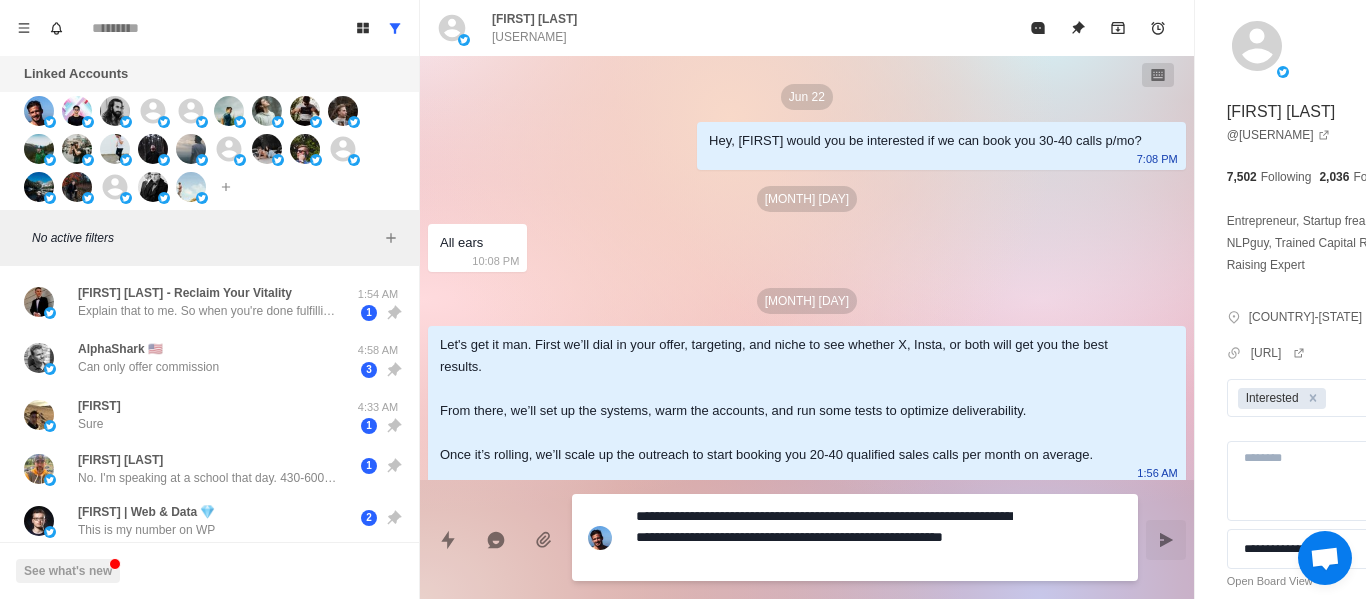 type on "**********" 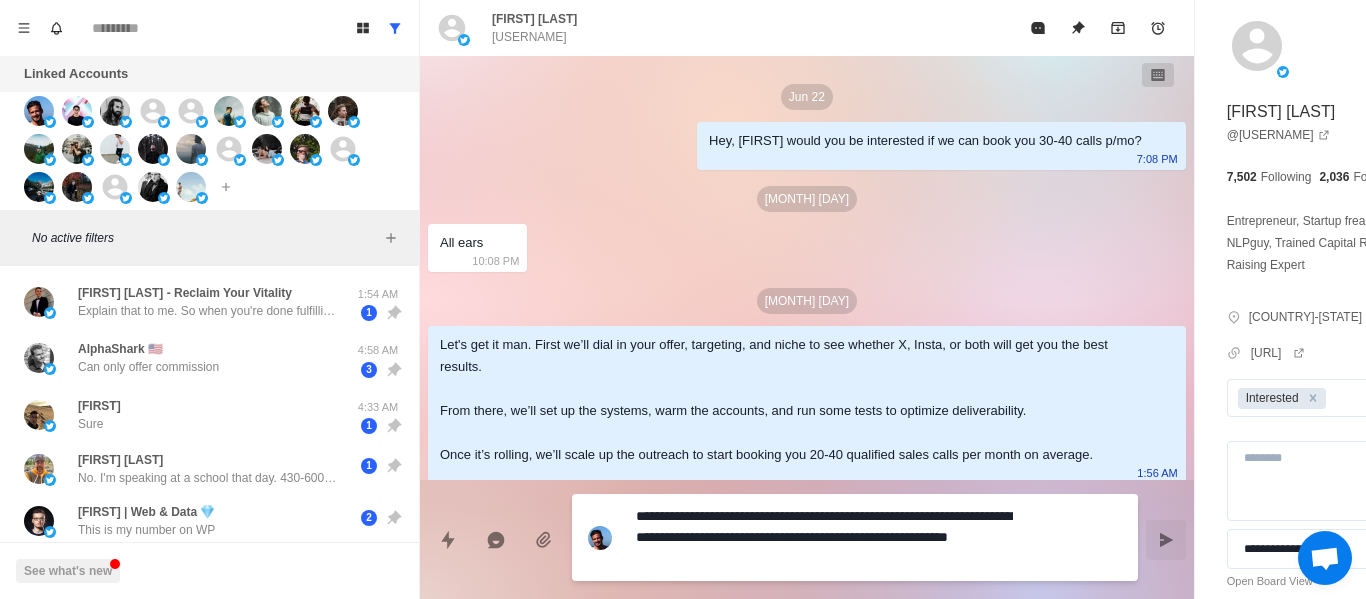 type on "**********" 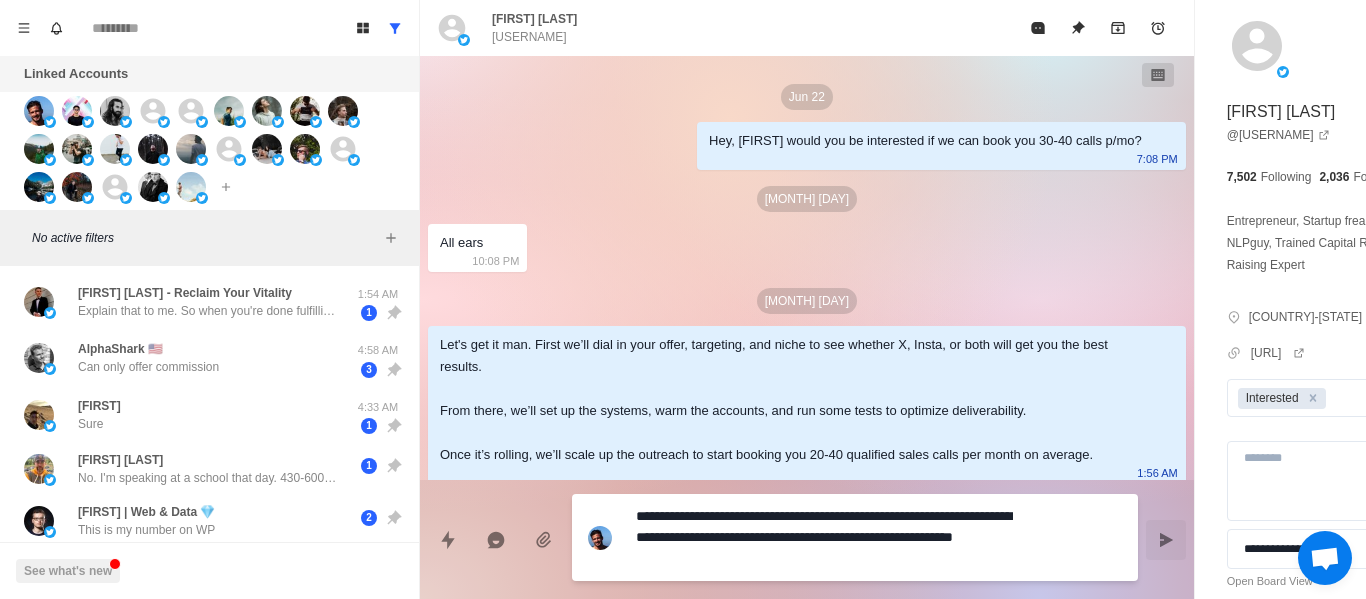 type on "**********" 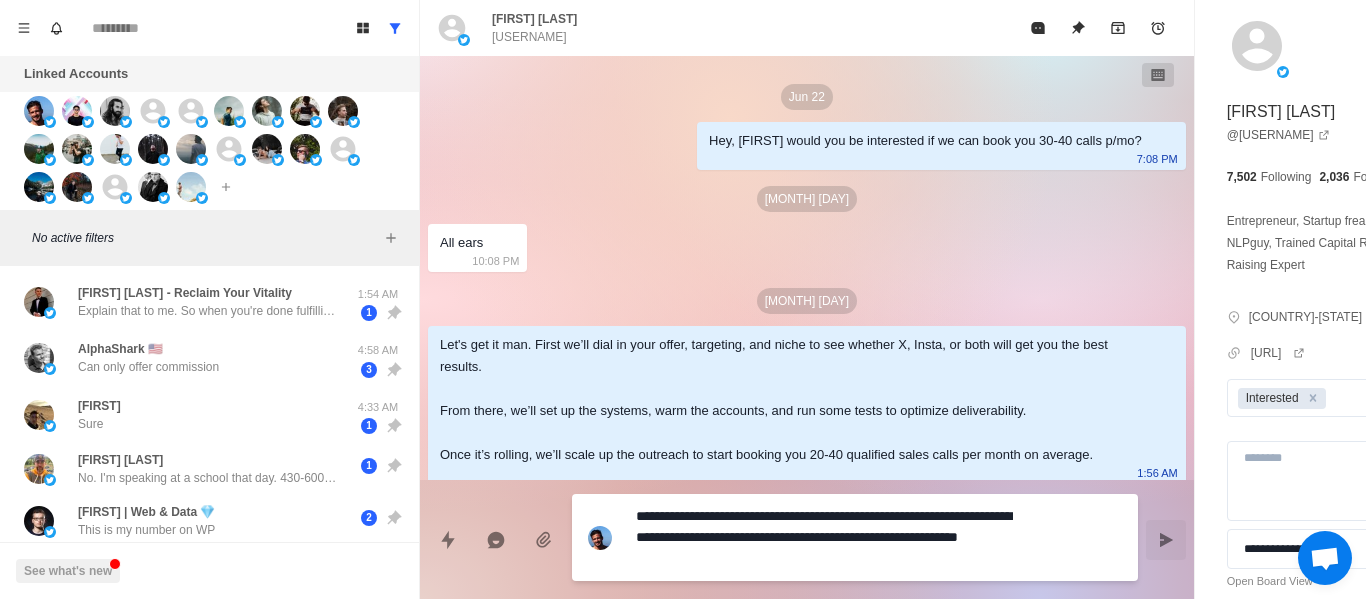 type on "**********" 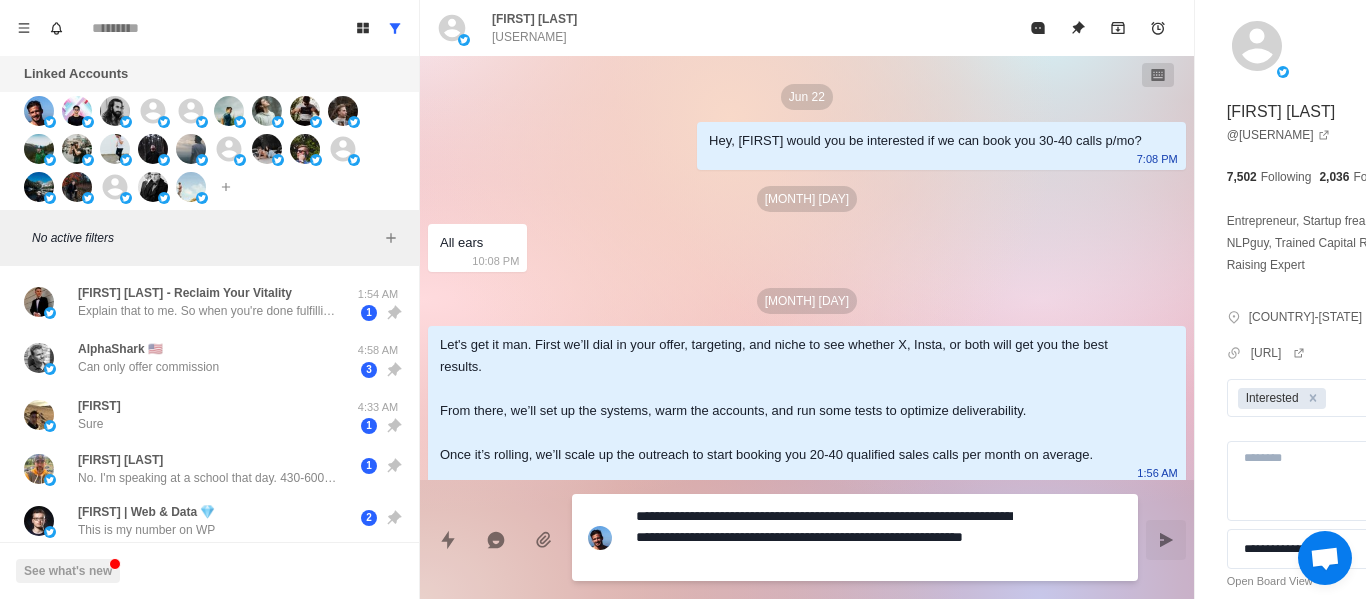 type on "**********" 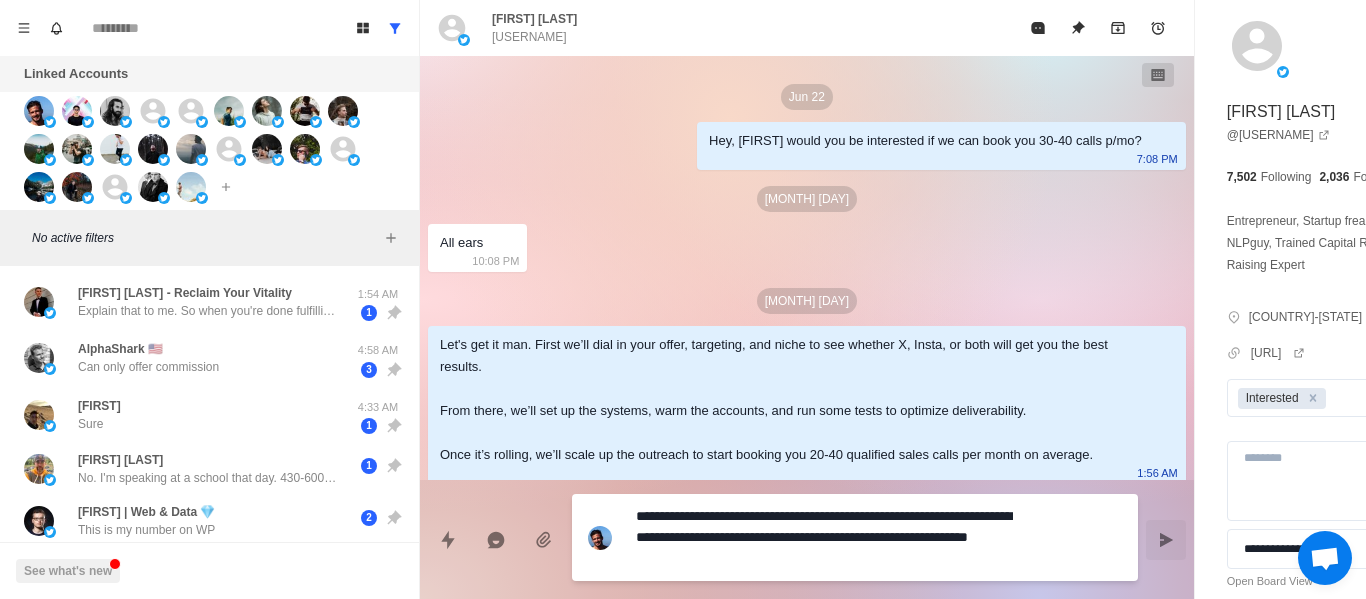 type on "*" 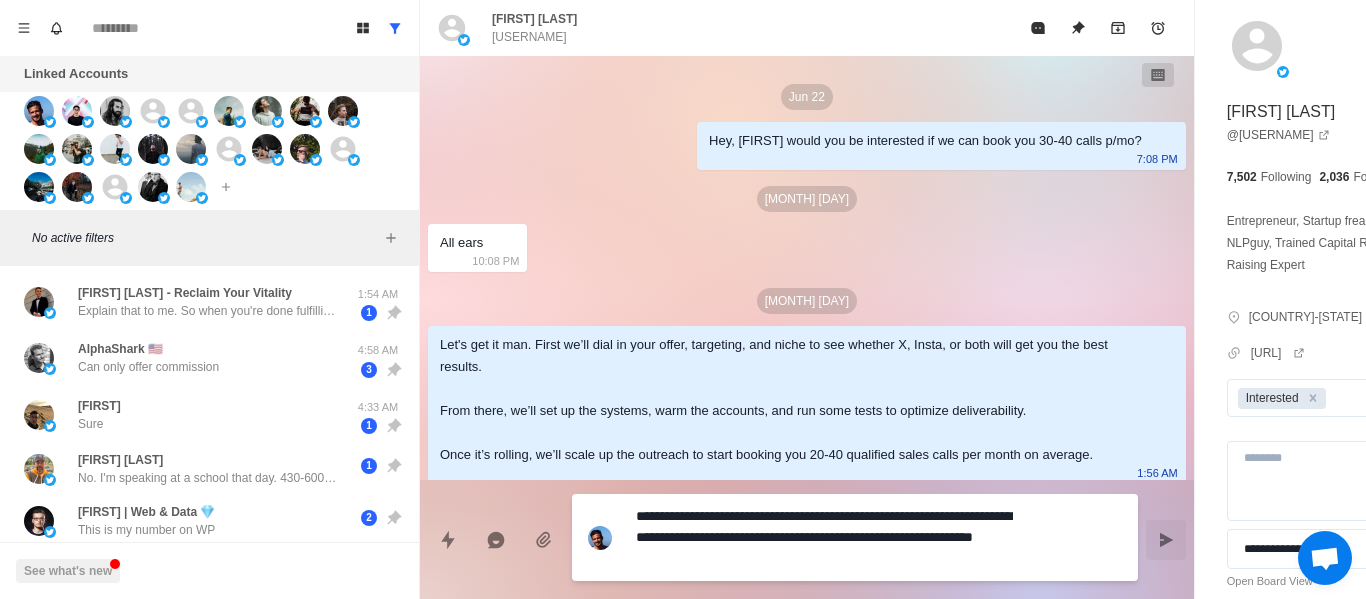 type on "**********" 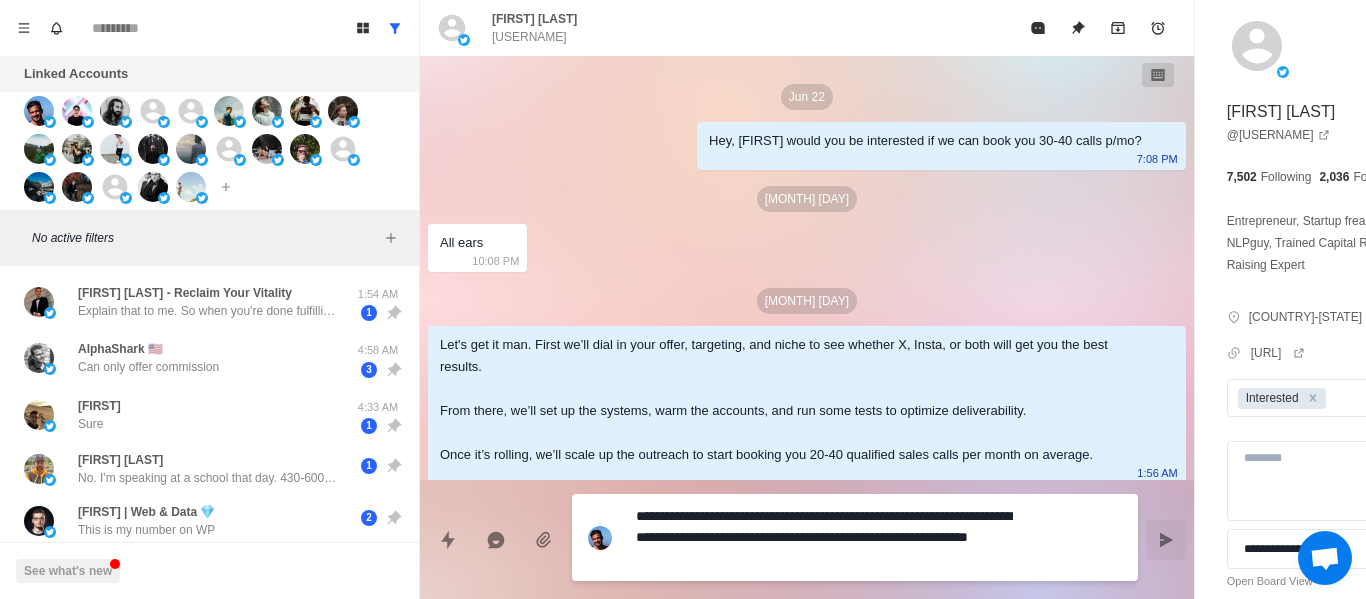 type on "**********" 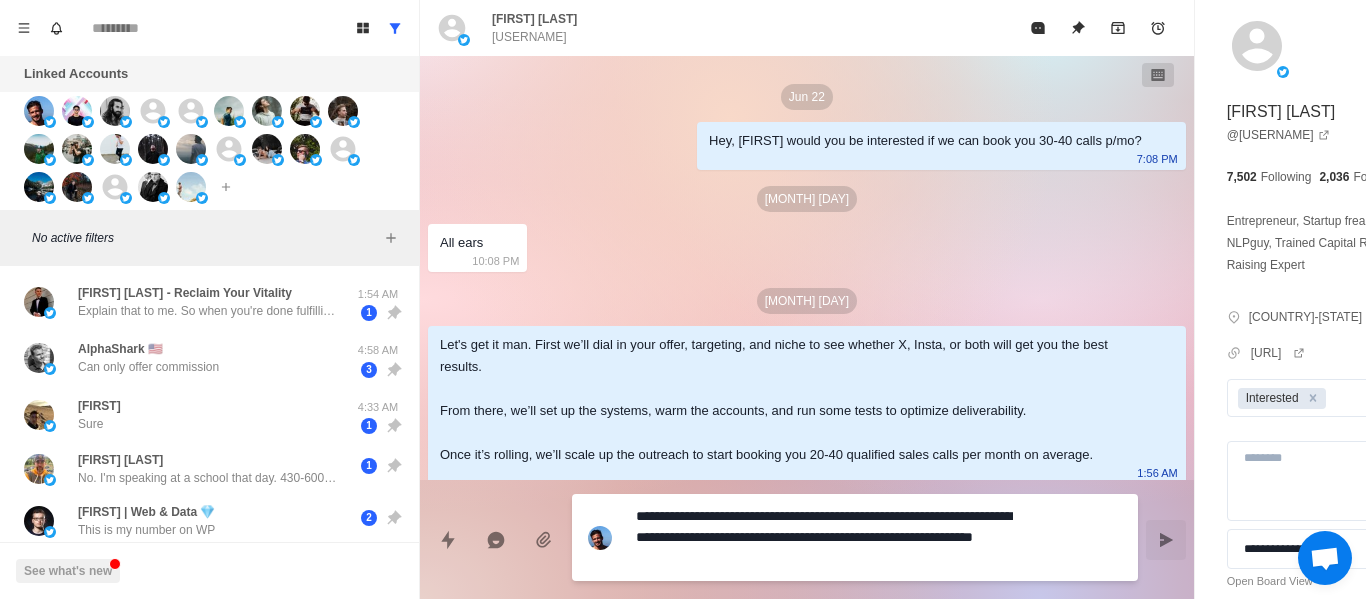 type on "**********" 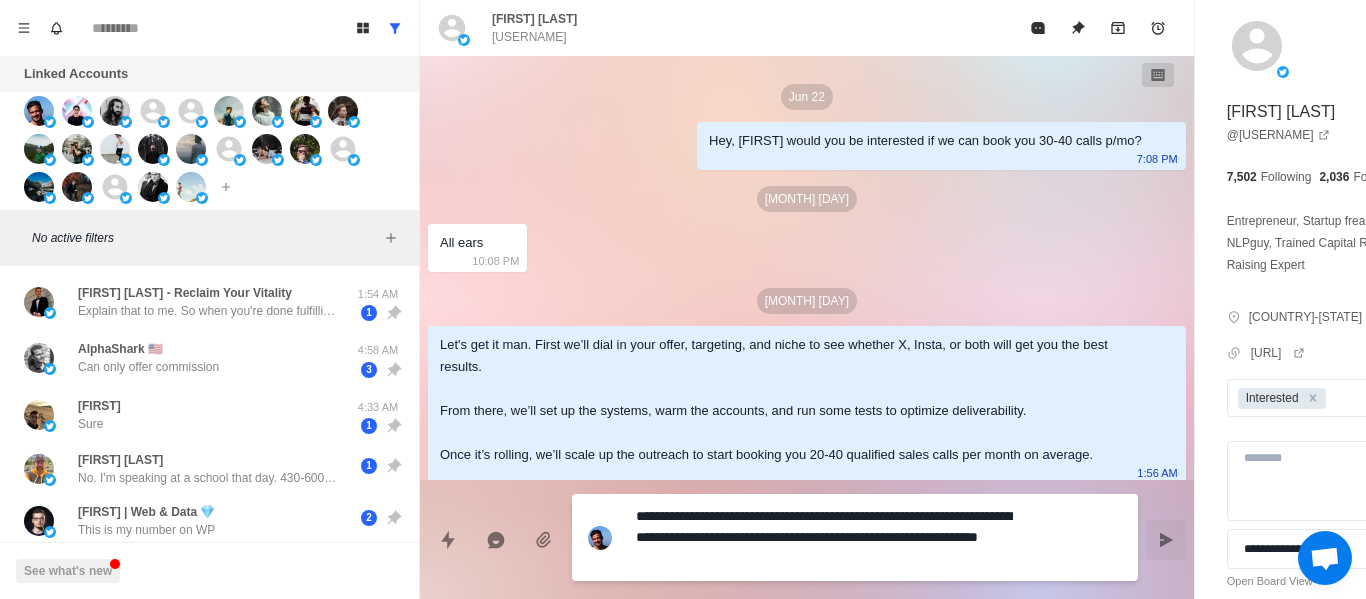 type on "**********" 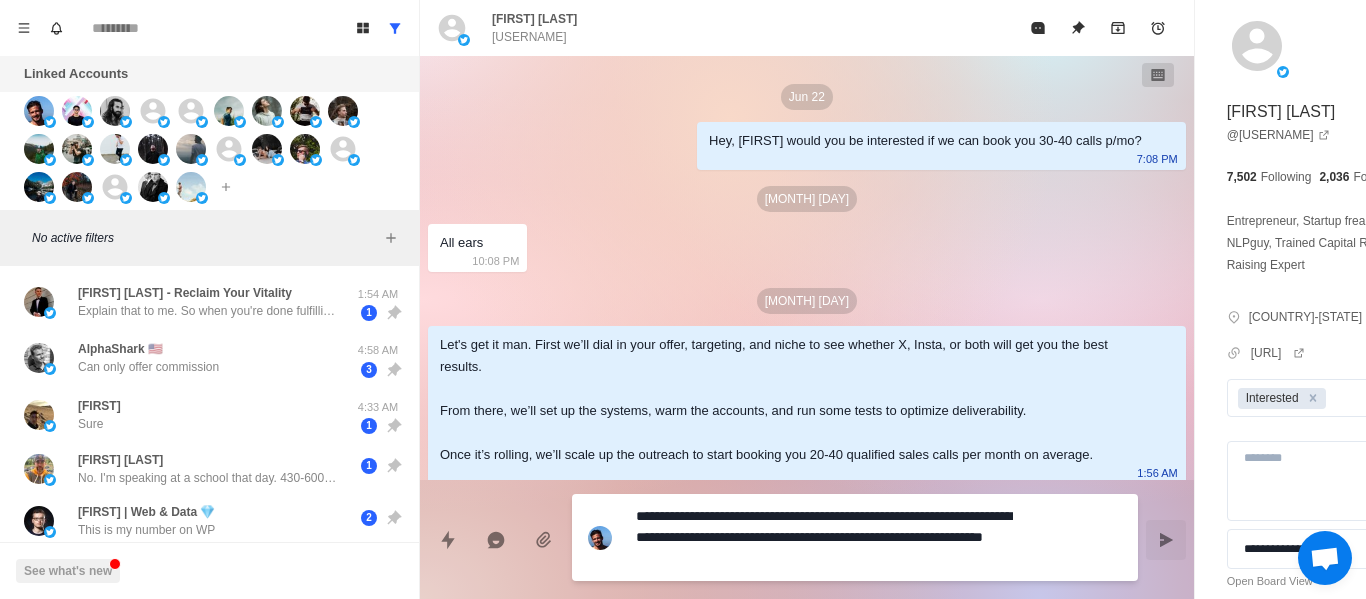 type on "**********" 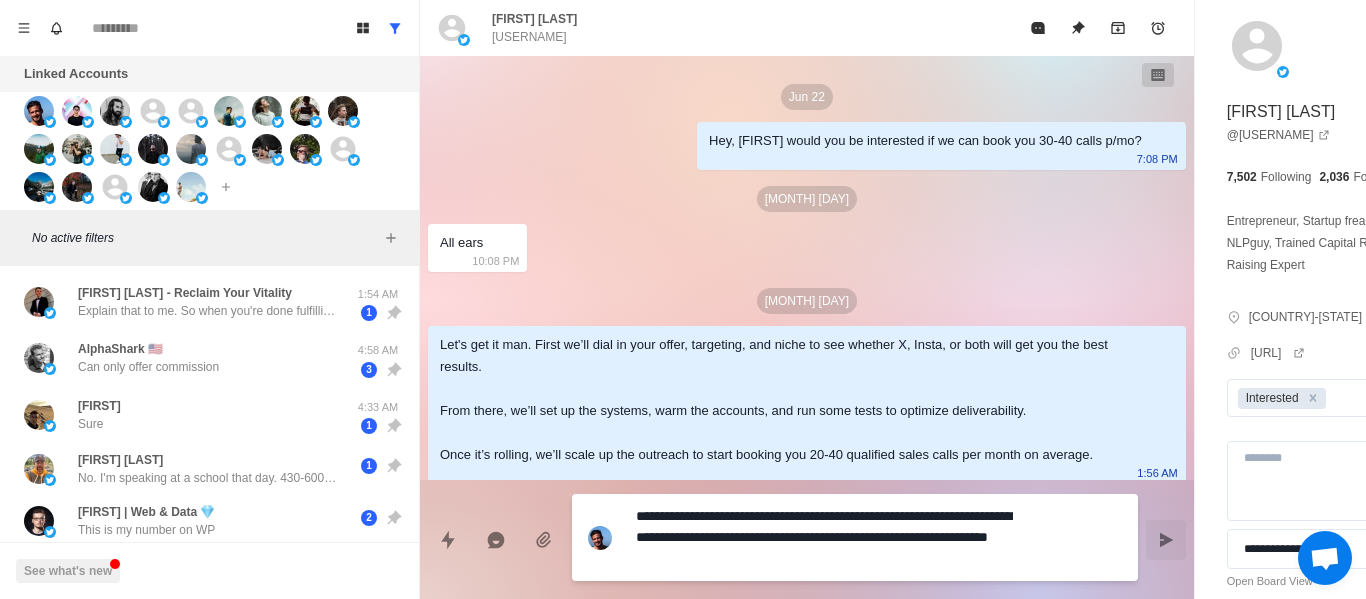 type on "**********" 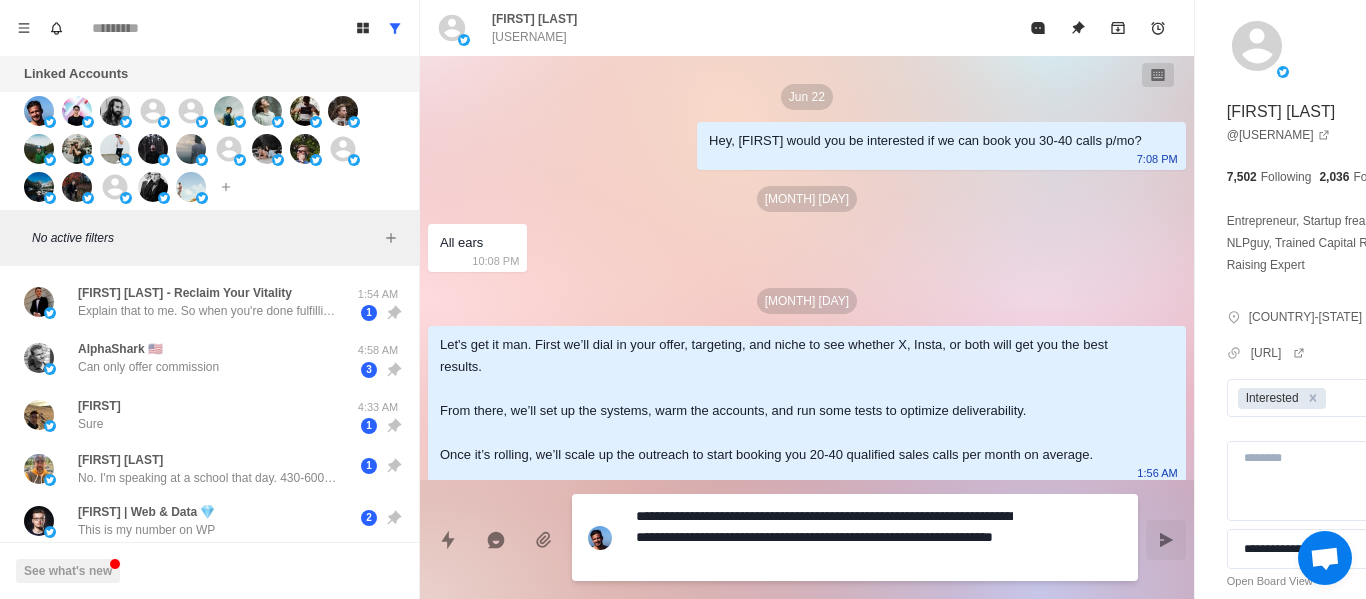 click on "**********" at bounding box center [824, 537] 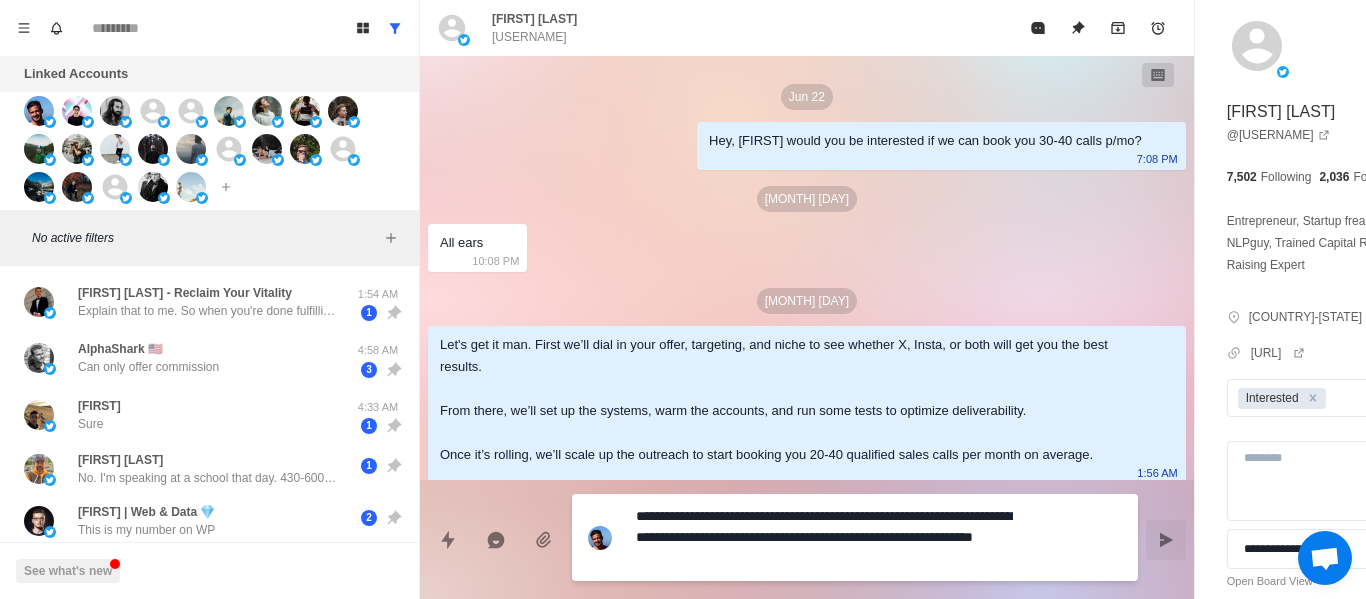 type on "**********" 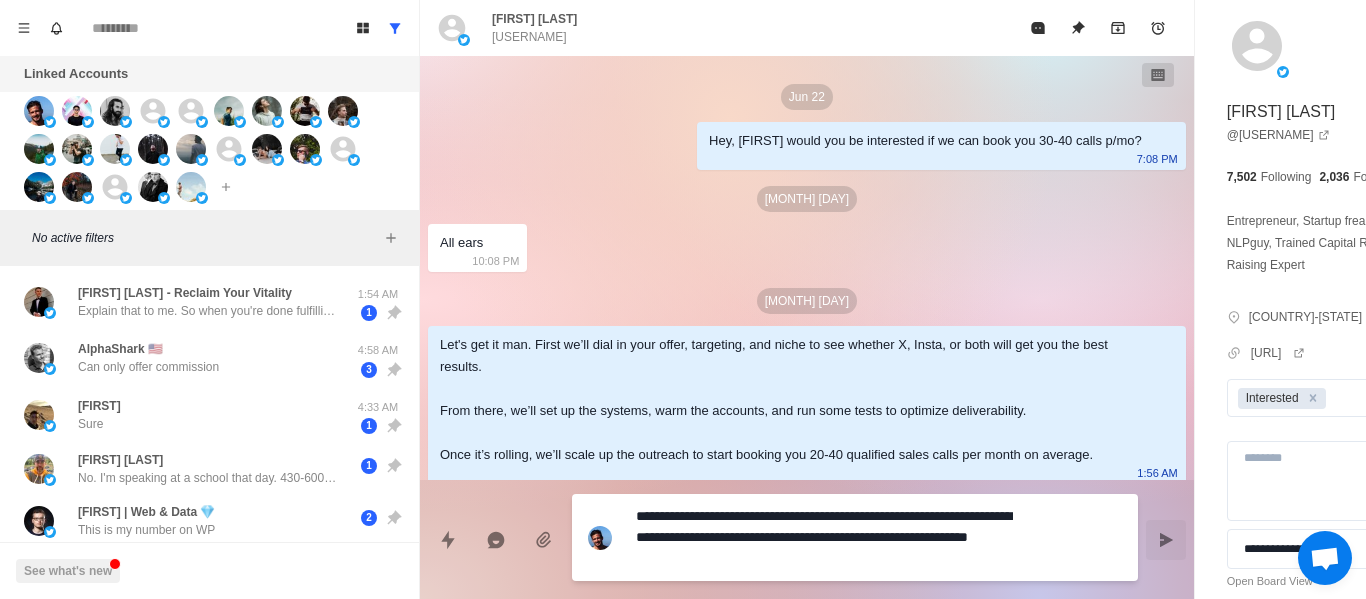 type on "*" 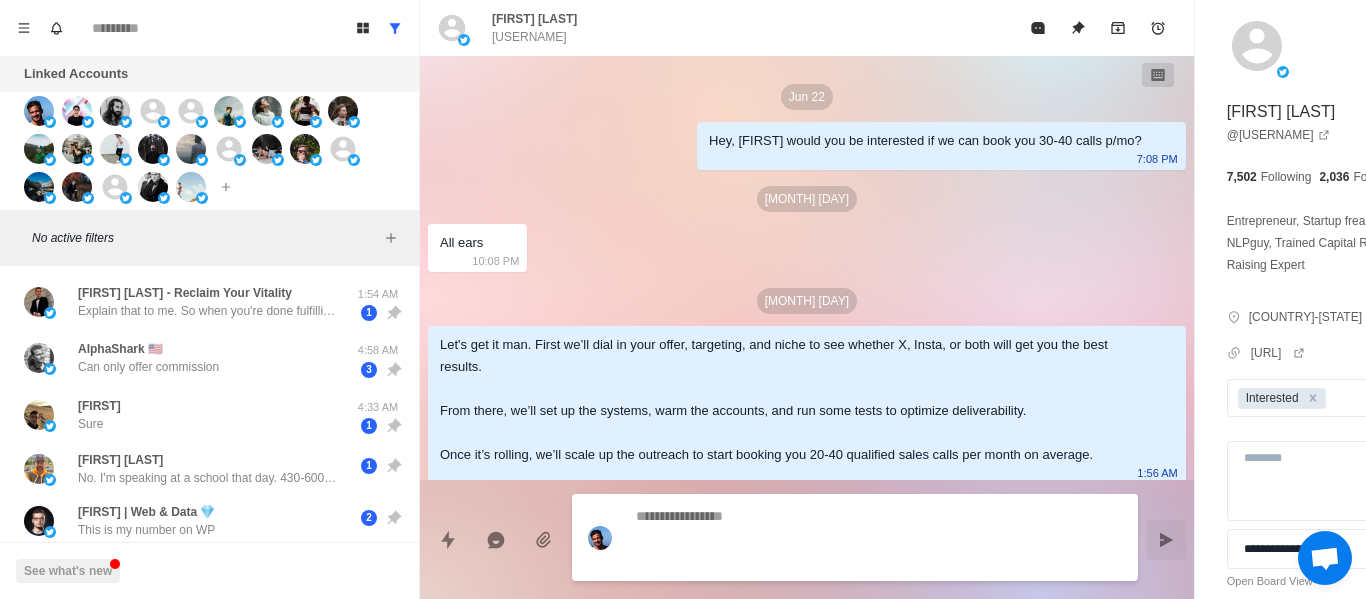 scroll, scrollTop: 84, scrollLeft: 0, axis: vertical 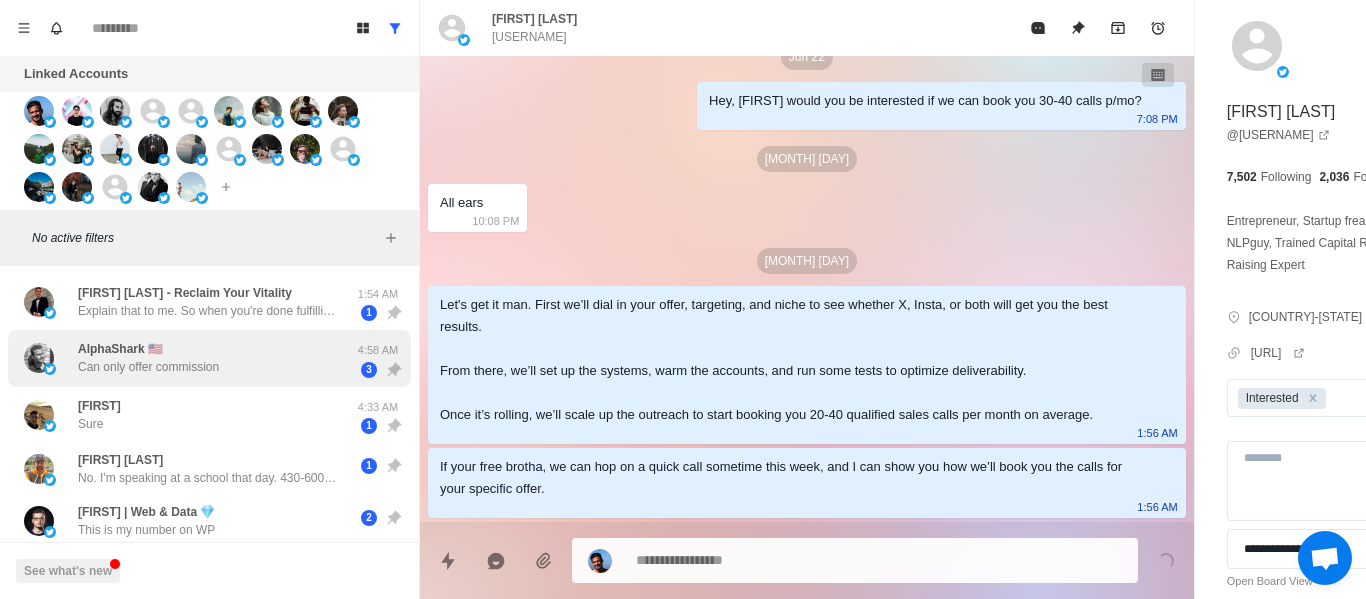 click on "Can only offer commission" at bounding box center (148, 367) 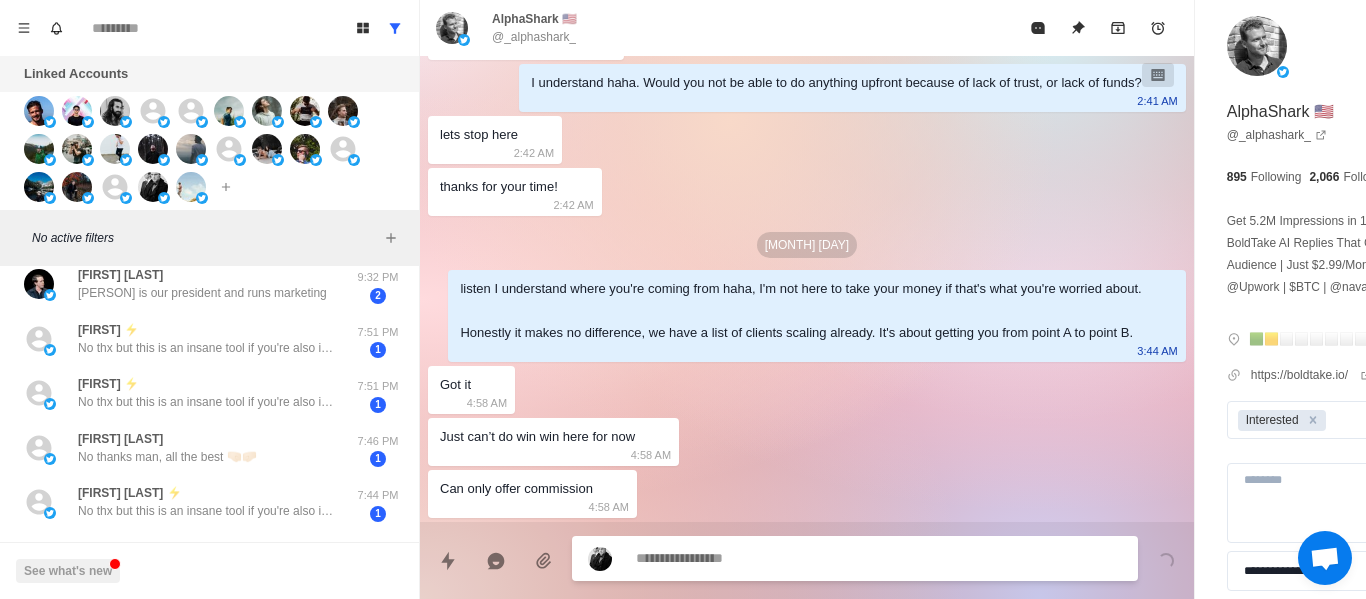scroll, scrollTop: 400, scrollLeft: 0, axis: vertical 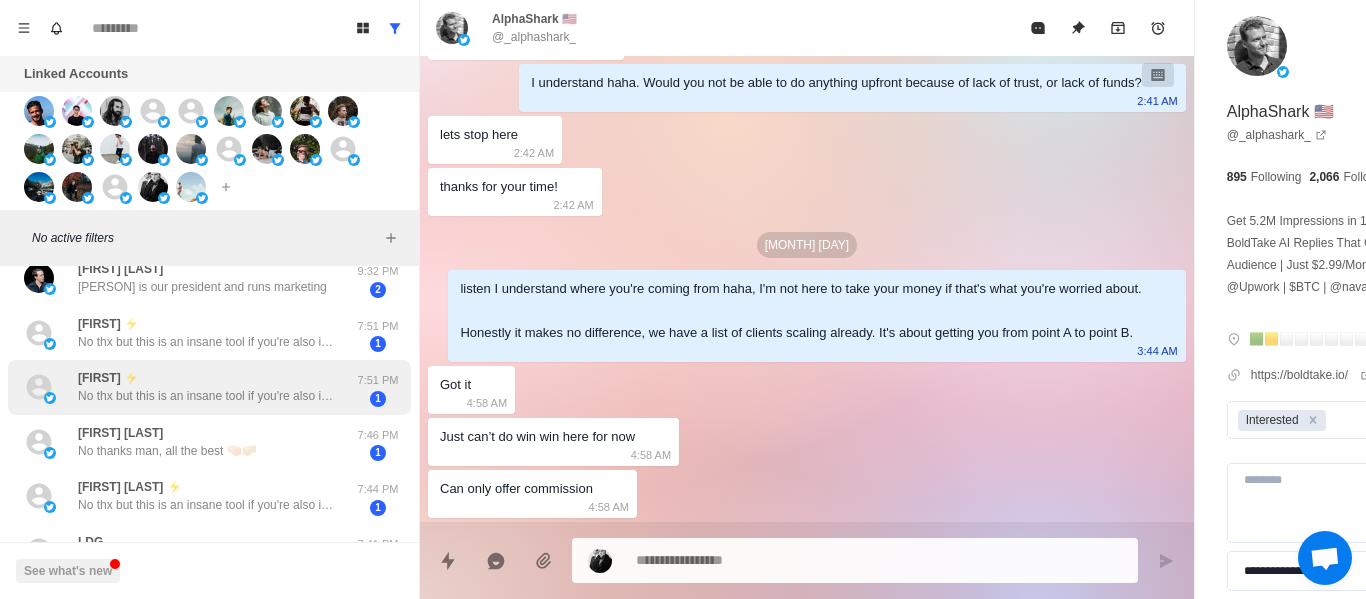 click on "[PERSON] ⚡️ No thx but this is an insane tool if you're also interested in scraping emails from your target audience on twitter/x tweetscraper .io [TIME] 1" at bounding box center (209, 387) 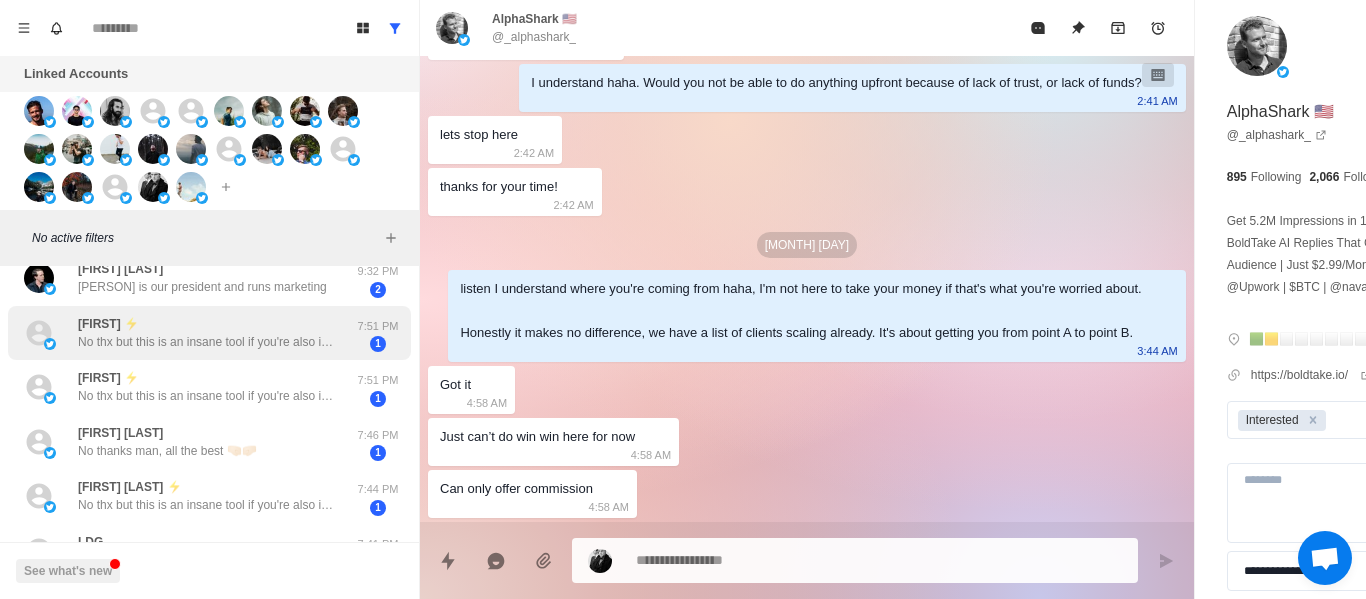 scroll, scrollTop: 0, scrollLeft: 0, axis: both 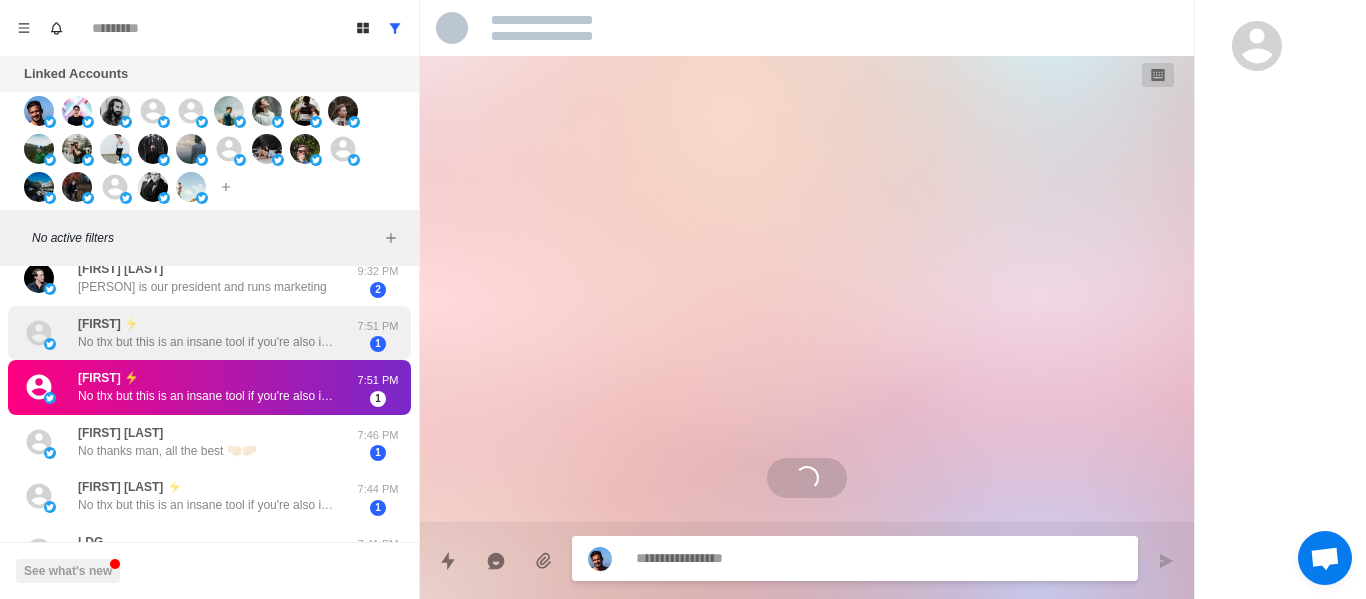 click on "[FIRST] ⚡️ No thx but this is an insane tool if you're also interested in scraping emails from your target audience on twitter/x tweetscraper .io [TIME] 1" at bounding box center [209, 333] 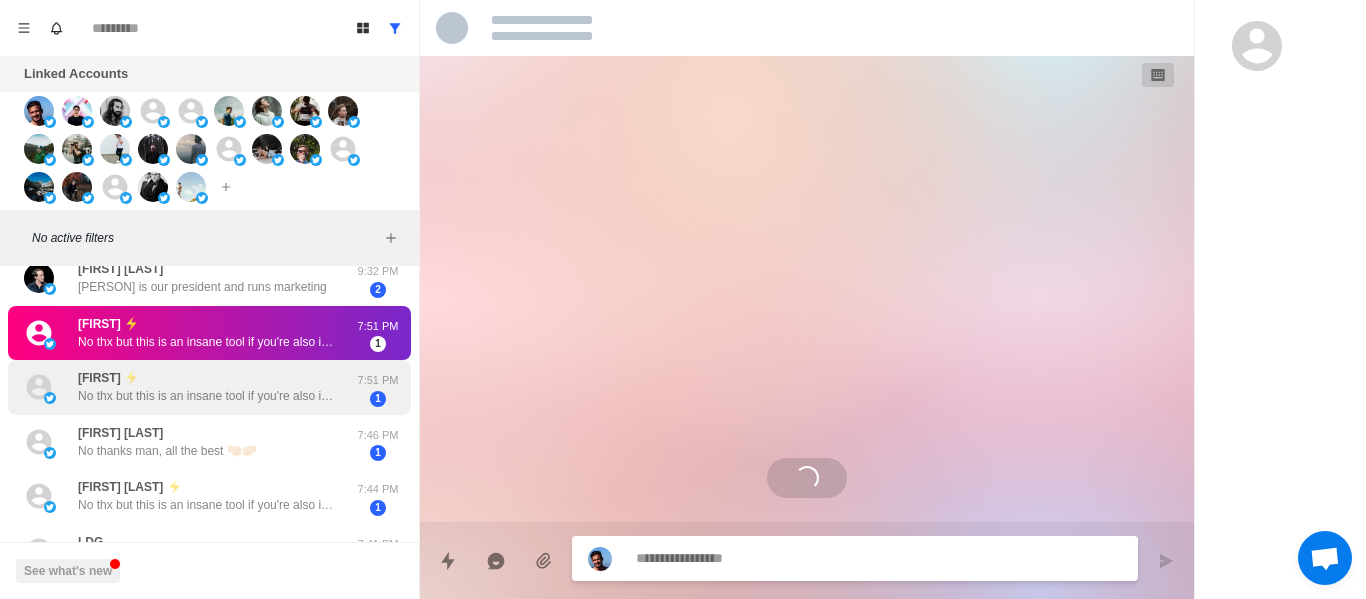 type on "*" 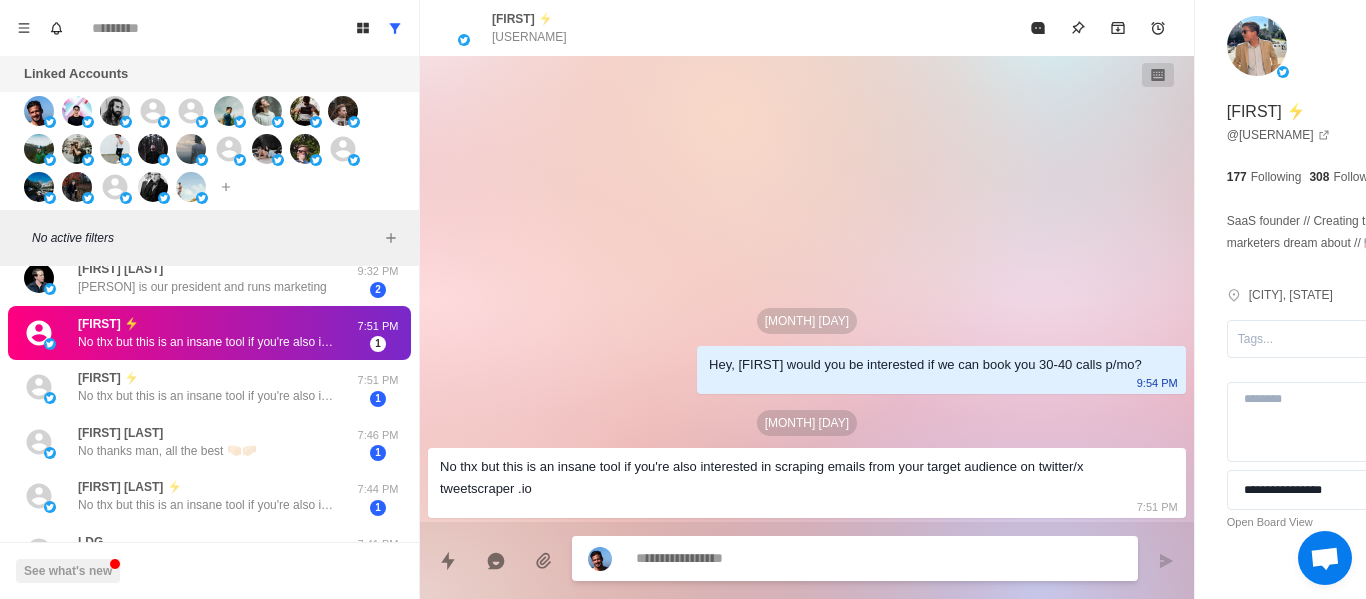 type on "*" 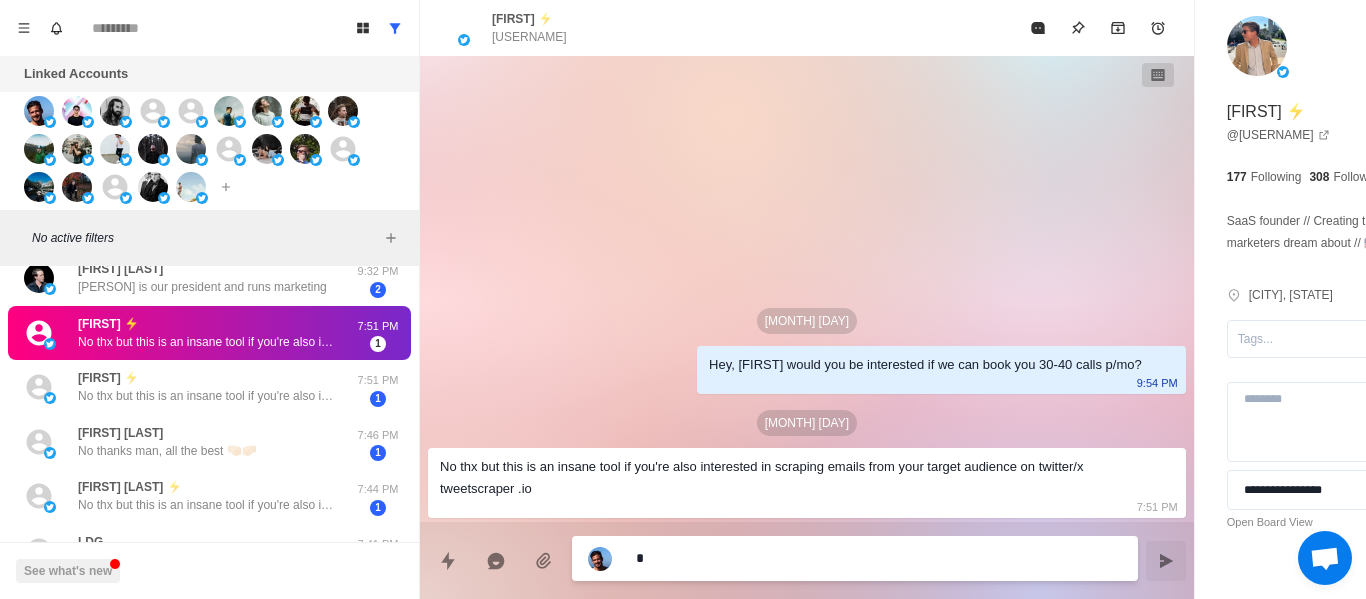 type on "**" 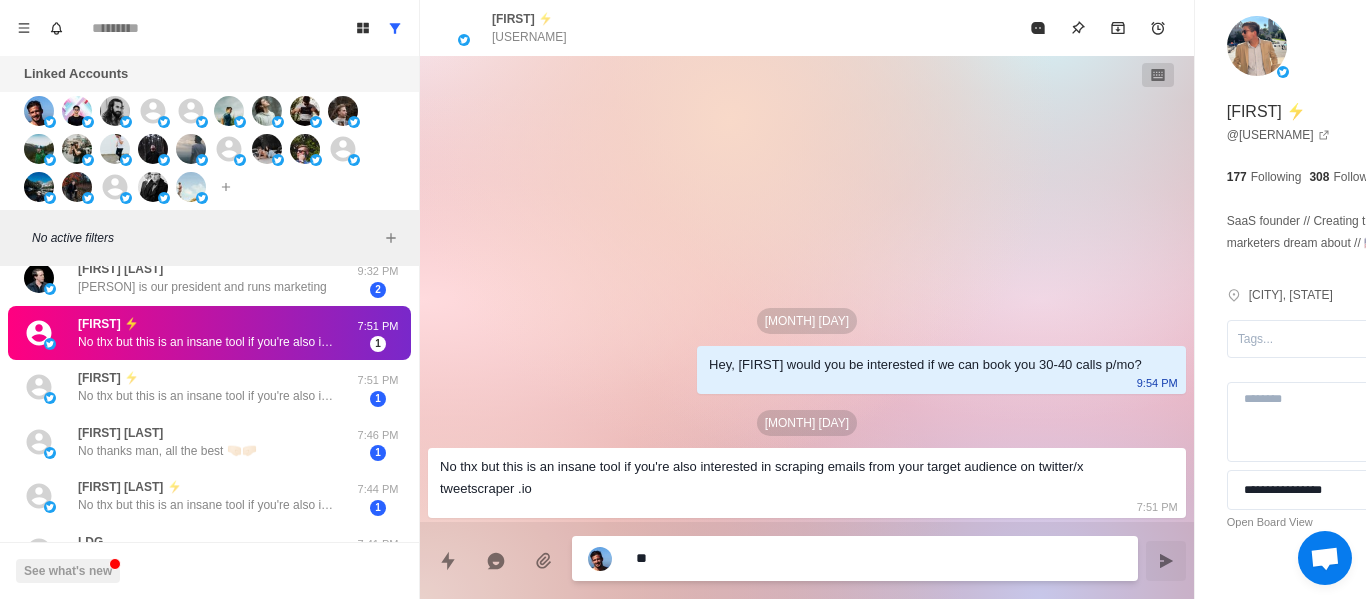 type on "**" 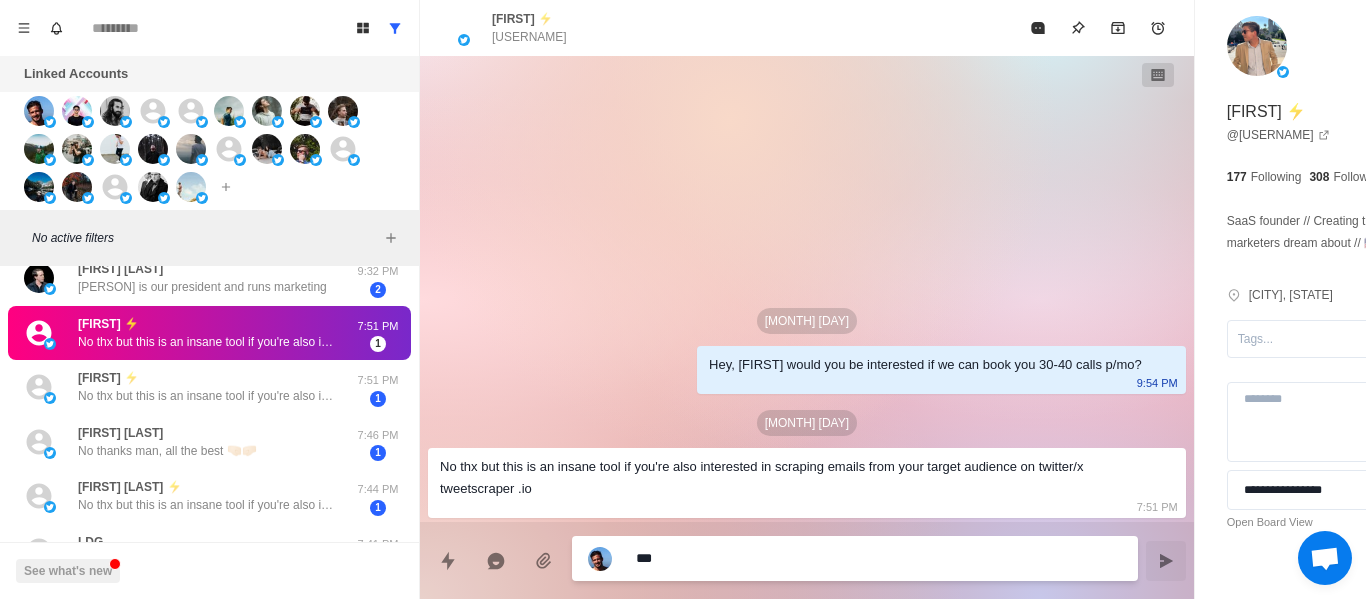 type on "****" 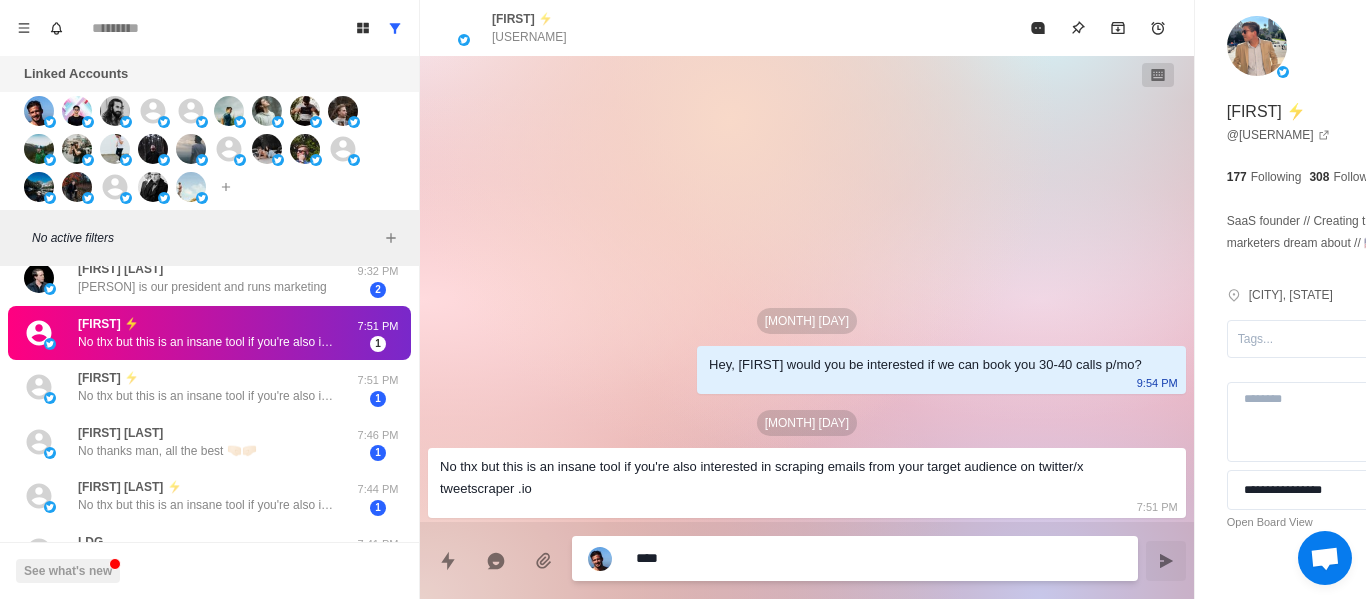 type on "*****" 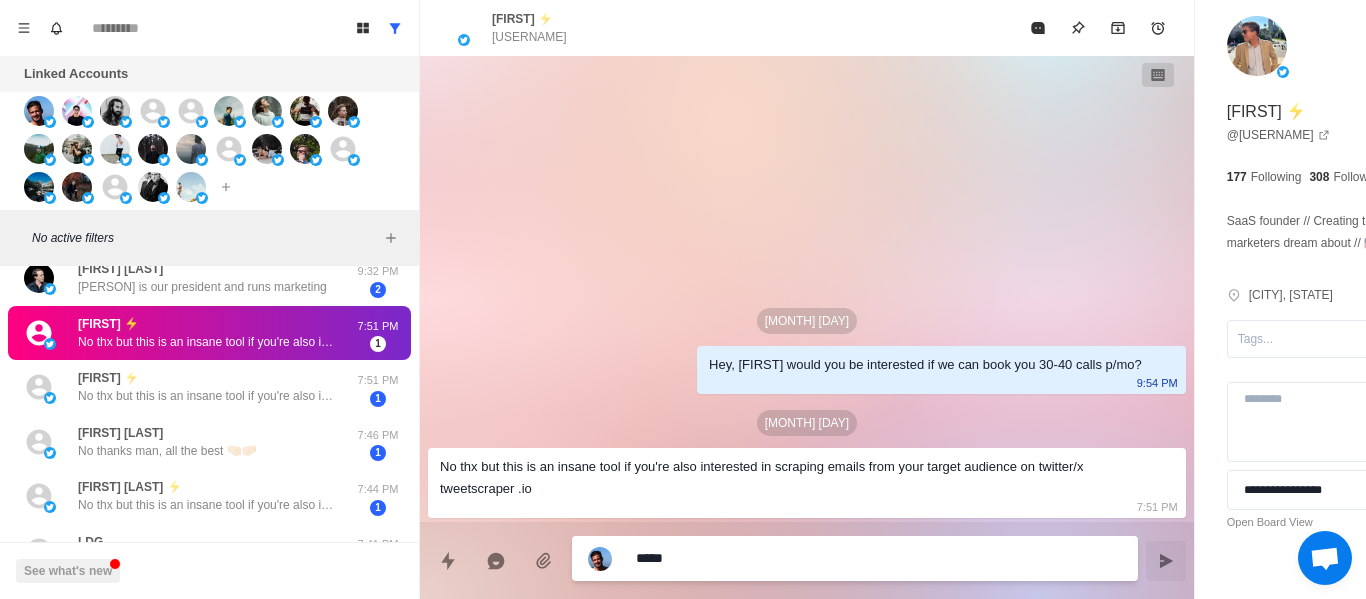 type on "******" 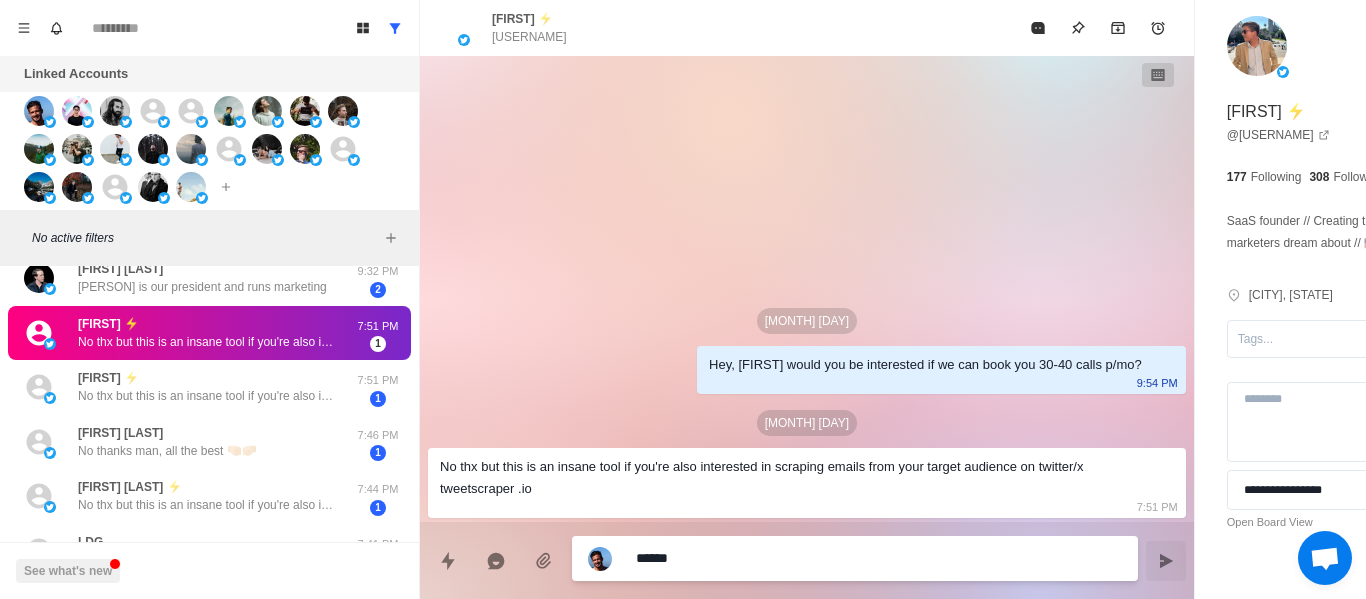 type on "*******" 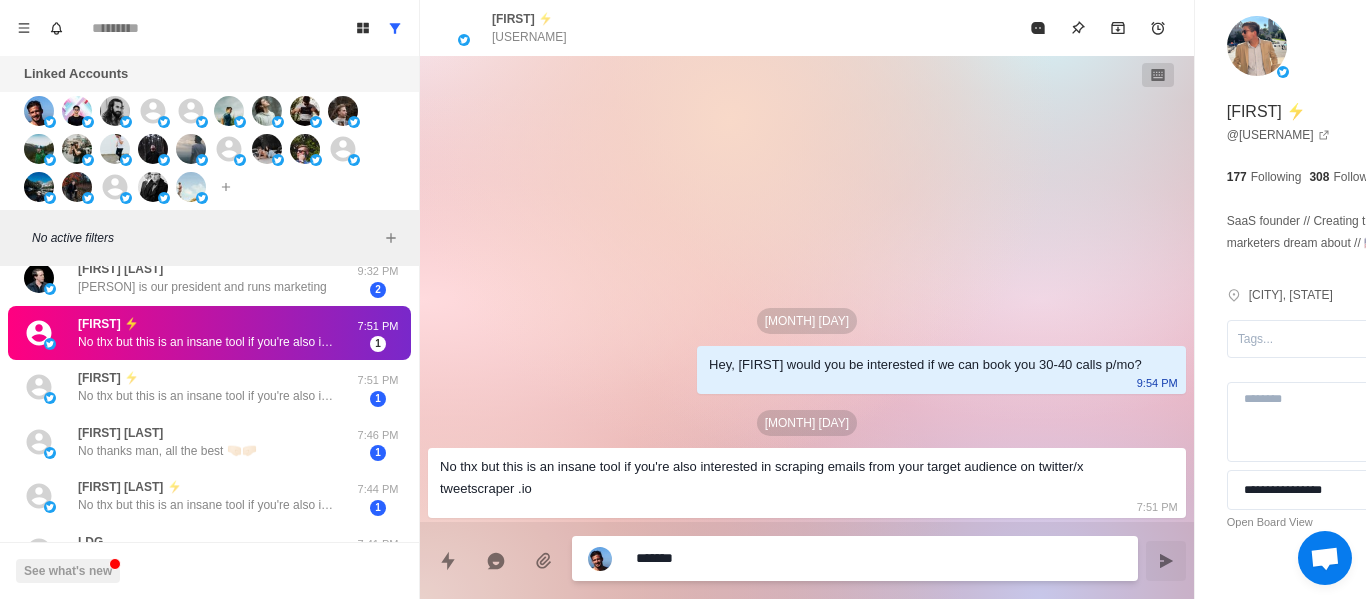 type on "*" 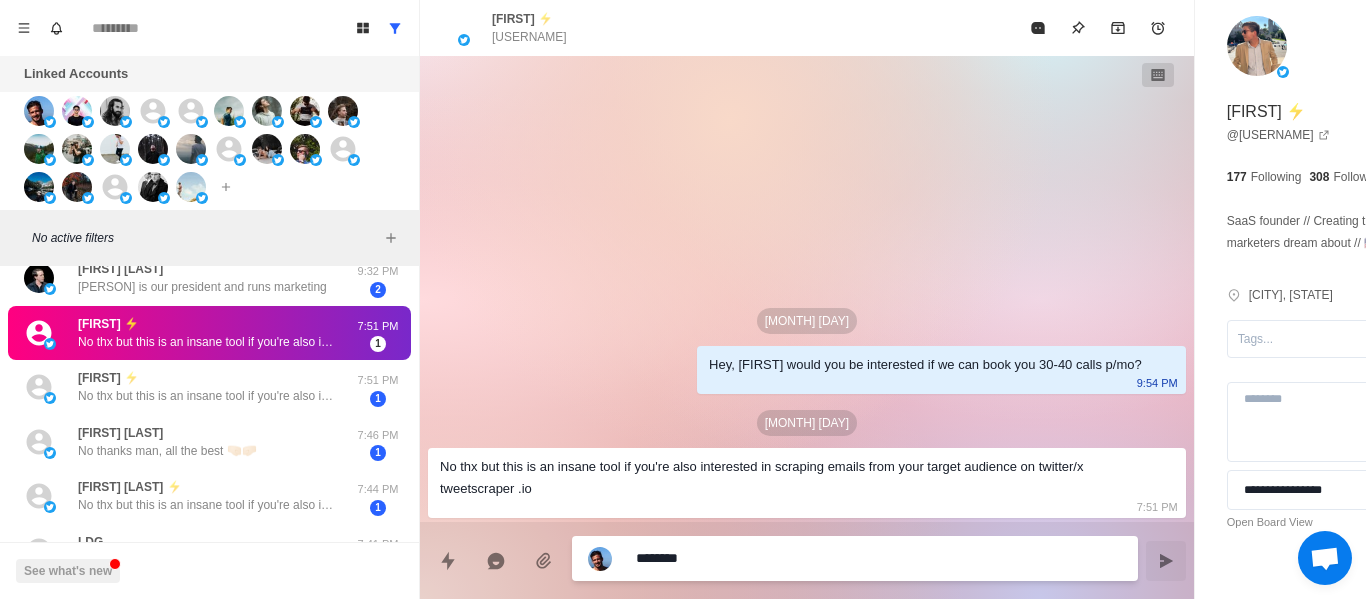 type on "*" 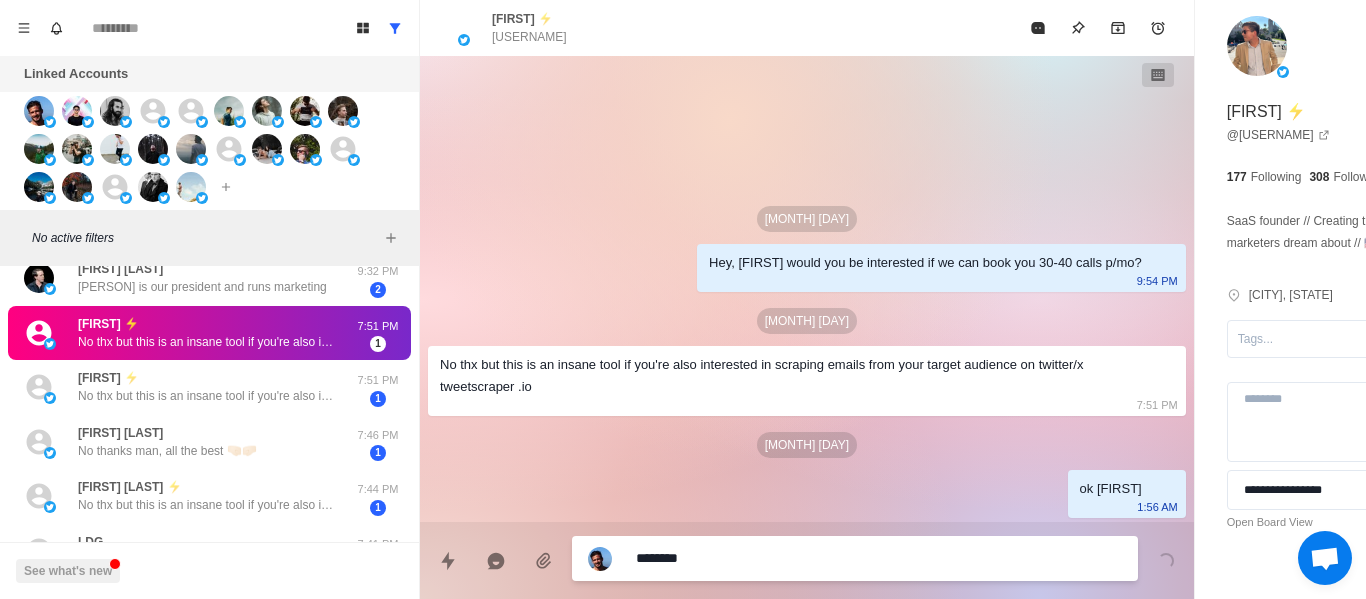 type 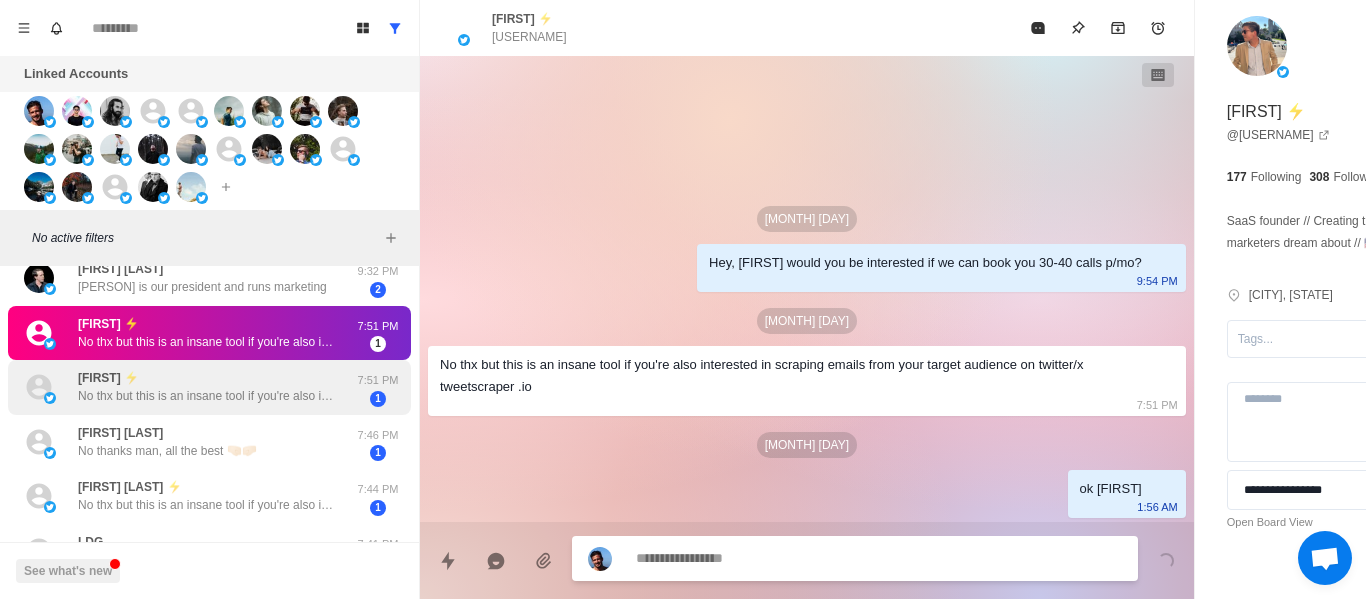 click on "[FIRST] ⚡️ No thx but this is an insane tool if you're also interested in scraping emails from your target audience on twitter/x tweetscraper .io" at bounding box center [208, 387] 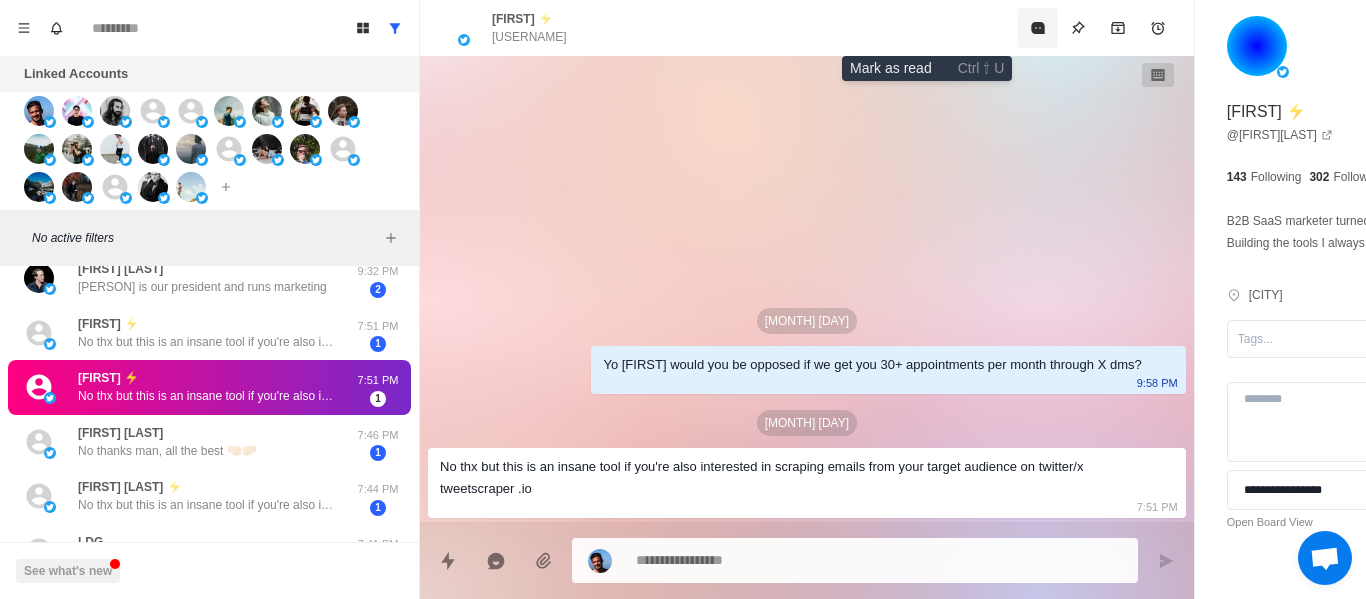 click 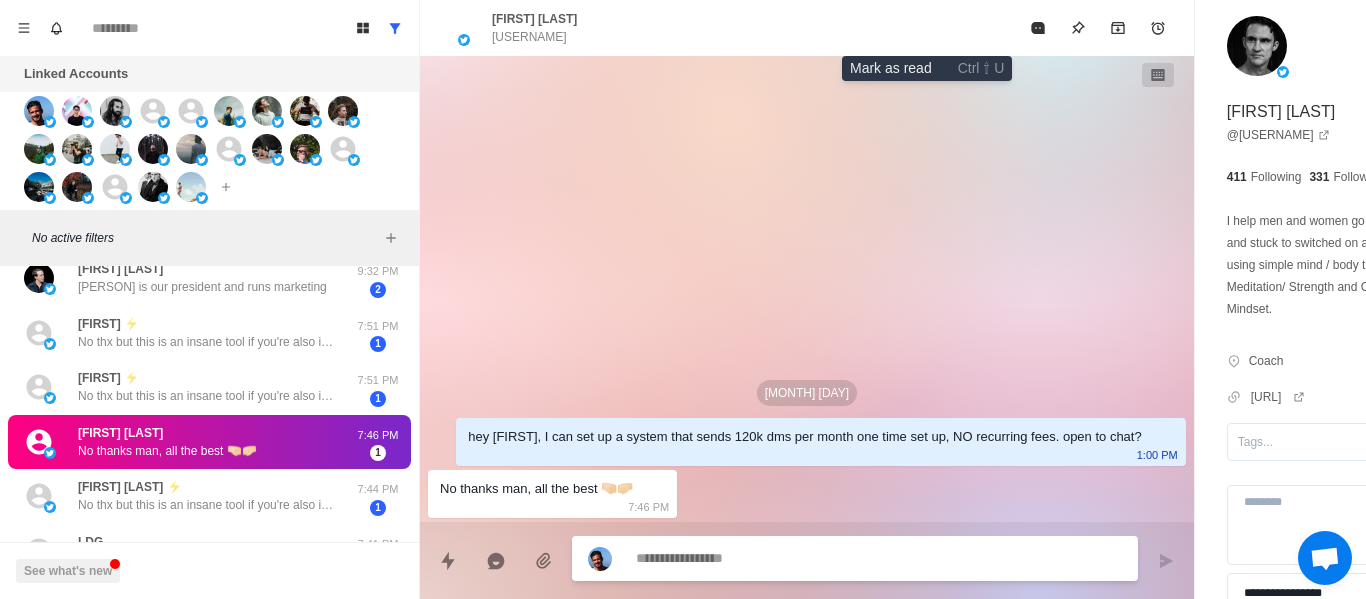click 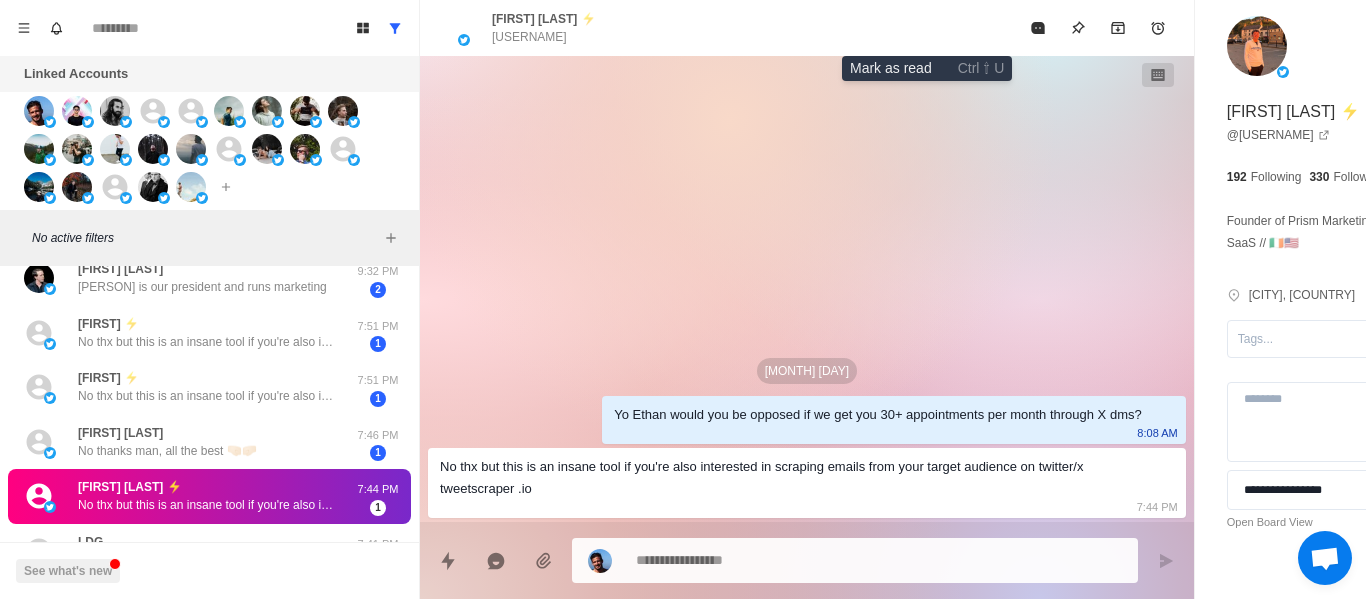 click 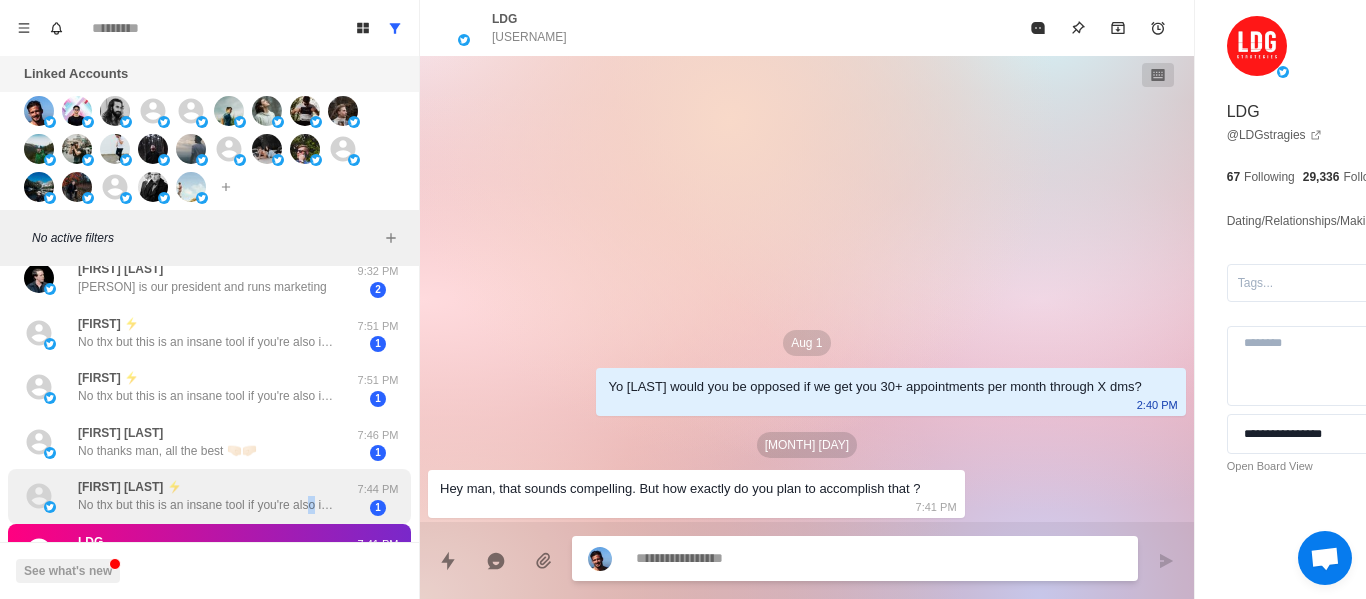 click on "[FIRST] [LAST] ⚡️ No thx but this is an insane tool if you're also interested in scraping emails from your target audience on twitter/x tweetscraper .io" at bounding box center [208, 496] 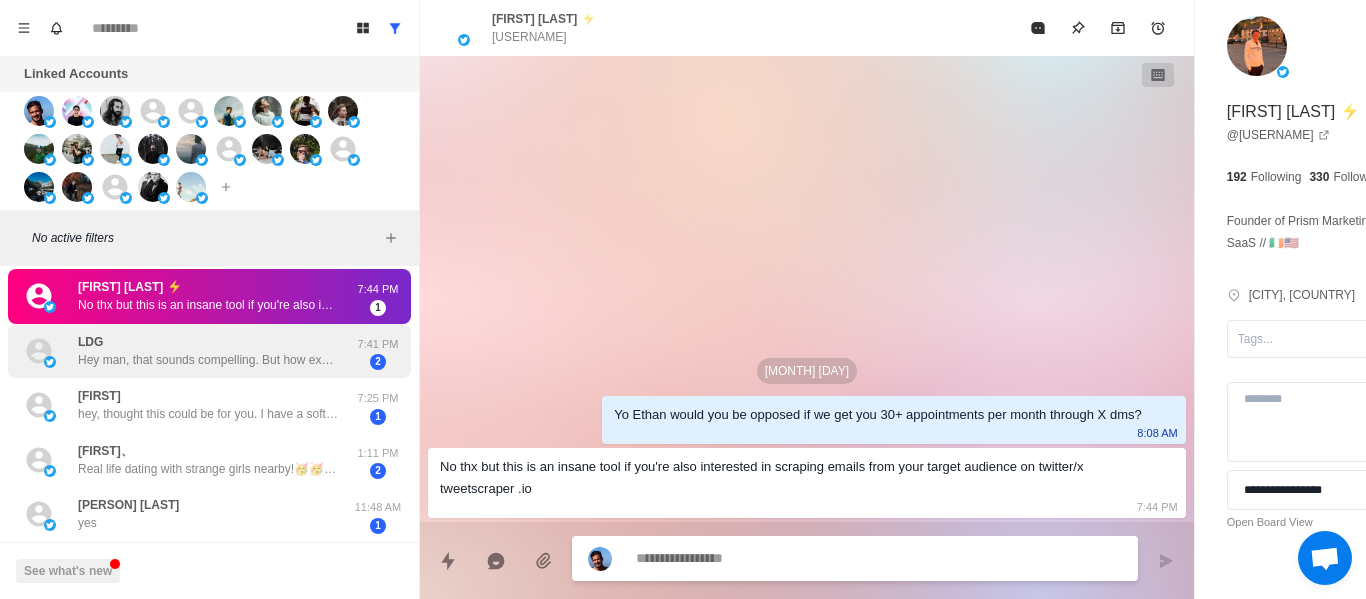 click on "[LAST] Hey man, that sounds compelling. But how exactly do you plan to accomplish that ? [TIME] 2" at bounding box center (209, 351) 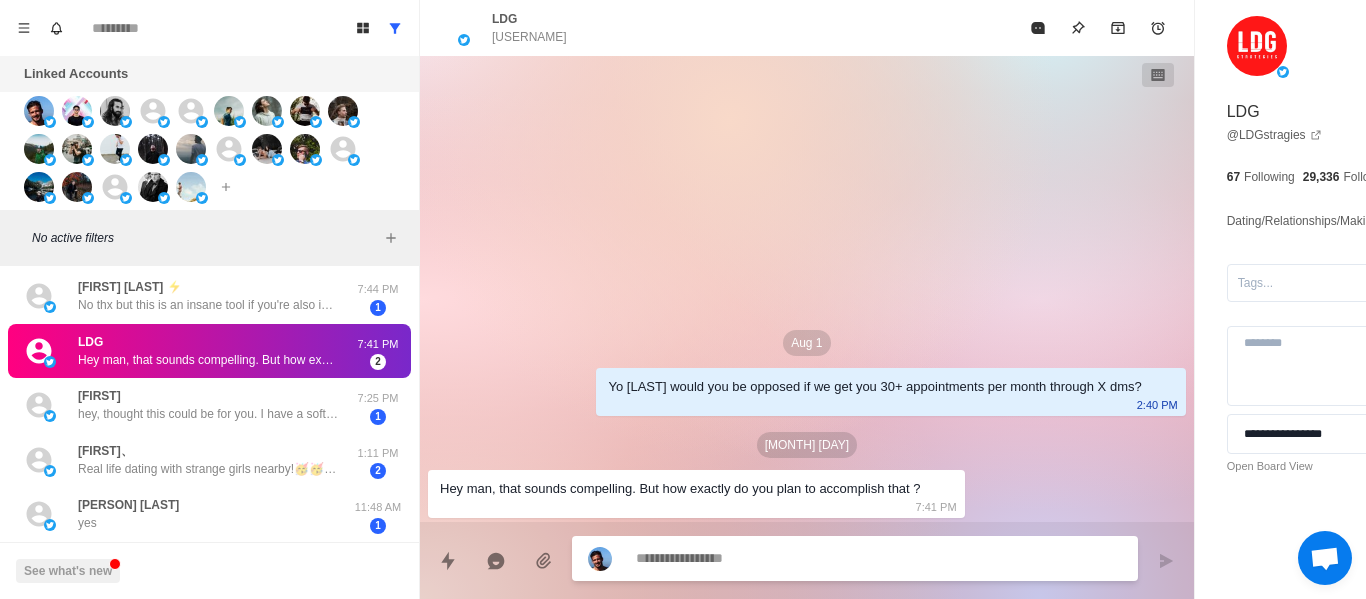 scroll, scrollTop: 382, scrollLeft: 0, axis: vertical 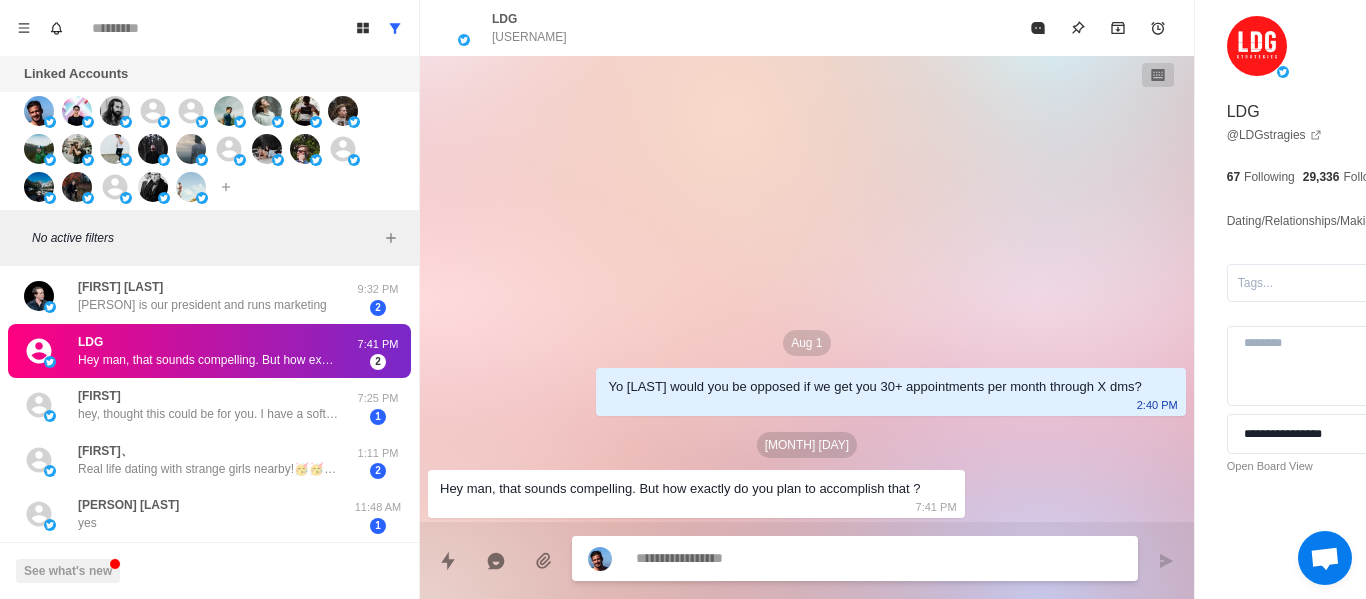 type on "*" 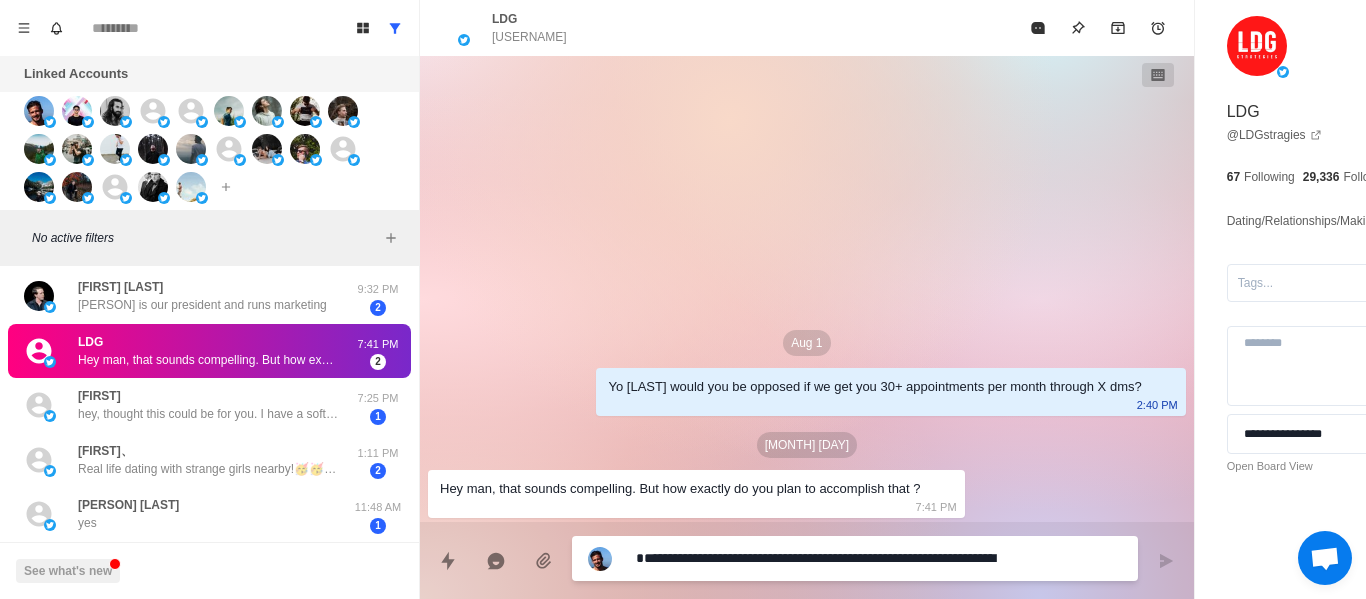 scroll, scrollTop: 16, scrollLeft: 0, axis: vertical 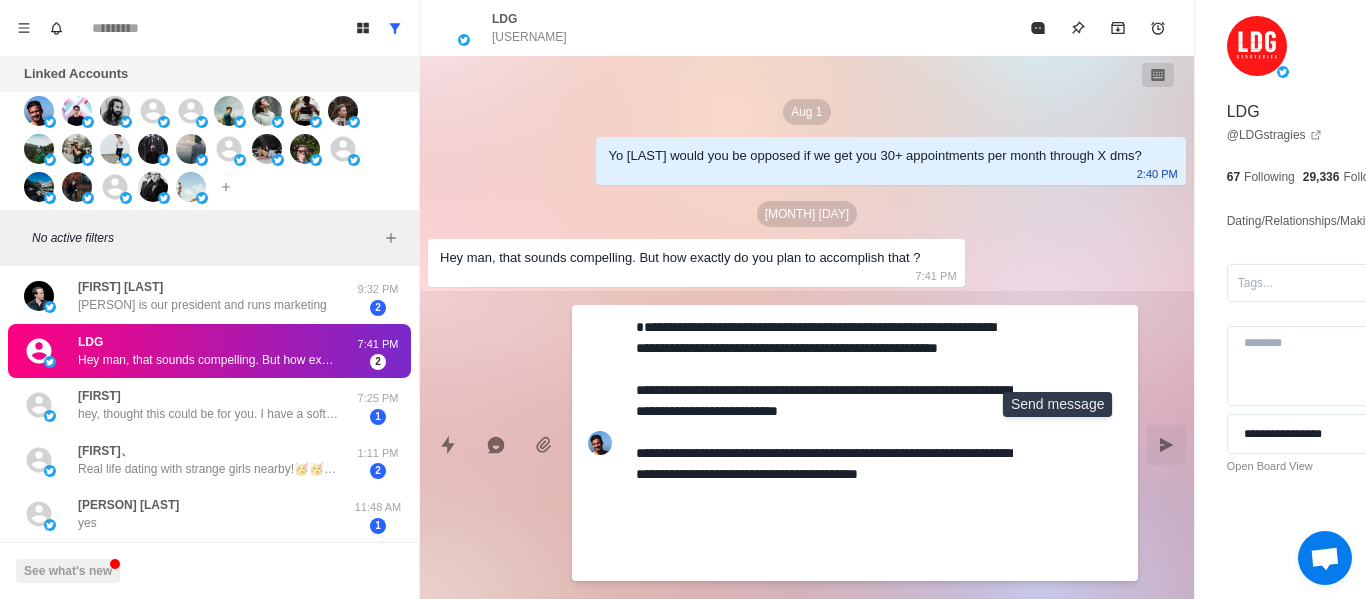 type on "**********" 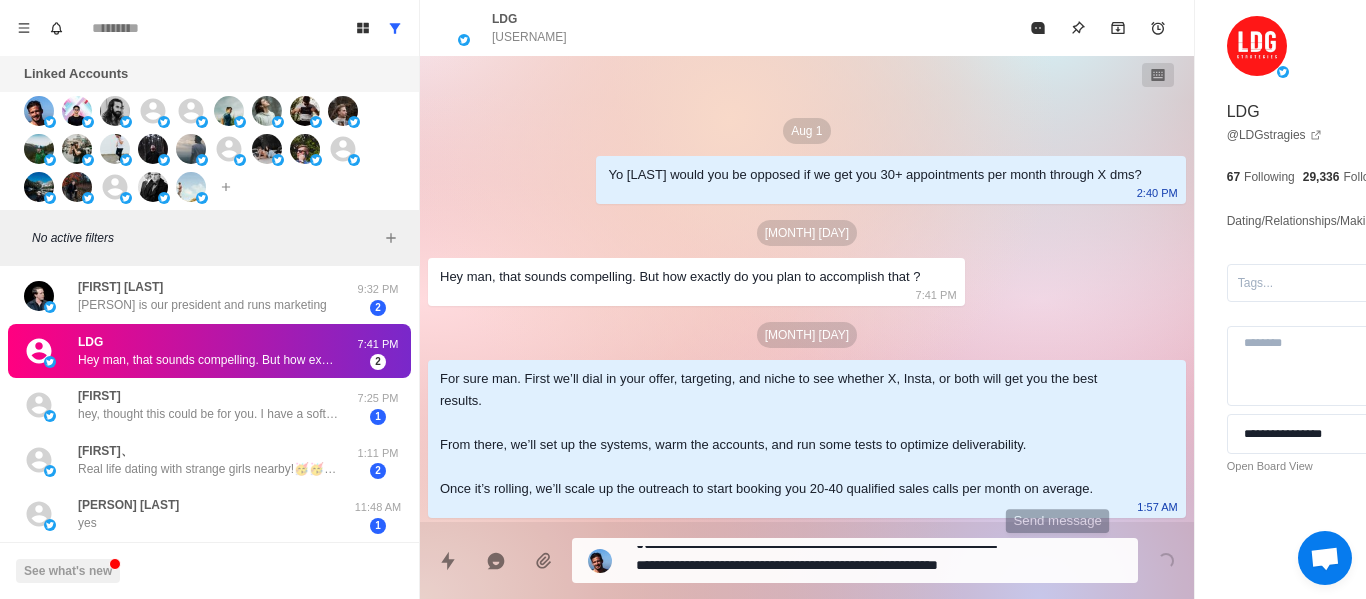 scroll, scrollTop: 54, scrollLeft: 0, axis: vertical 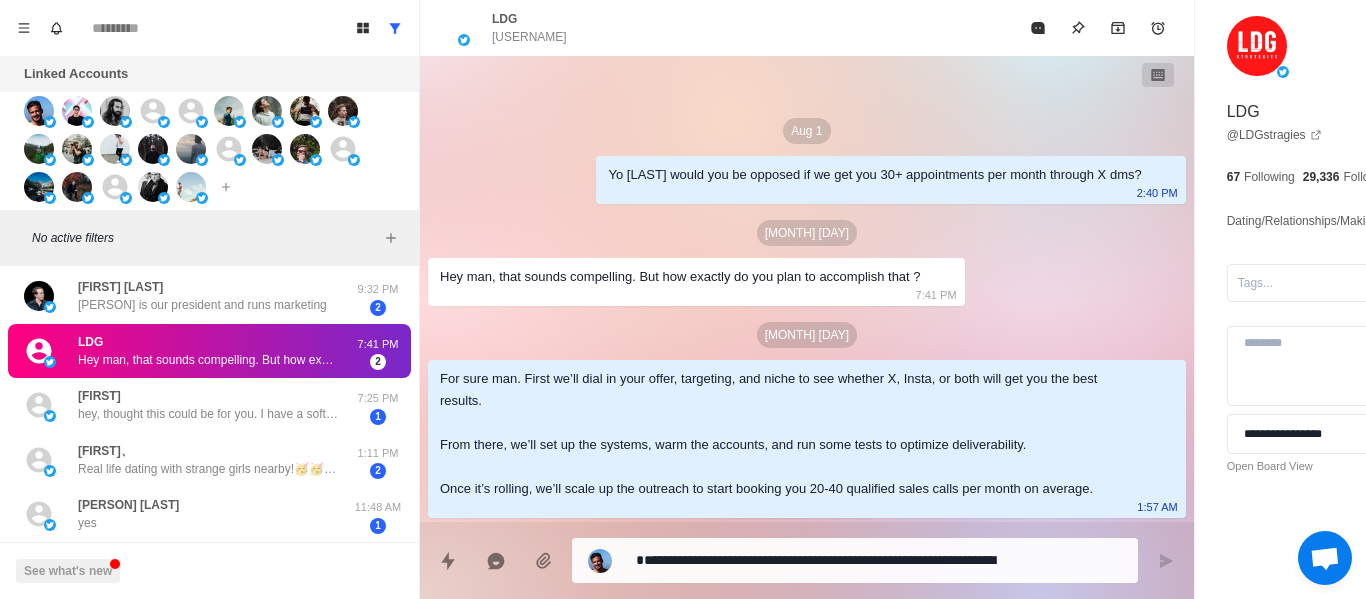type on "*" 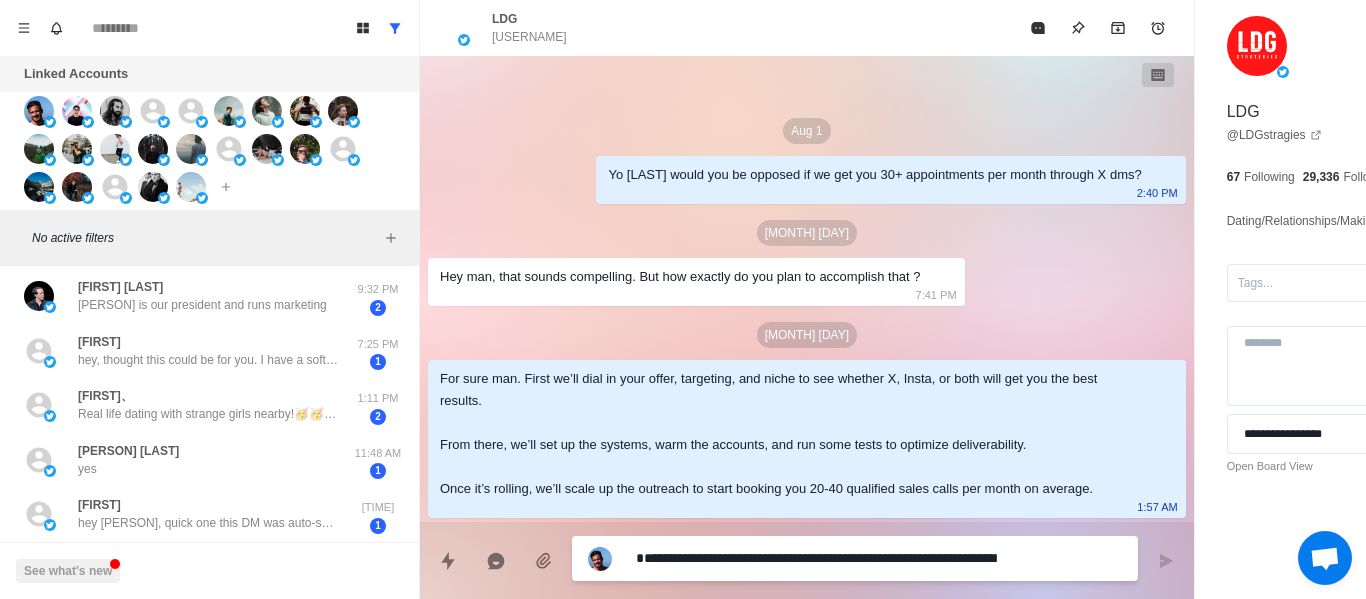 paste 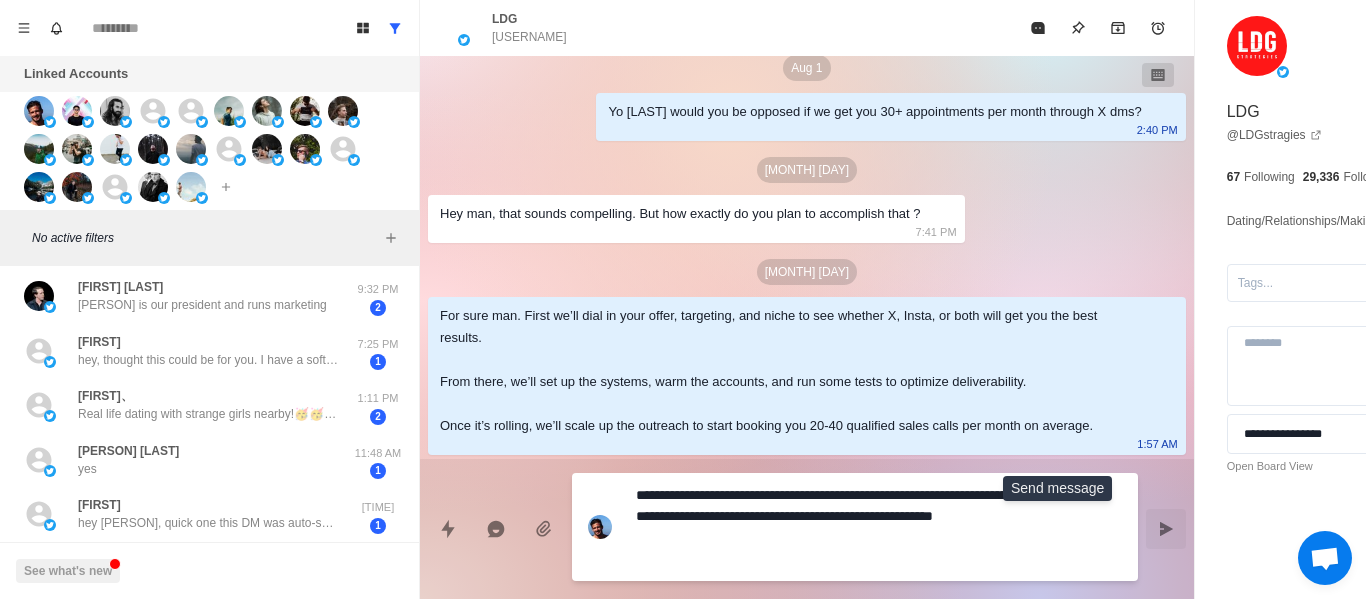 type on "**********" 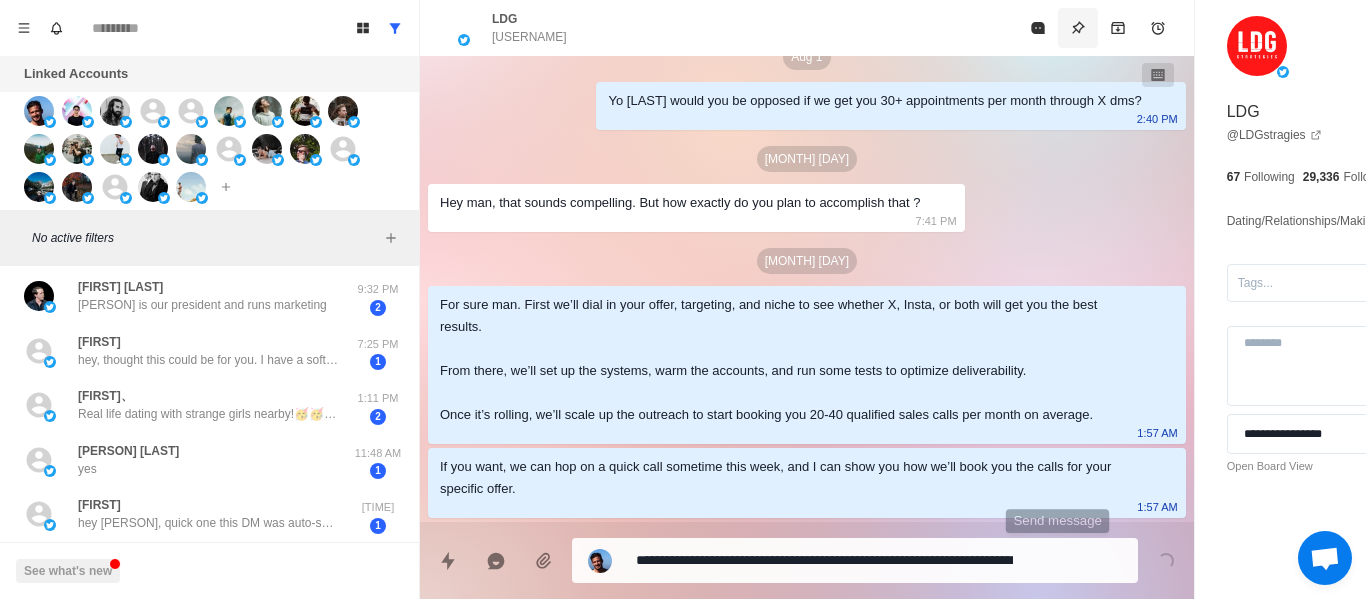scroll, scrollTop: 128, scrollLeft: 0, axis: vertical 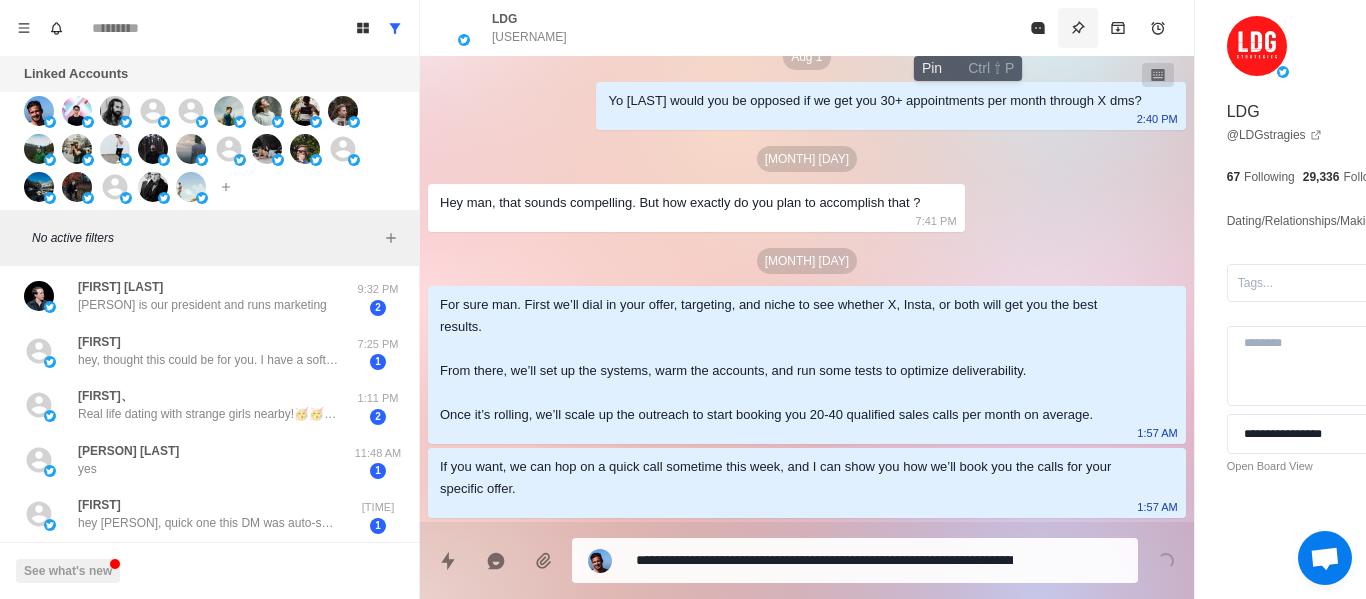 click at bounding box center (1078, 28) 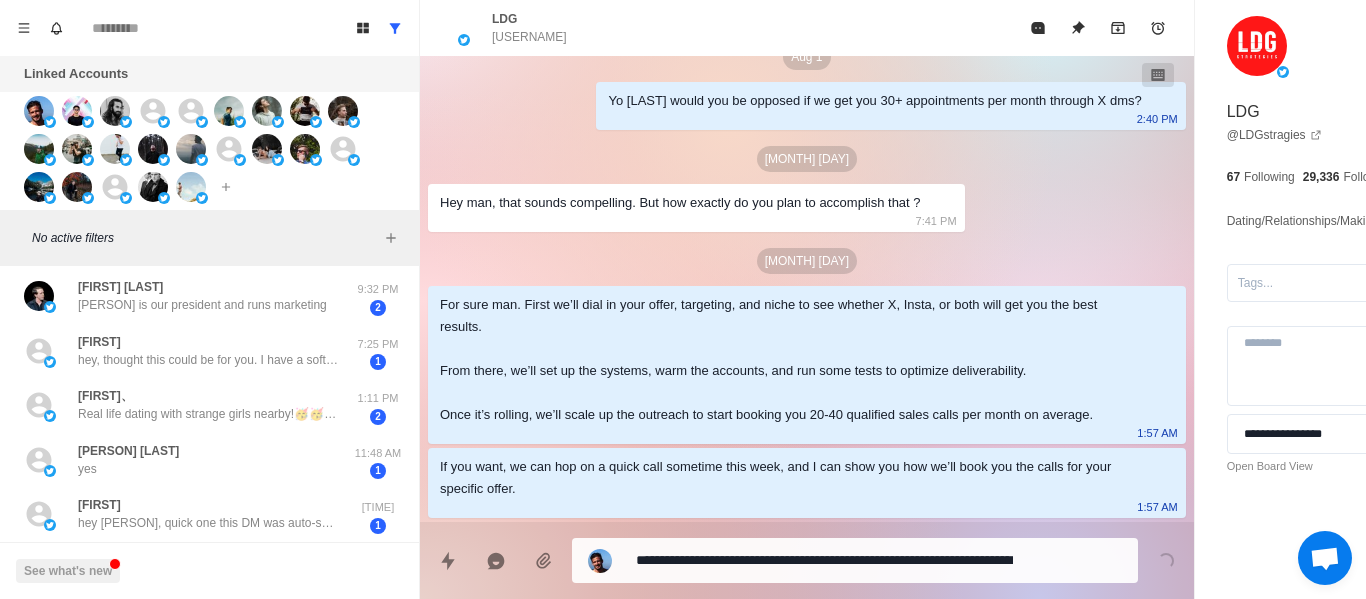 type on "*" 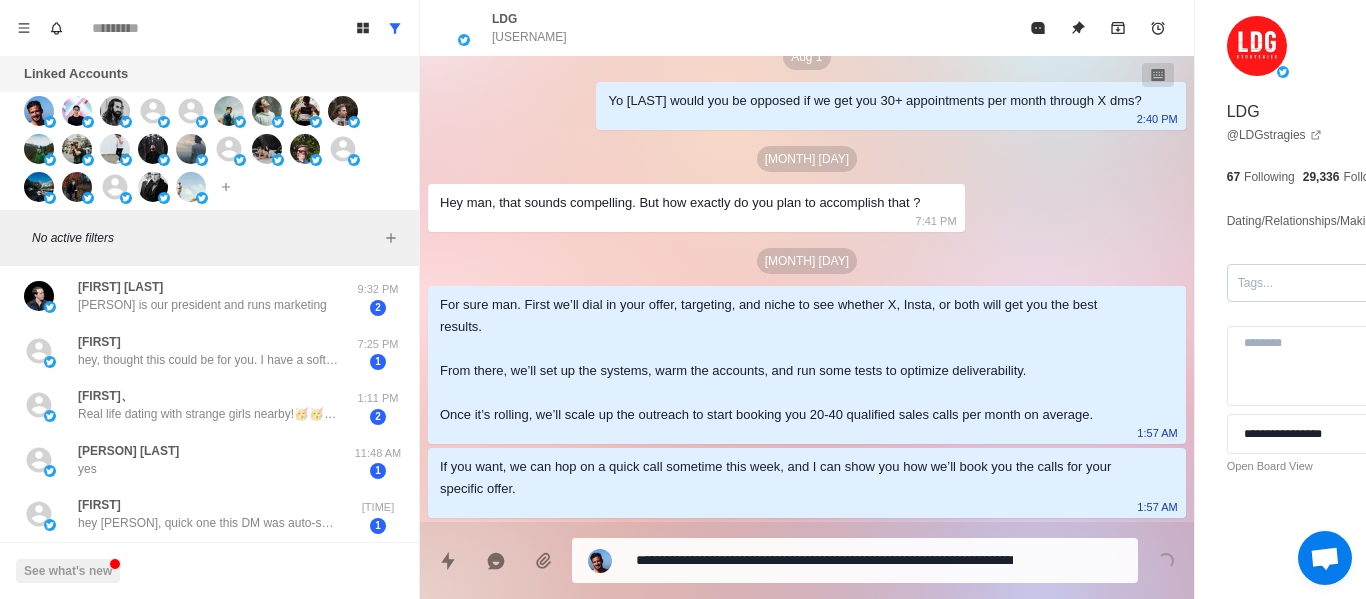 click on "Tags..." at bounding box center [1321, 283] 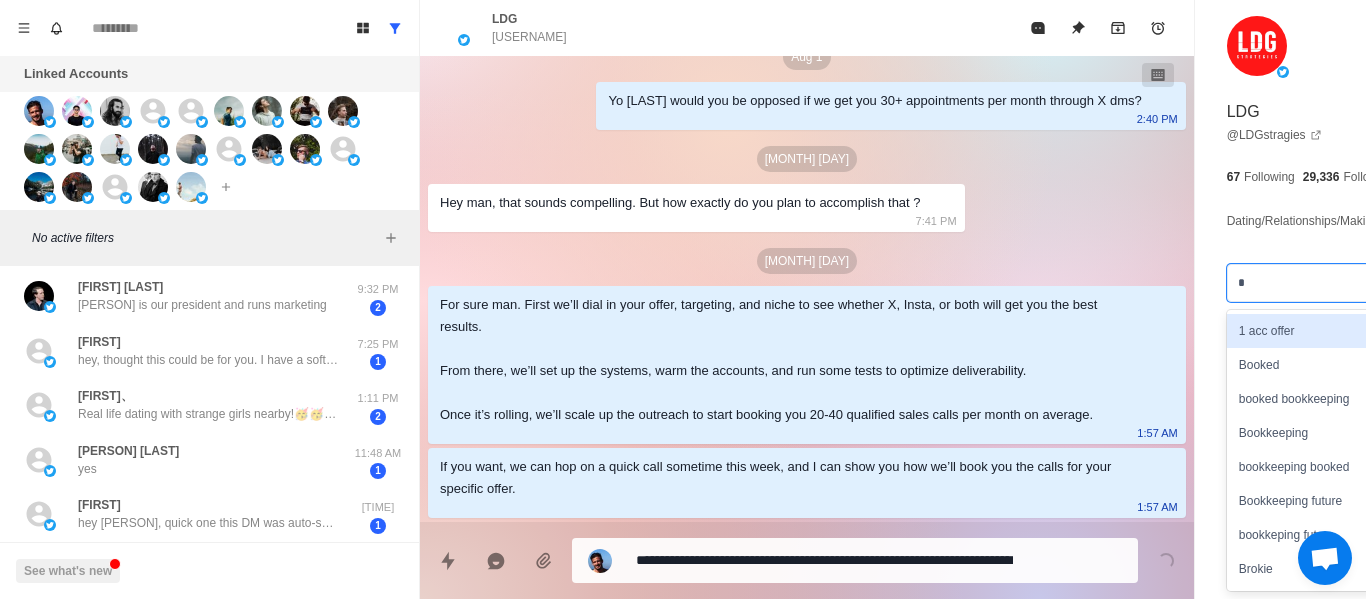 type on "**" 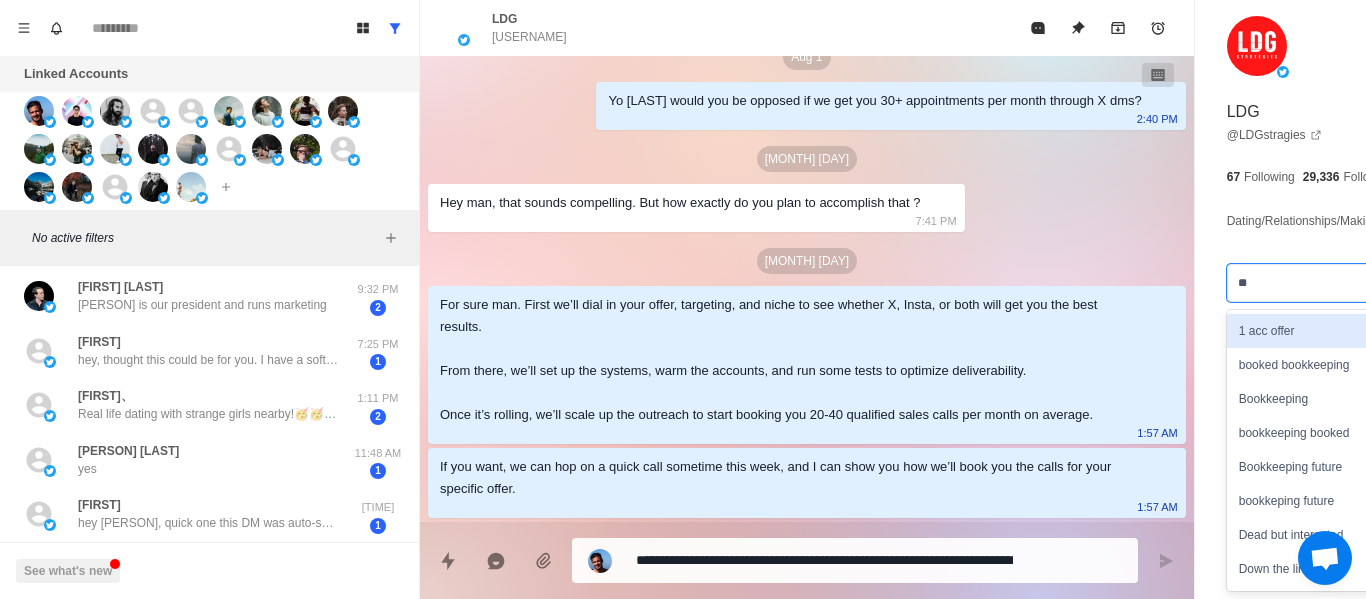type on "*" 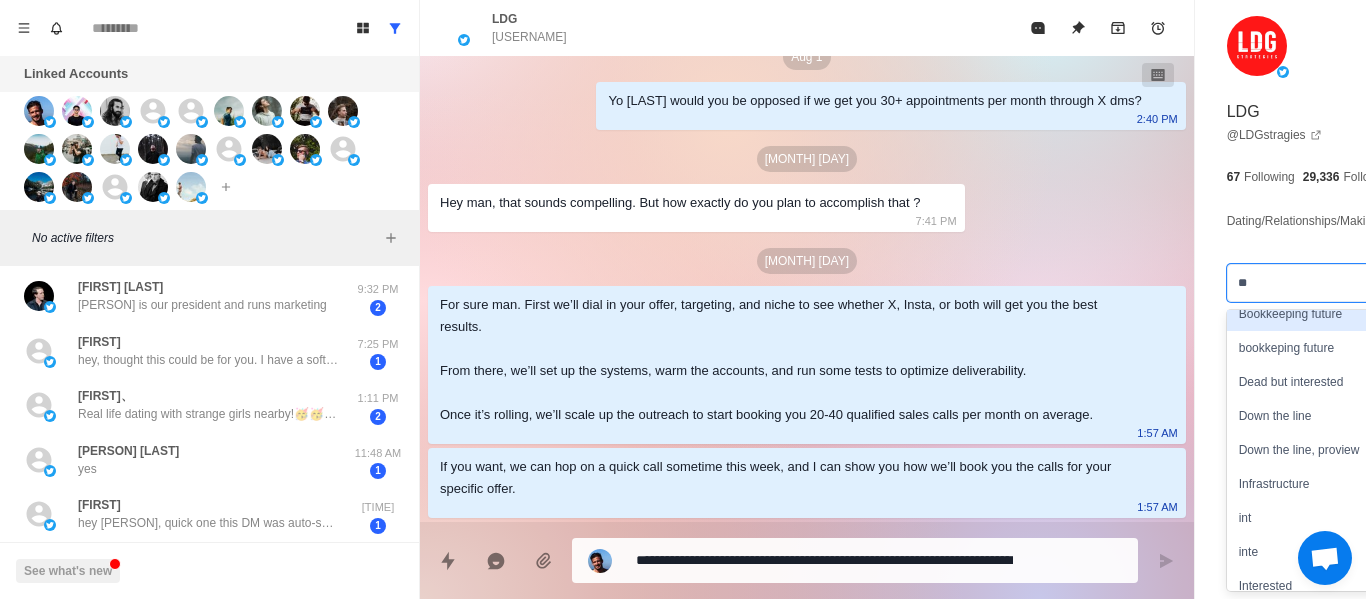 scroll, scrollTop: 200, scrollLeft: 0, axis: vertical 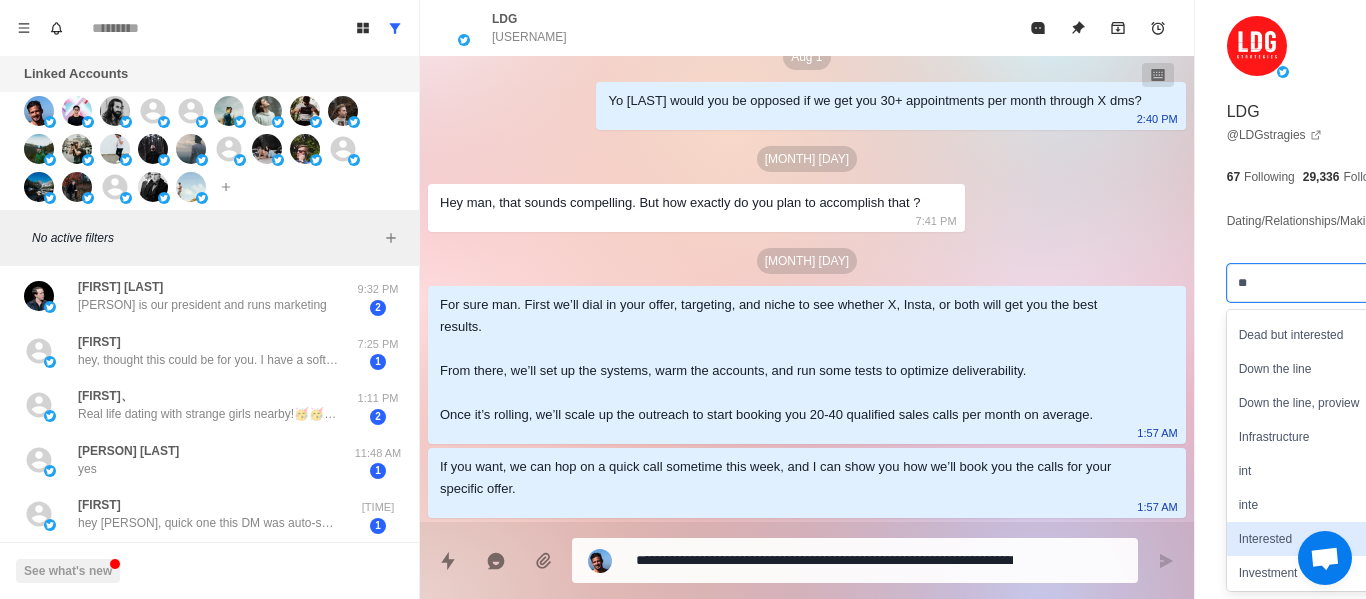 click on "Interested" at bounding box center [1340, 539] 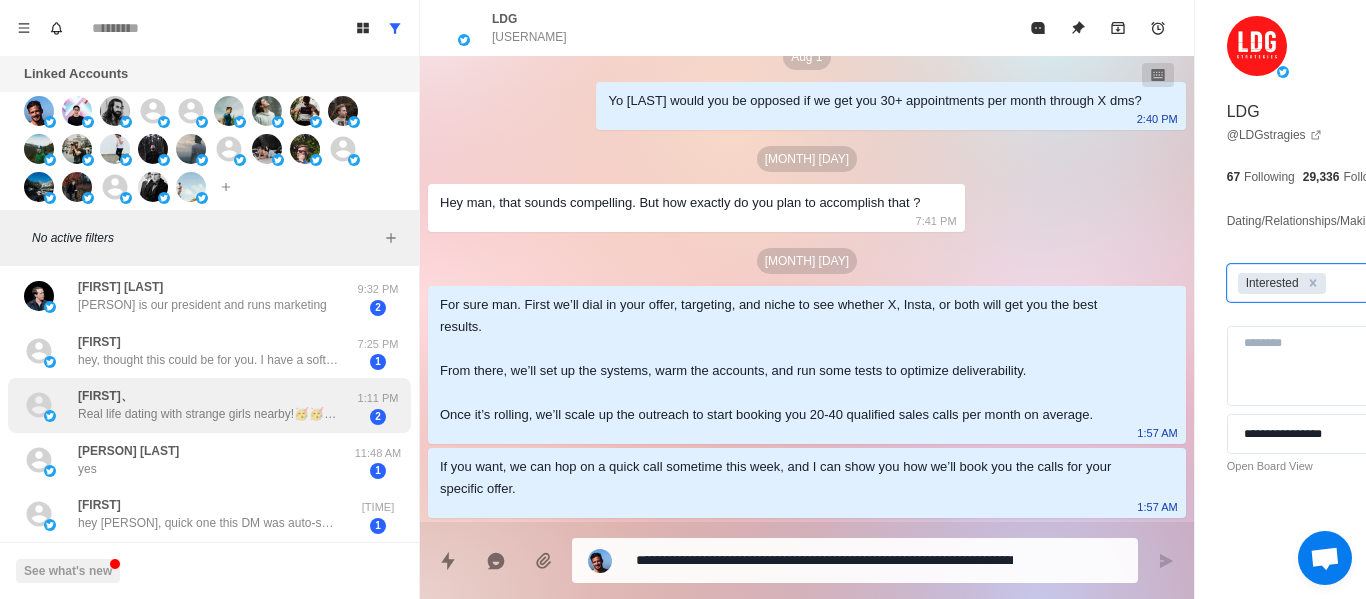 click on "Real life dating with strange girls nearby!🥳🥳
🔞Various styles,🔞sexy and hot.
💕[URL]💕
Fill in the invitation code💖[CODE]💖
Unlock private one-on-one nude chat for free! 🔥 🍂 🌂 🪐" at bounding box center [208, 414] 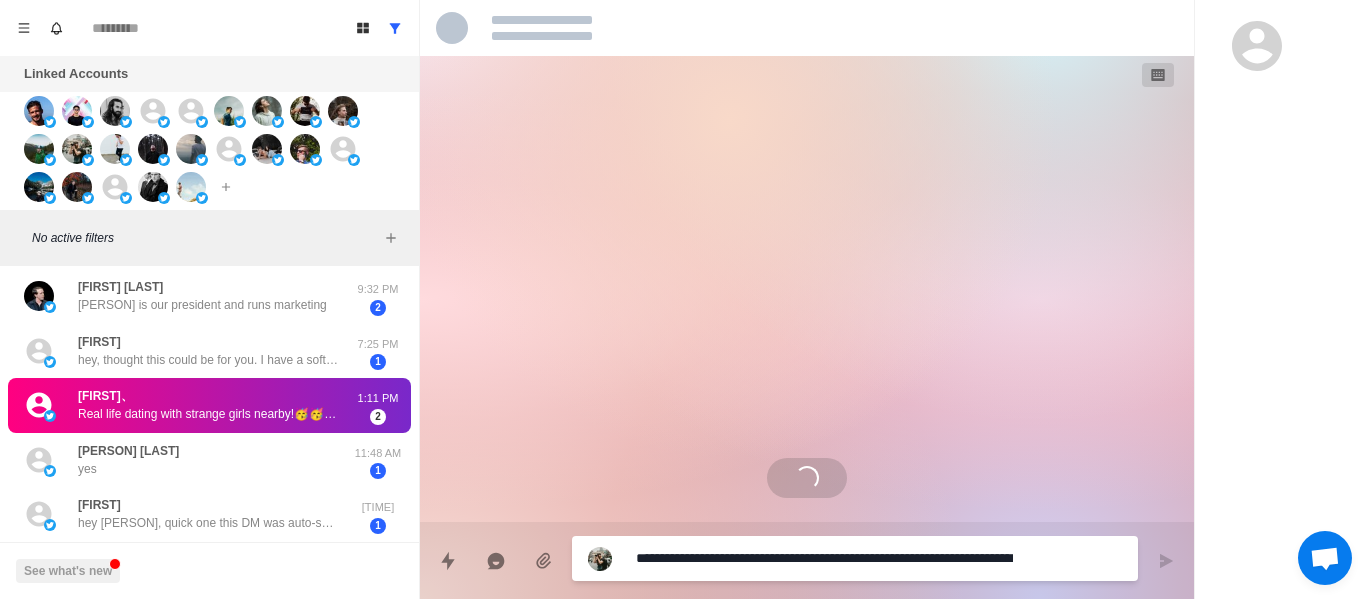 scroll, scrollTop: 0, scrollLeft: 0, axis: both 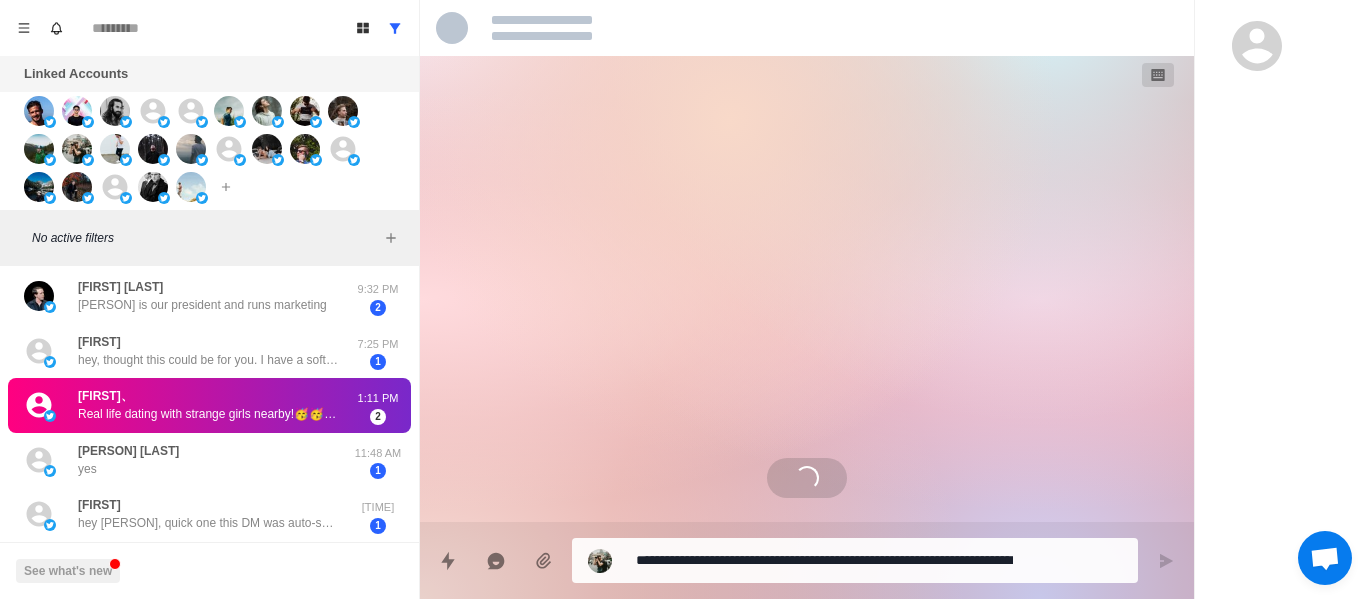 click on "[FIRST], Real life dating with strange girls nearby!🥳🥳
🔞Various styles,🔞sexy and hot.
💕https://t.co/cnk96V4rPf💕
Fill in the invitation code💖c4ucvg💖
Unlock private one-on-one nude chat for free! 🔥 🍂 🌂 🪐" at bounding box center [208, 405] 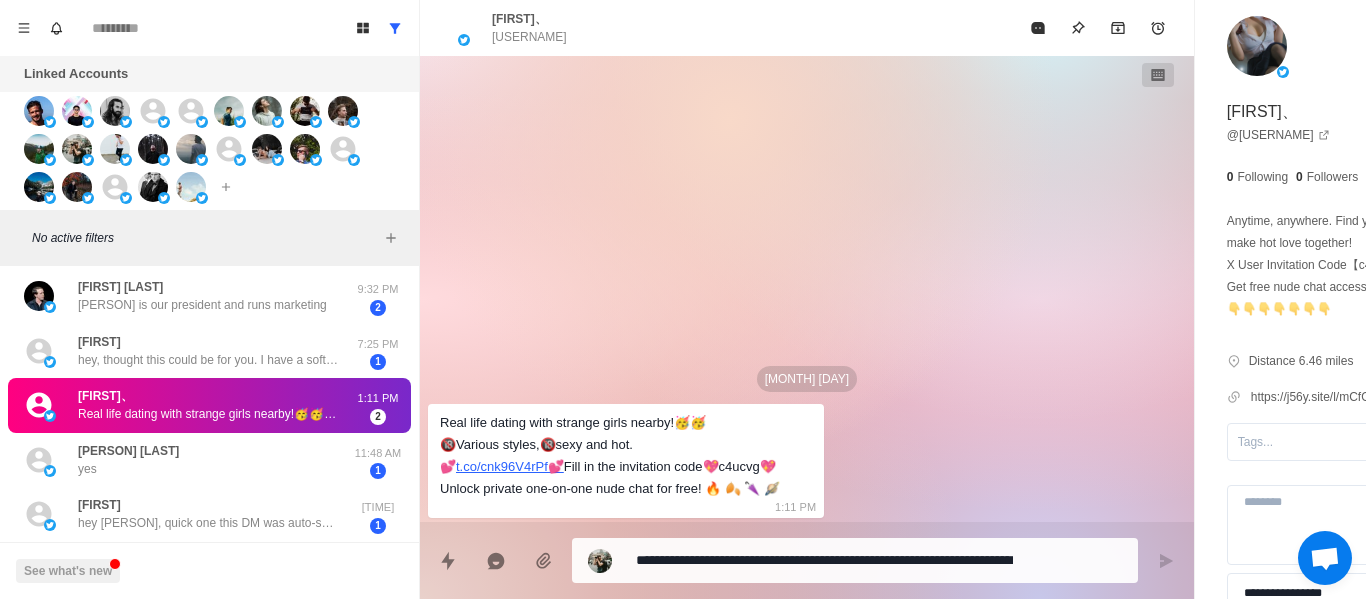 click on "hey, thought this could be for you. I have a software that lets you get in contact with thousands of potential clients/customers on twitter/x and it’s not through sending dms like this one (sorry lol, I just saw your profile and had to)
cool if I share more info?" at bounding box center [208, 360] 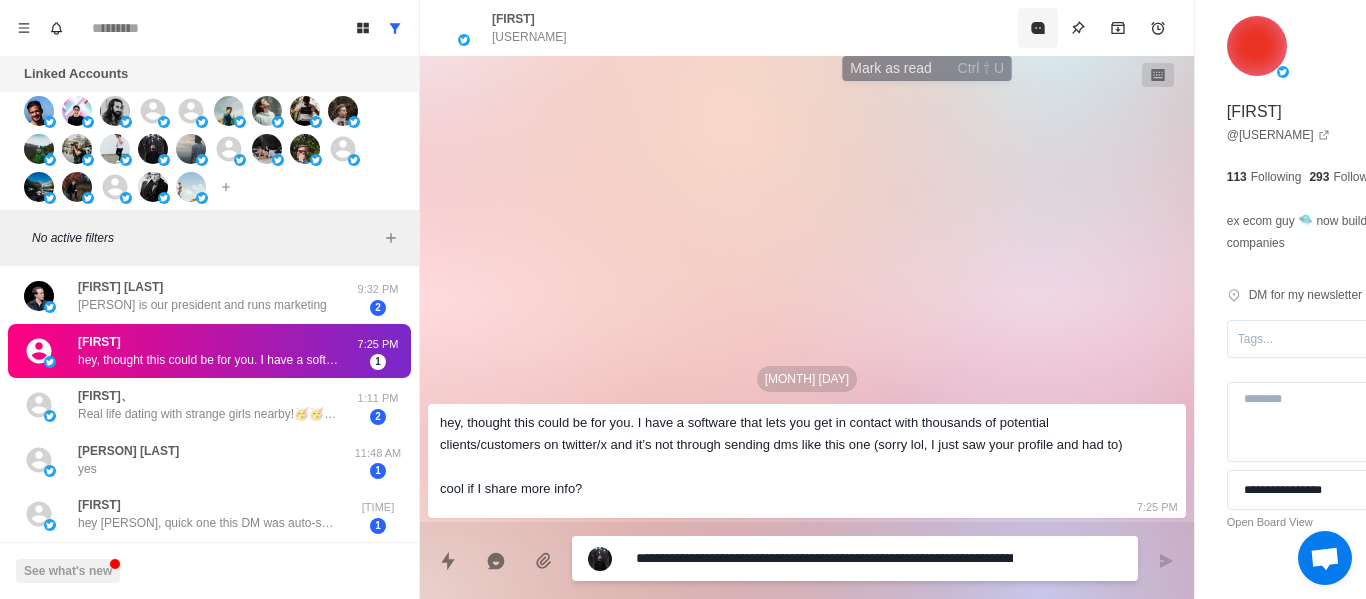 click at bounding box center (1038, 28) 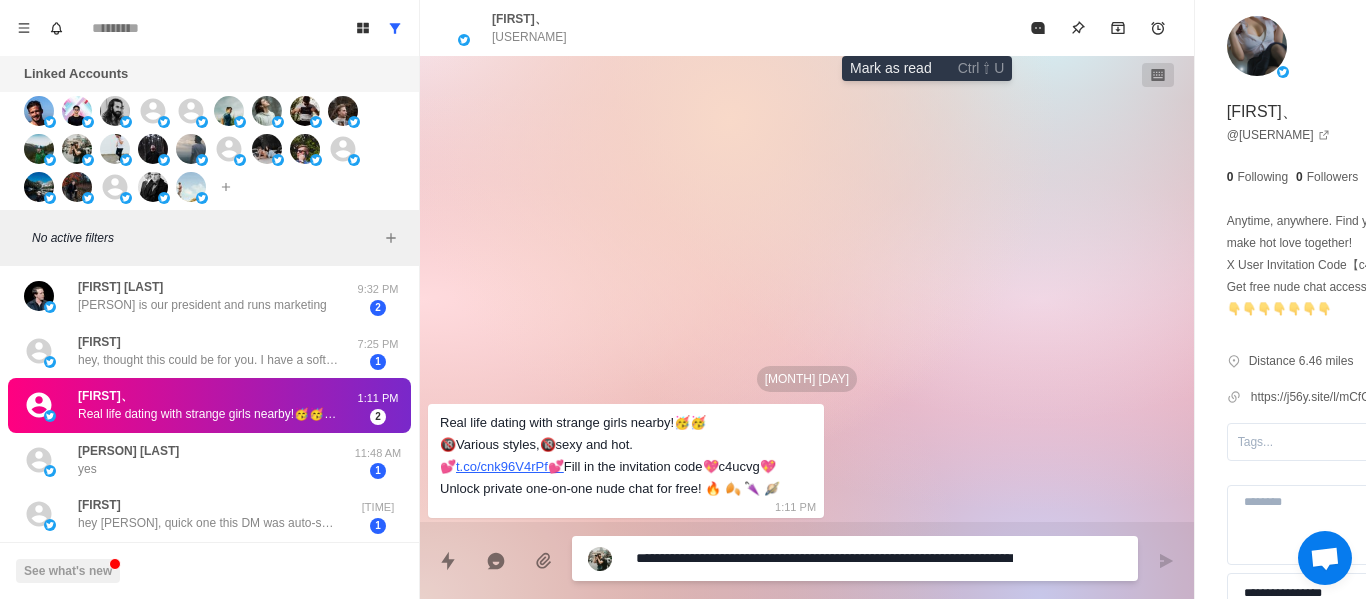click 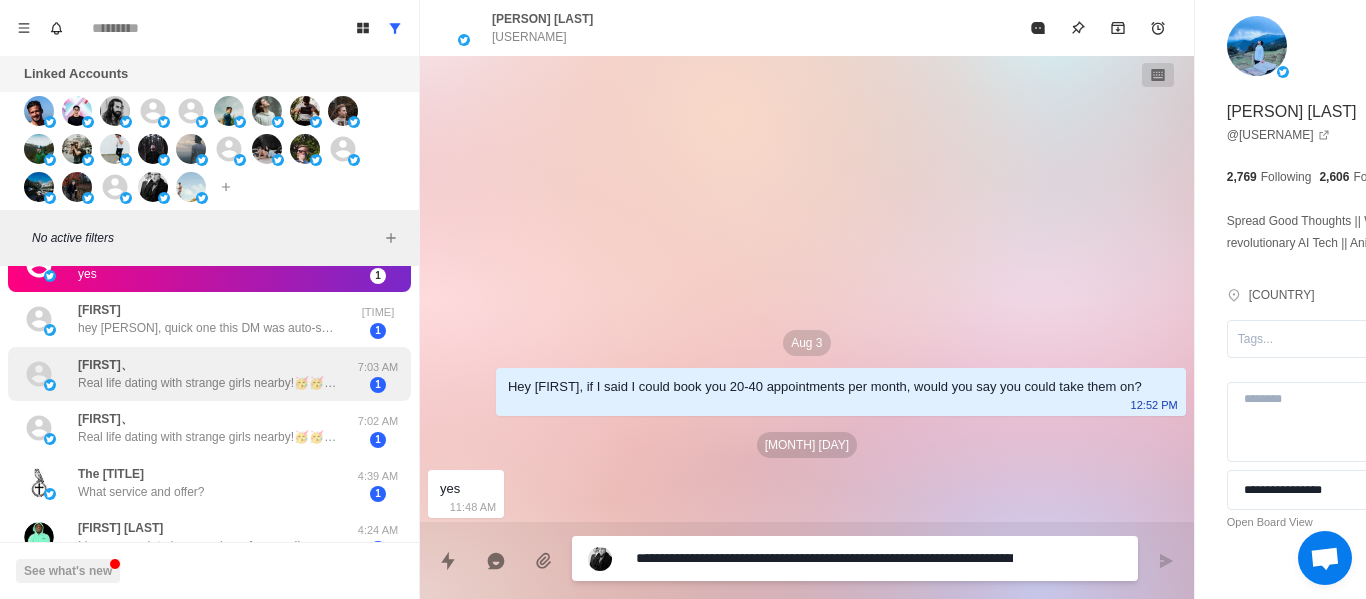 scroll, scrollTop: 582, scrollLeft: 0, axis: vertical 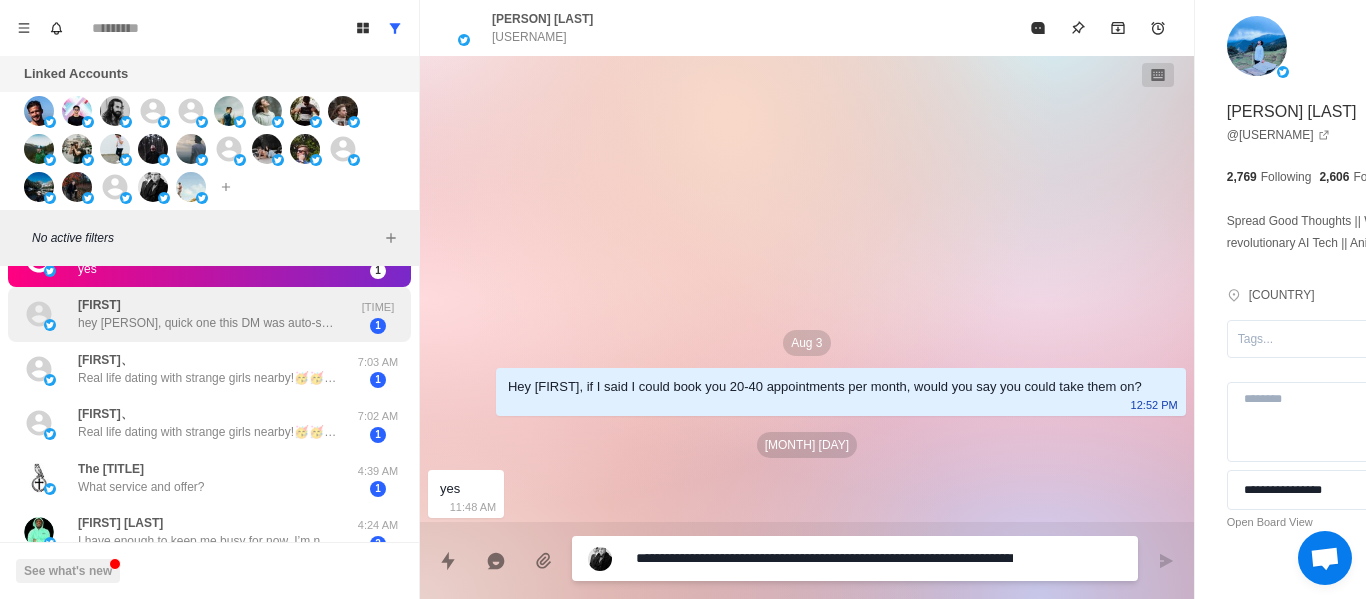 click on "[FIRST] hey [LAST], quick one
this DM was auto-sent by a tool I coded myself.
wasn't a VA, no outreach tool, just custom code doing its thing.
you’re getting this because:
– you run (or help run) an agency
– you follow Jeremy Haynes or similar
– and i can definitely improve your backend ops
i build internal tools for agency owners that
→ shave hours off delivery
→ plug holes in ops
→ or give your offer another angle = more money
currently building a booking app for an RV rental guy.
3k job, 10-day build.
i don’t do bloated projects - just fast, high-leverage systems.
if your team’s stuck doing repetitive stuff or you’ve got an idea you wish existed. happy to connect on it
– [FIRST] [TIME] 1" at bounding box center (209, 314) 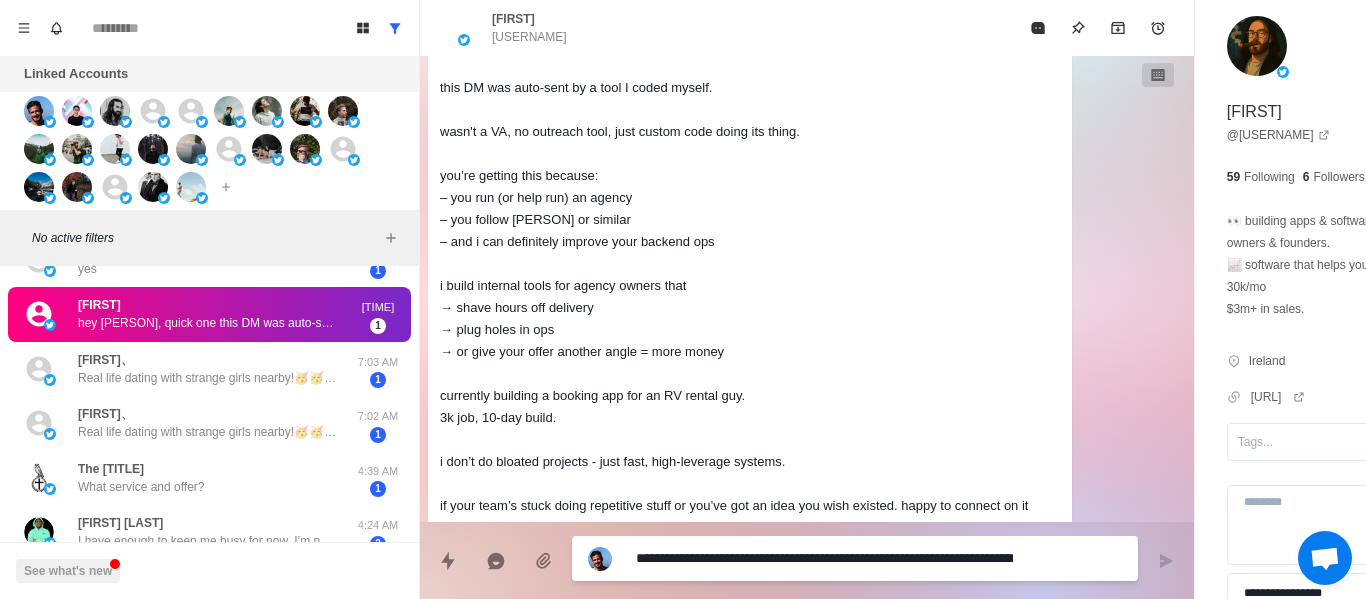 scroll, scrollTop: 0, scrollLeft: 0, axis: both 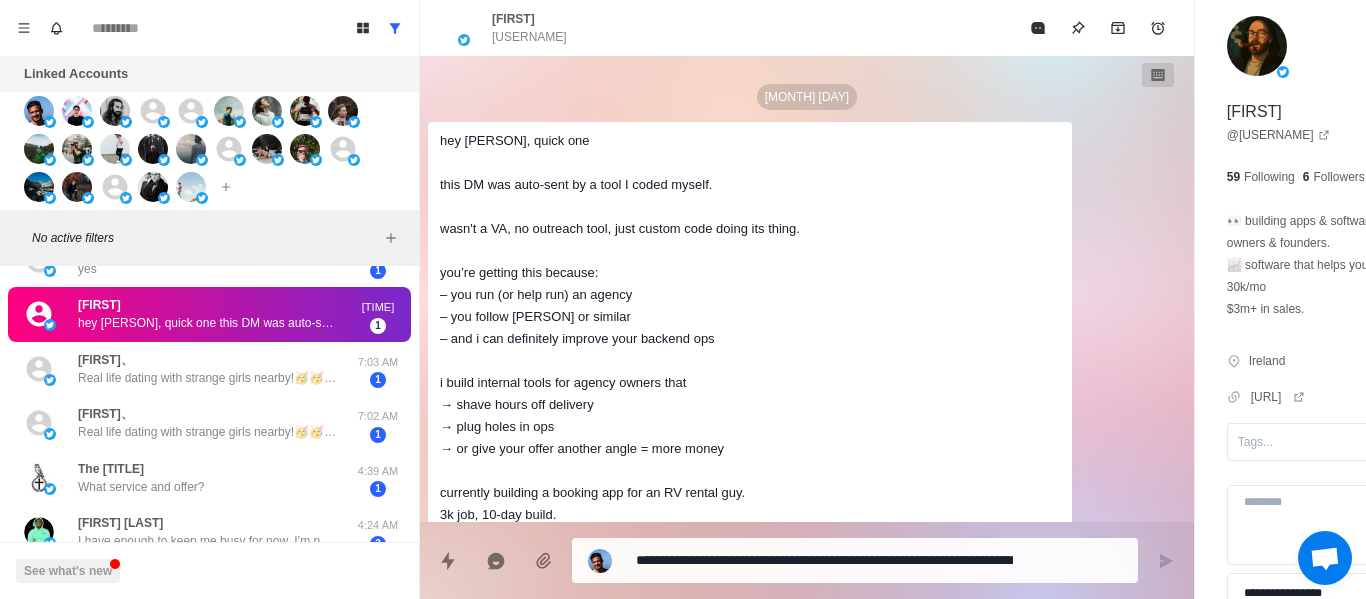 click on "[FIRST] [USERNAME]" at bounding box center (727, 28) 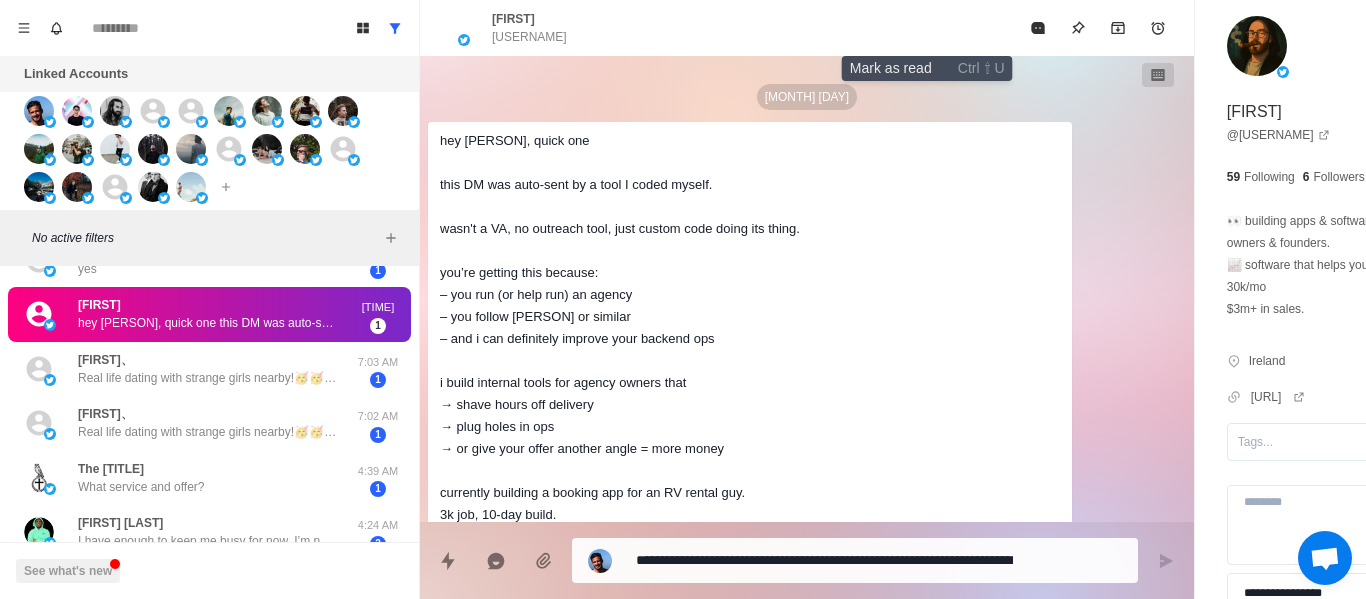 drag, startPoint x: 915, startPoint y: 31, endPoint x: 932, endPoint y: 30, distance: 17.029387 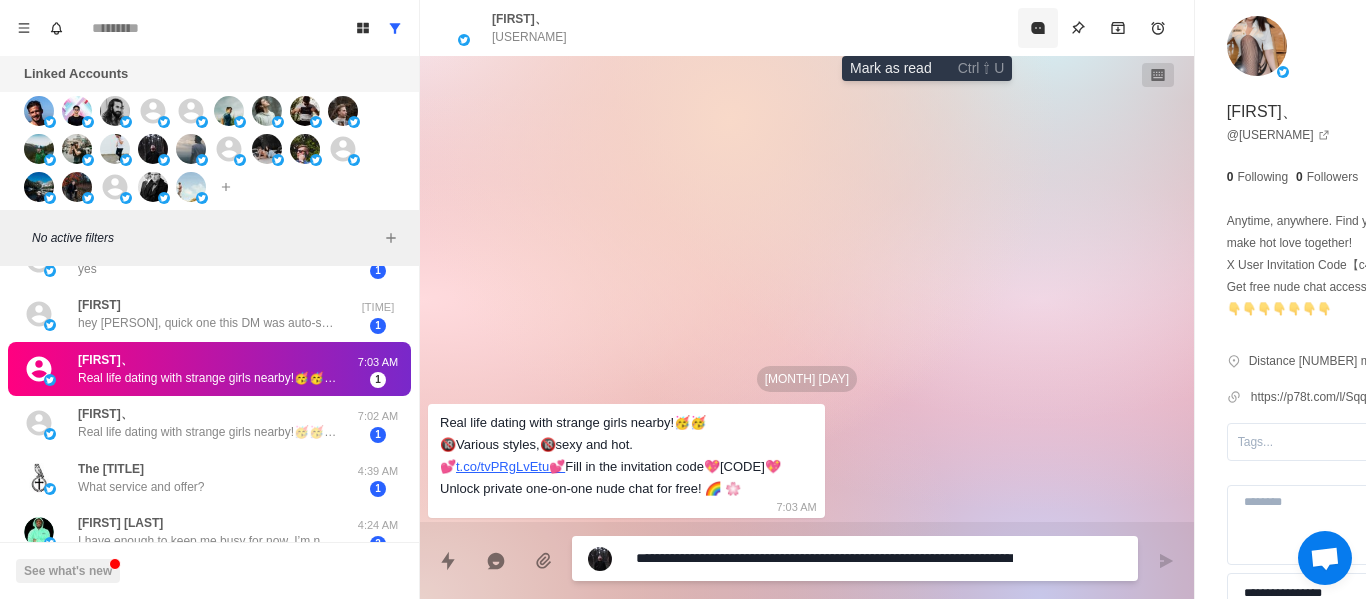 scroll, scrollTop: 450, scrollLeft: 0, axis: vertical 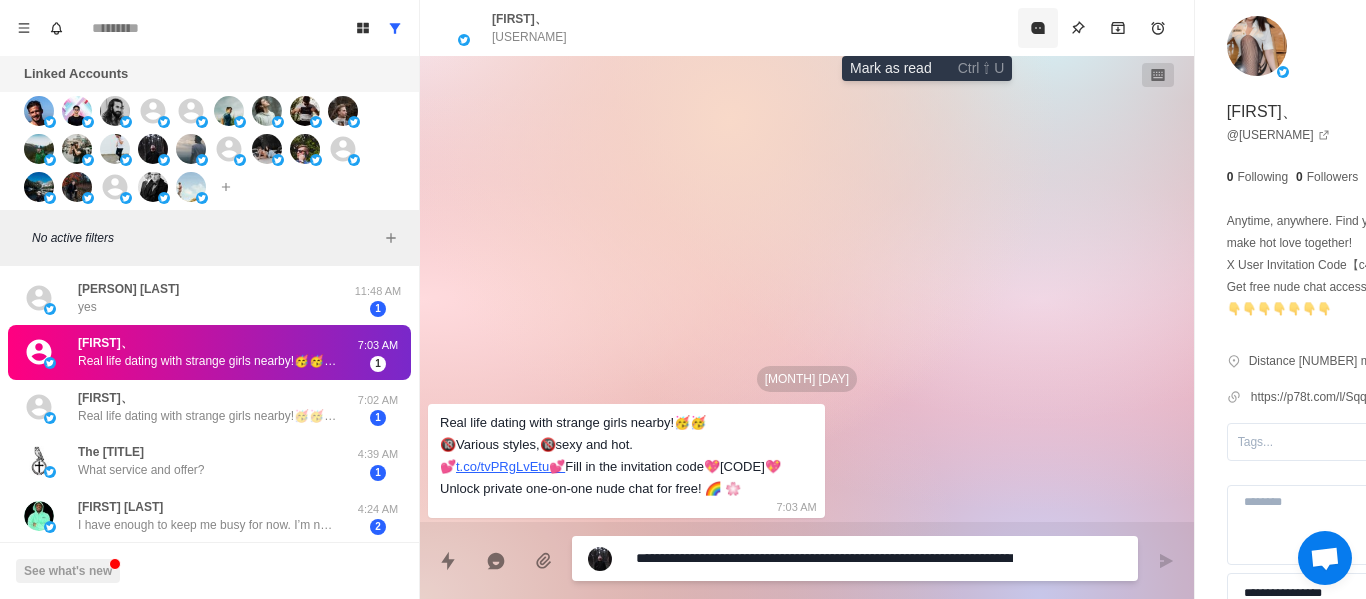 click at bounding box center (1038, 28) 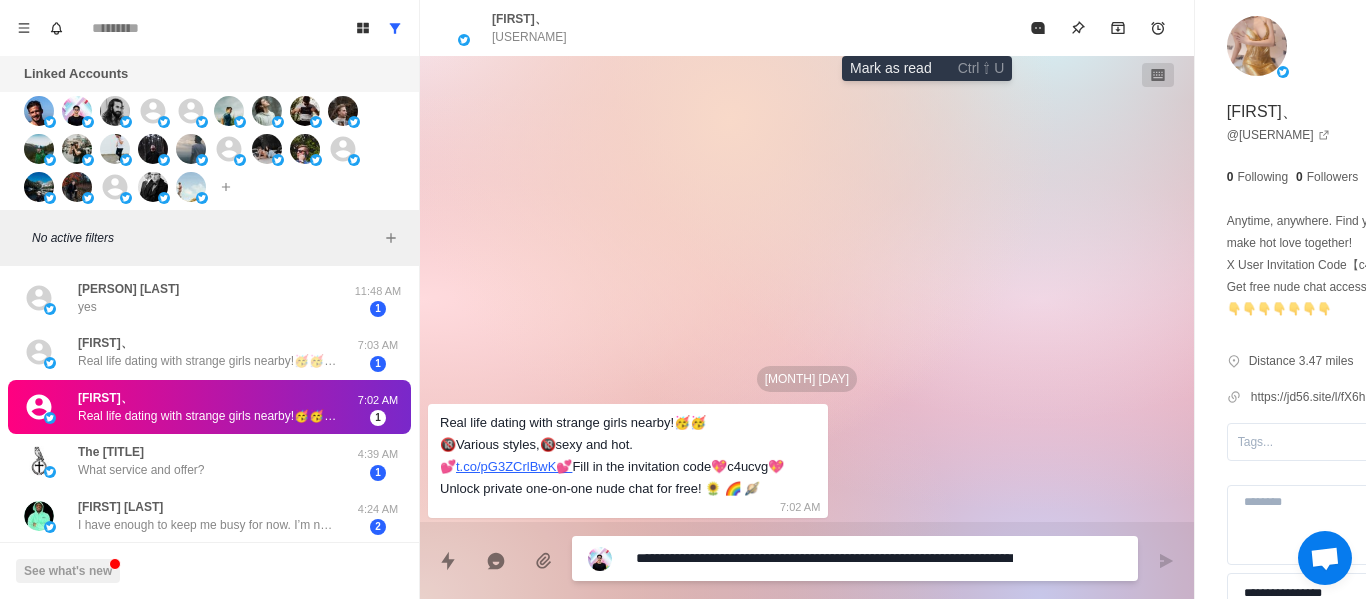 click at bounding box center [1038, 28] 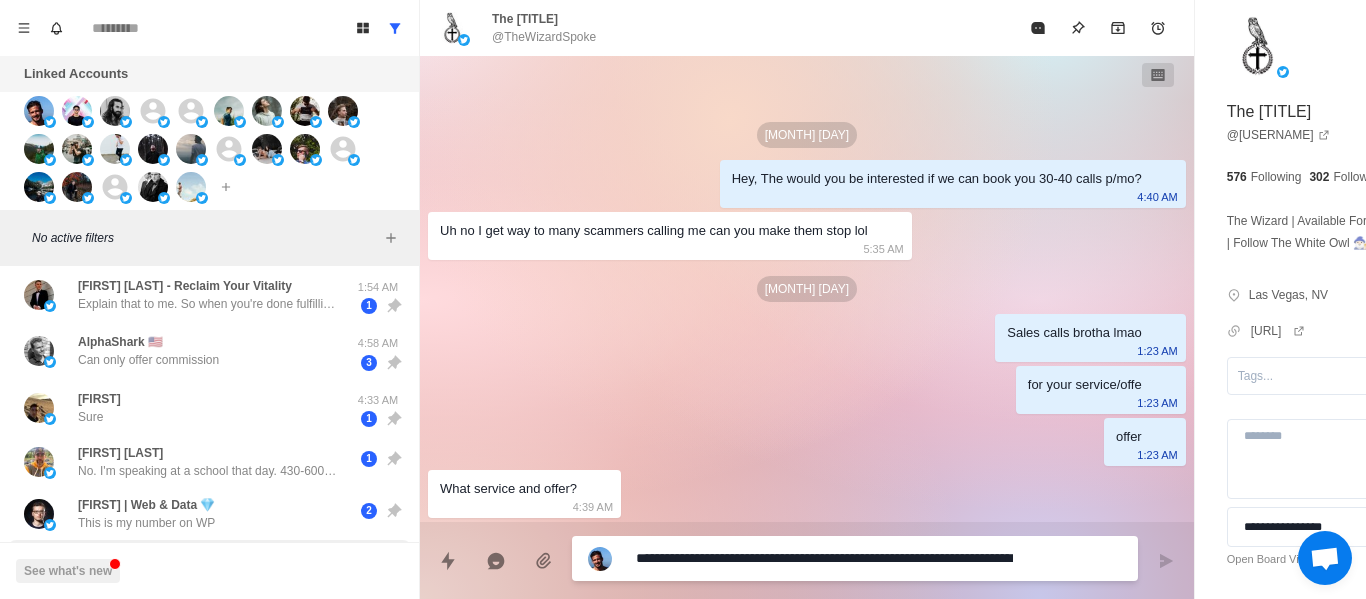 scroll, scrollTop: 0, scrollLeft: 0, axis: both 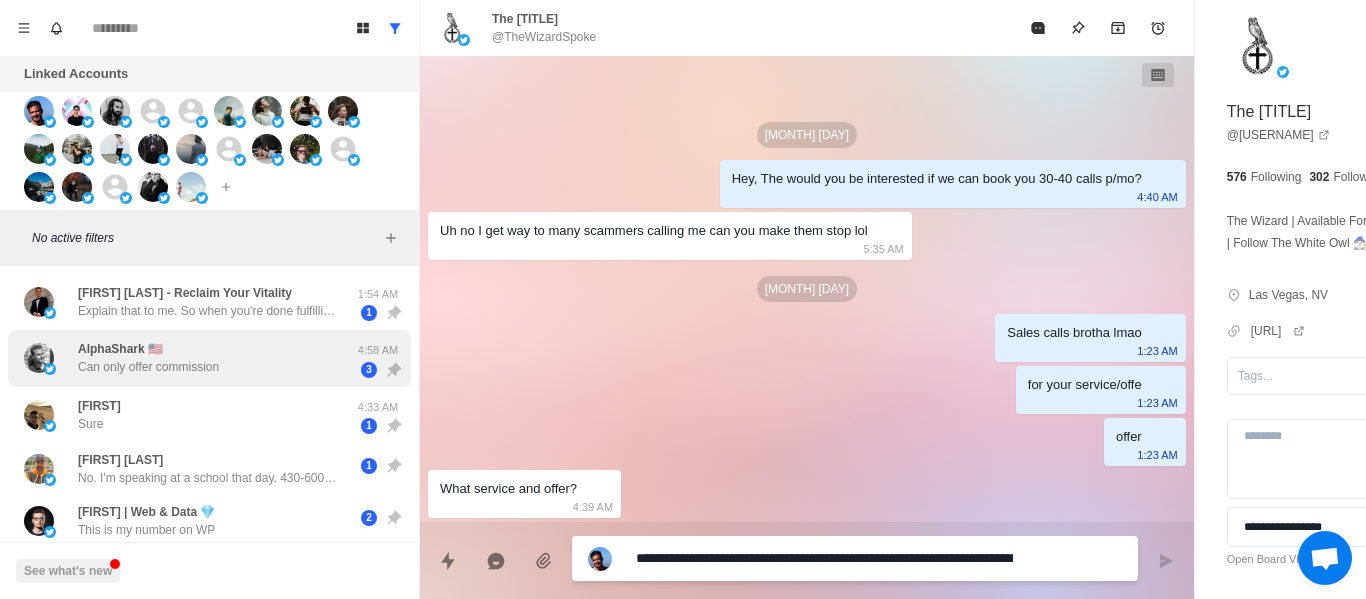 click on "AlphaShark 🇺🇸" at bounding box center [120, 349] 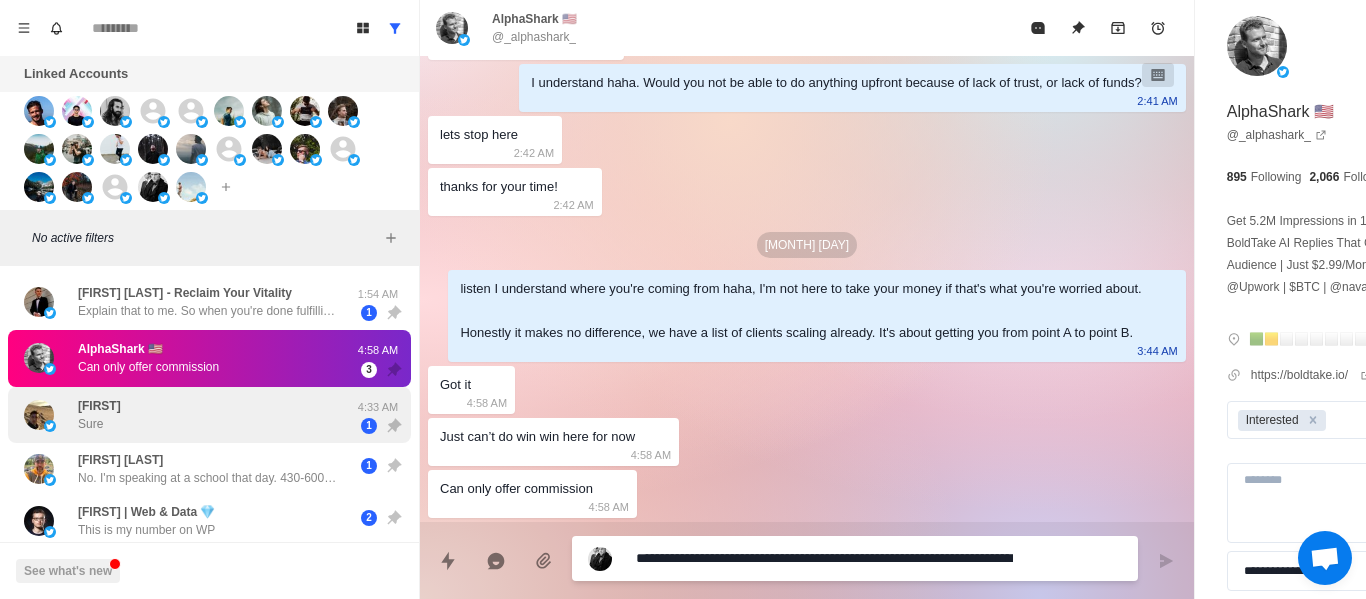 click on "[PERSON] Sure" at bounding box center [188, 415] 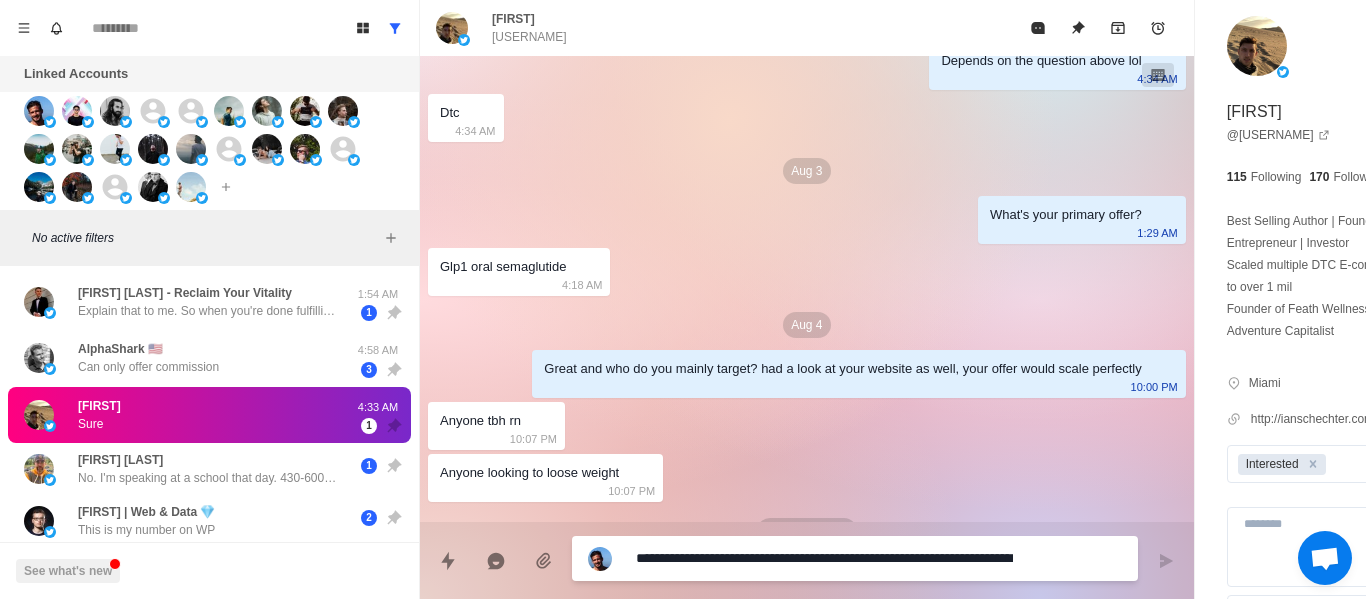 scroll, scrollTop: 1732, scrollLeft: 0, axis: vertical 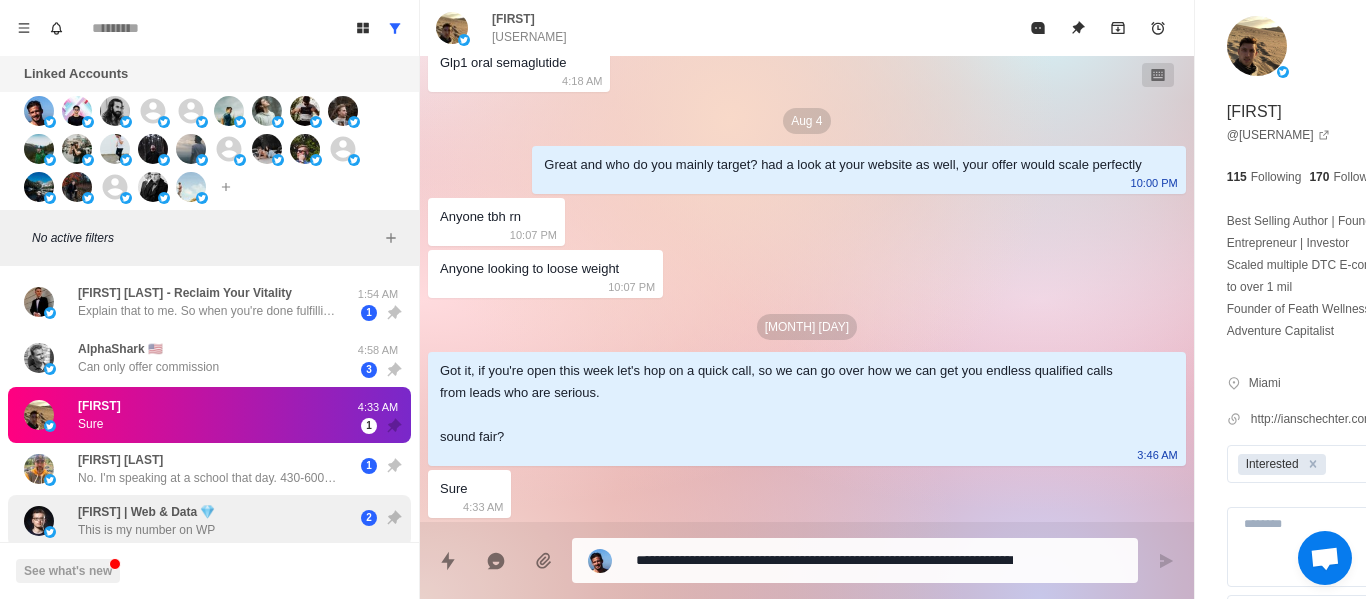 drag, startPoint x: 250, startPoint y: 508, endPoint x: 234, endPoint y: 464, distance: 46.818798 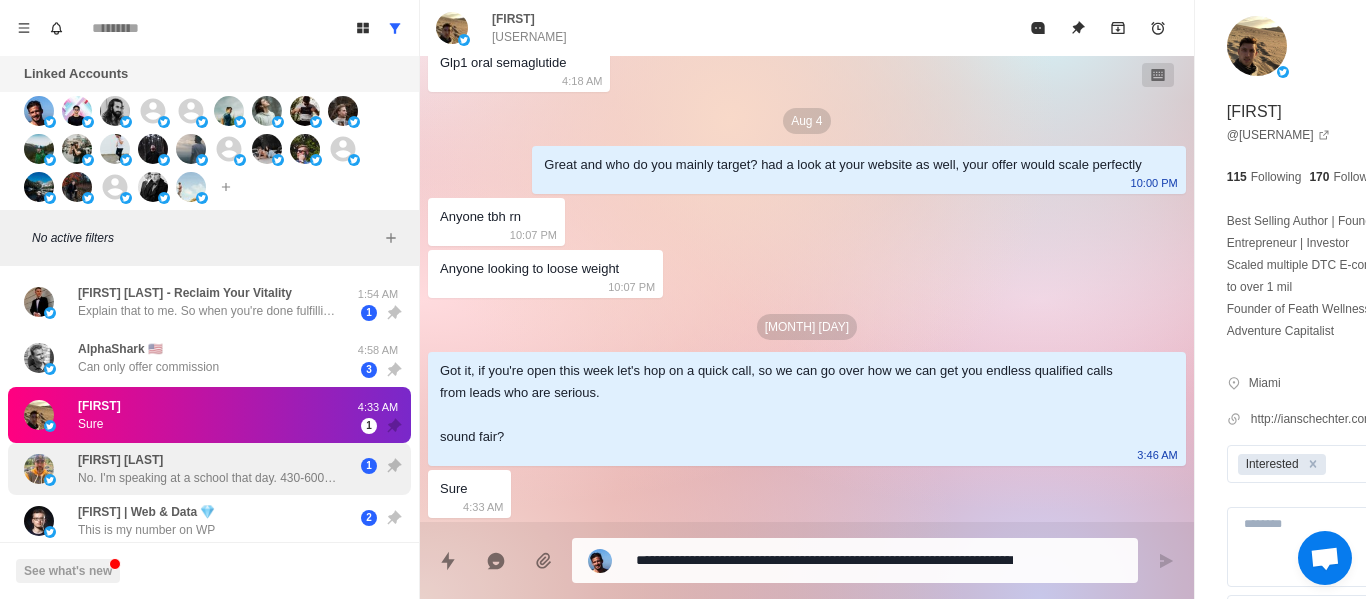 click on "[FIRST] | Web & Data 💎 This is my number on WP" at bounding box center [188, 521] 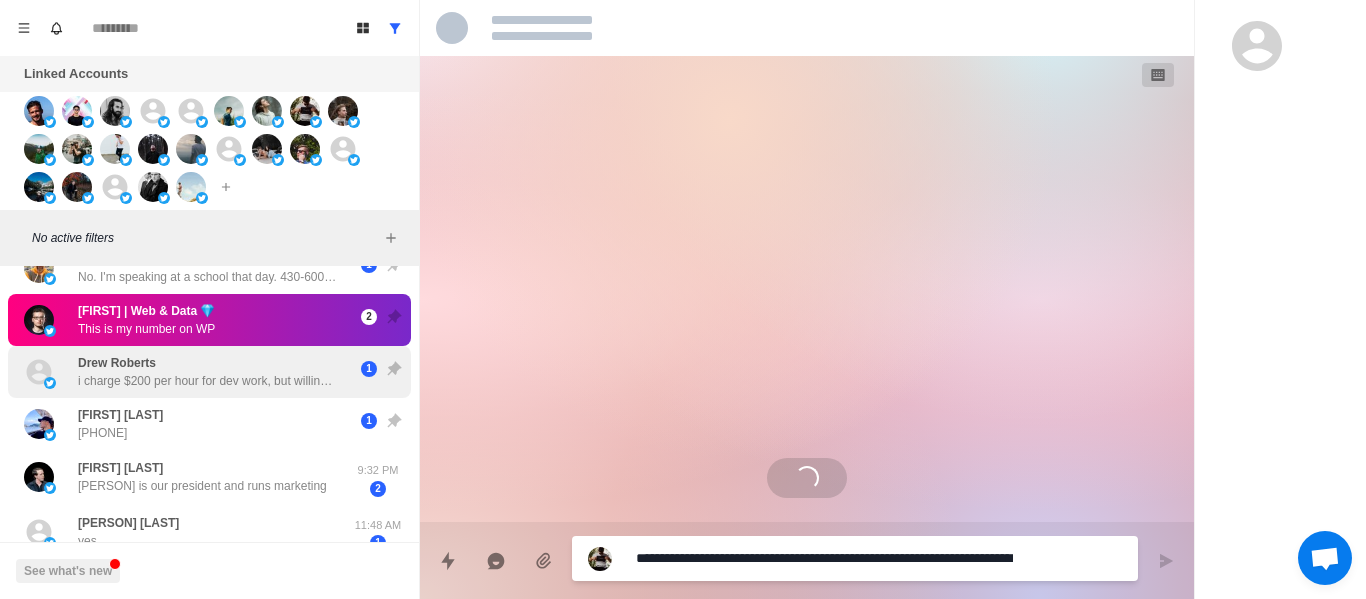 scroll, scrollTop: 384, scrollLeft: 0, axis: vertical 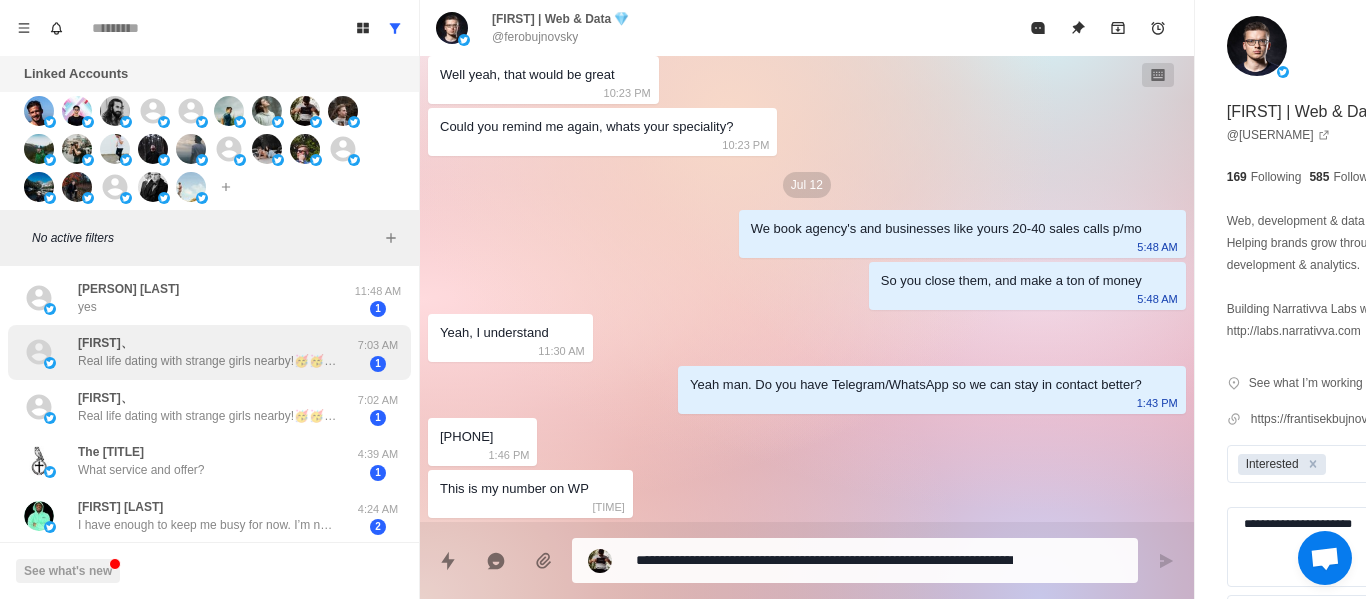 click on "Real life dating with strange girls nearby!🥳🥳
🔞Various styles,🔞sexy and hot.
💕https://t.co/tvPRgLvEtu💕
Fill in the invitation code💖c4ucvg💖
Unlock private one-on-one nude chat for free! 🌈 🌸" at bounding box center (208, 361) 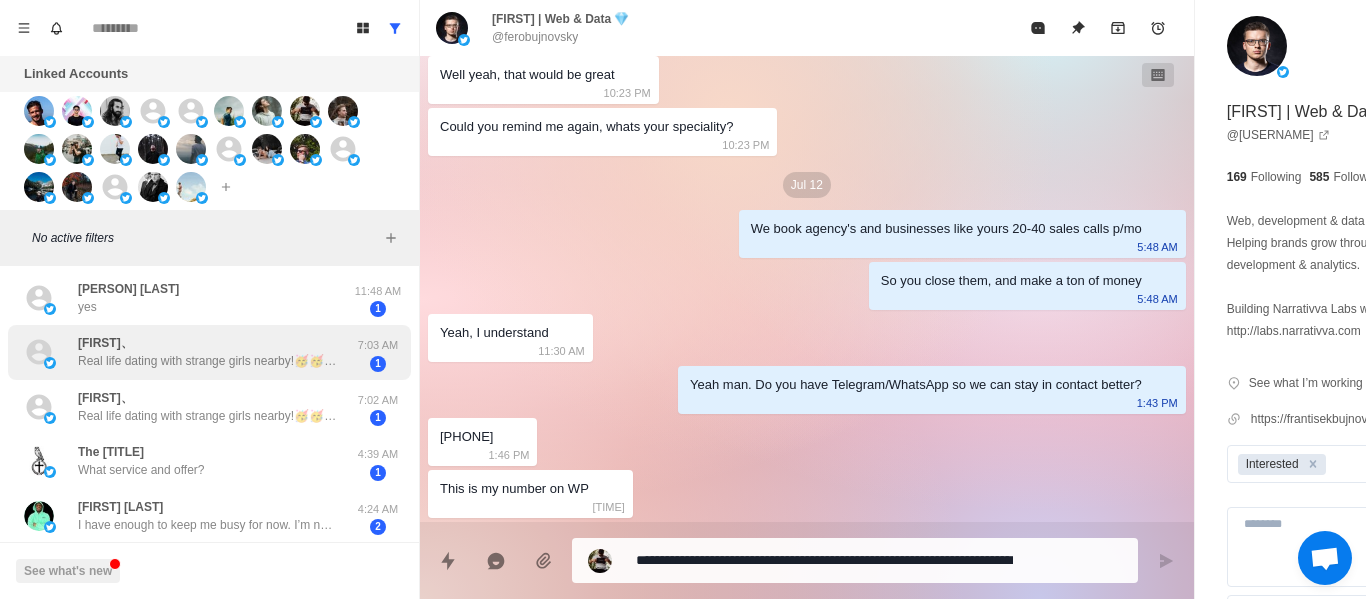 scroll, scrollTop: 0, scrollLeft: 0, axis: both 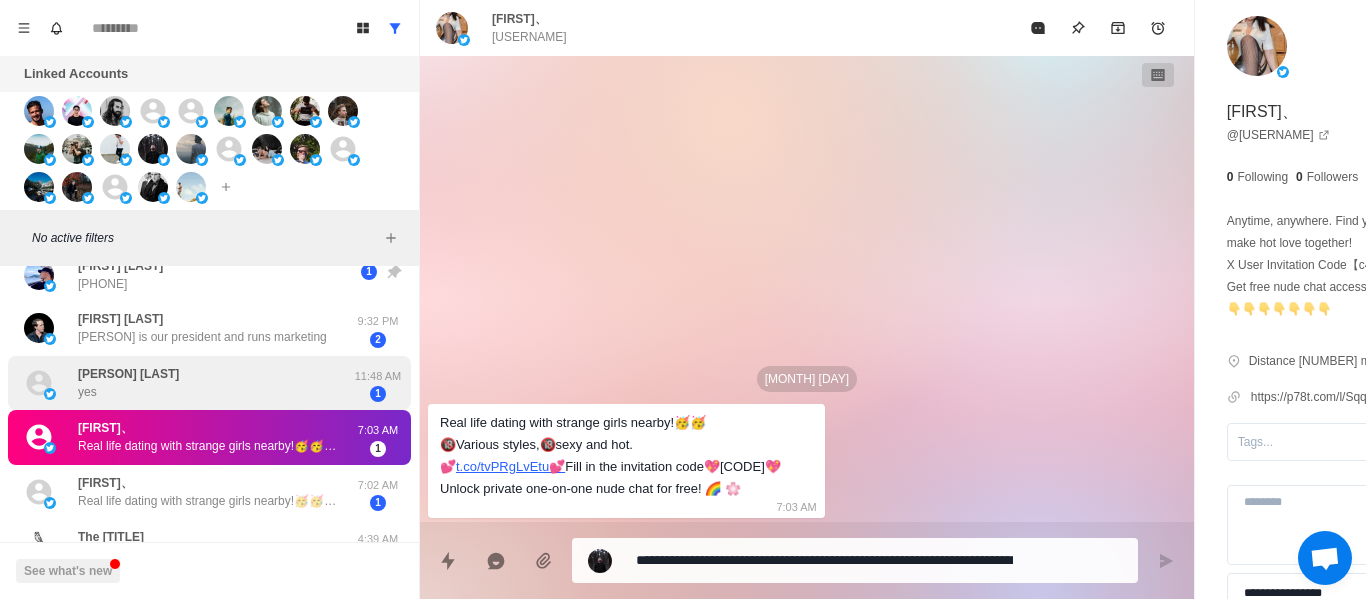 click on "[FIRST] [LAST] yes" at bounding box center [188, 383] 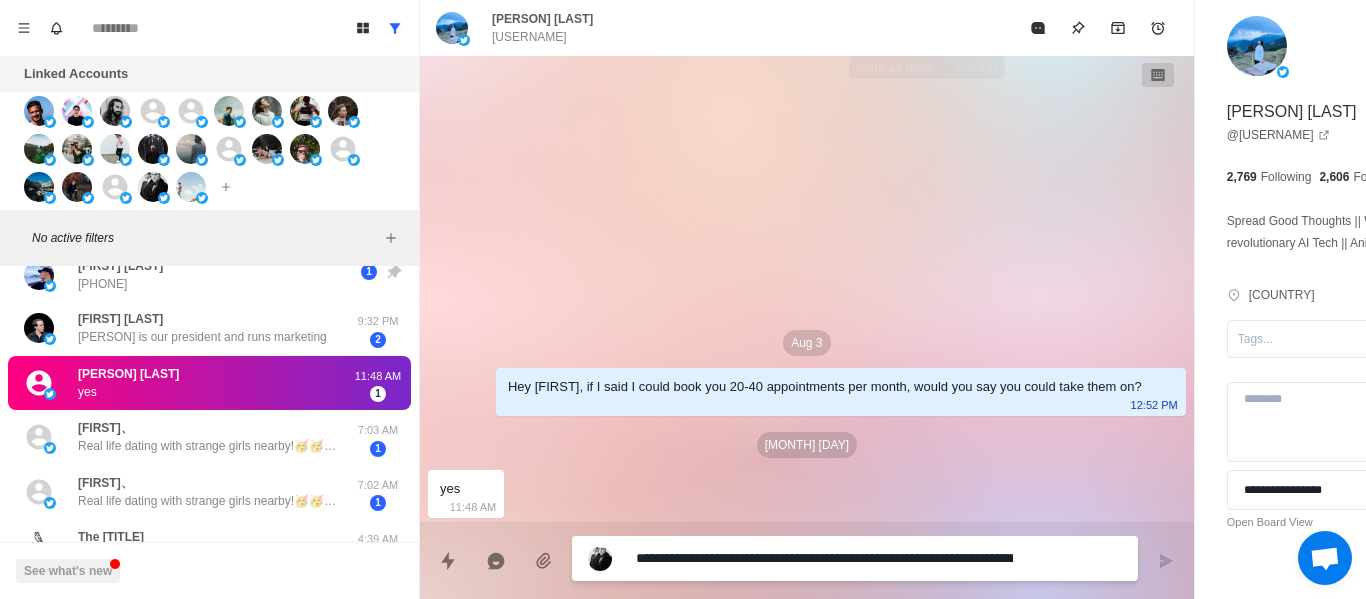 scroll, scrollTop: 341, scrollLeft: 0, axis: vertical 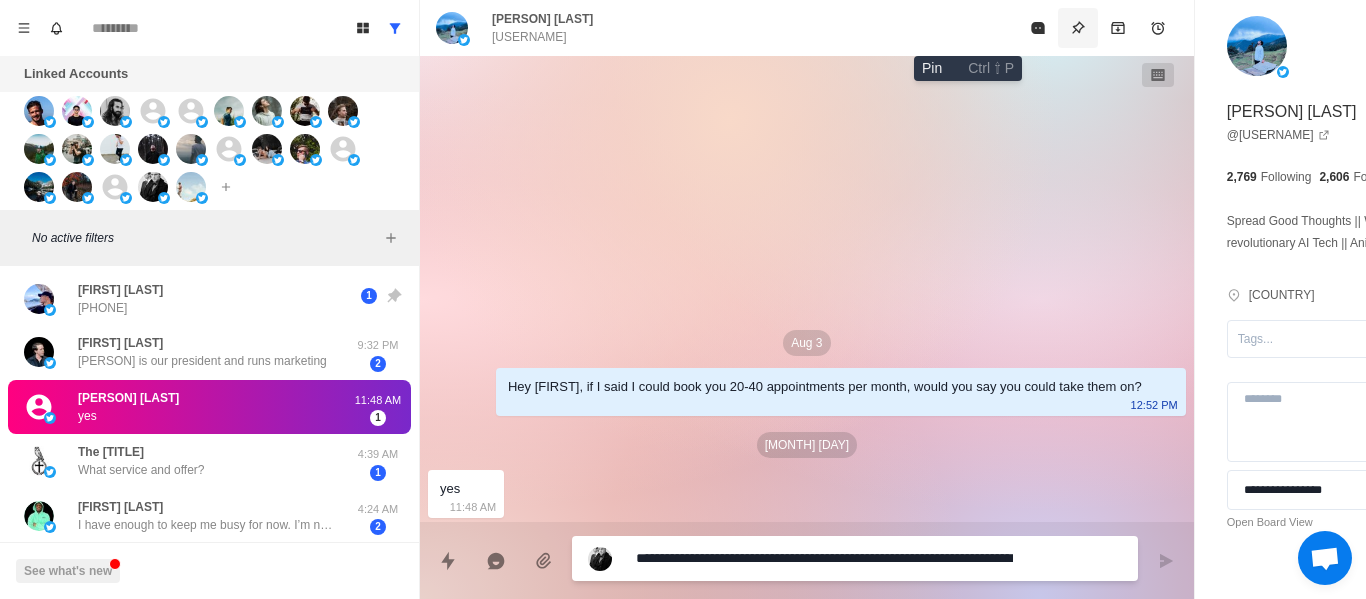 click at bounding box center (1078, 28) 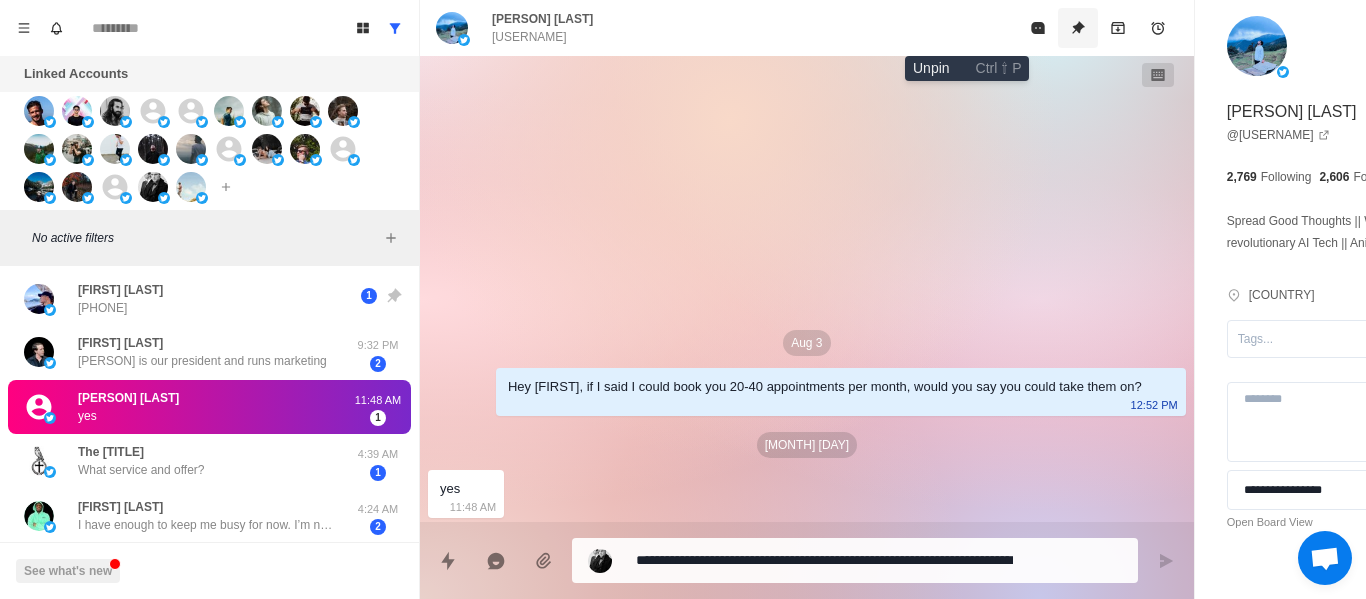click 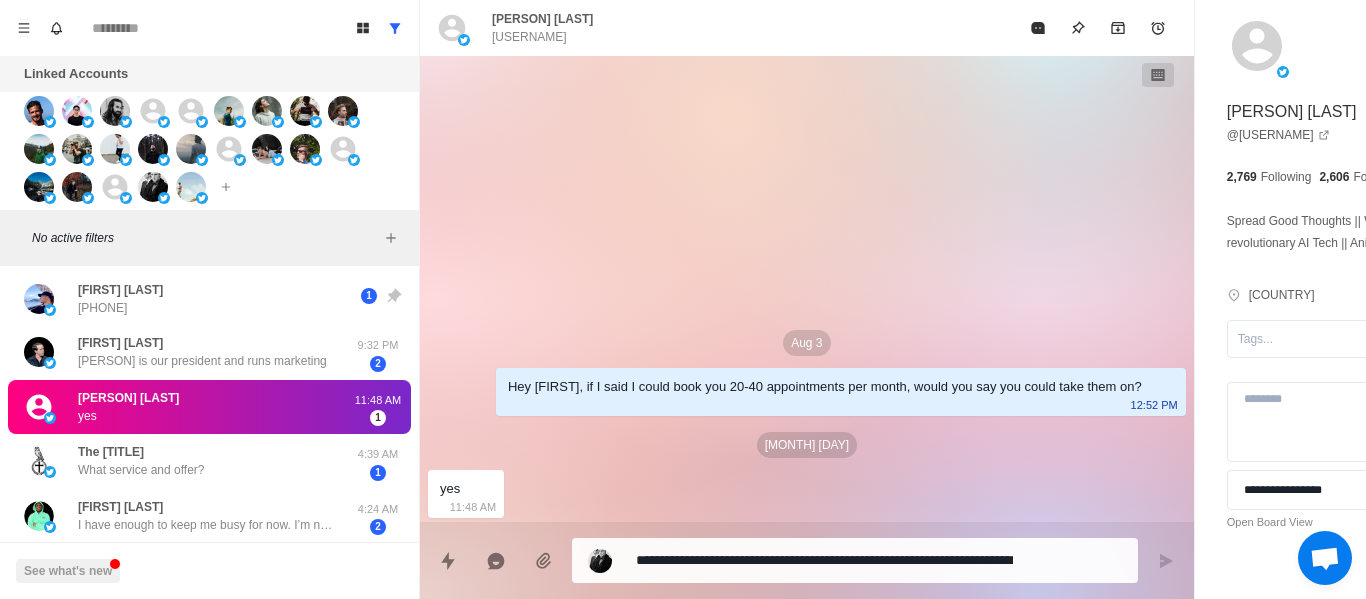 type on "*" 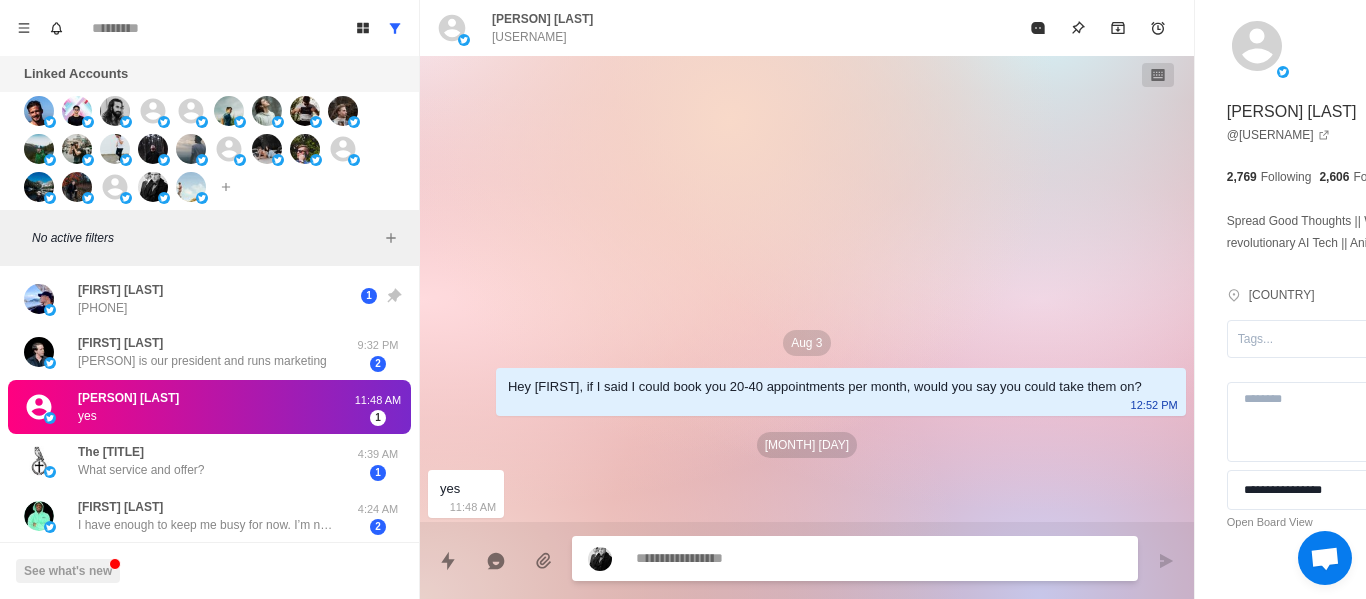 type on "*" 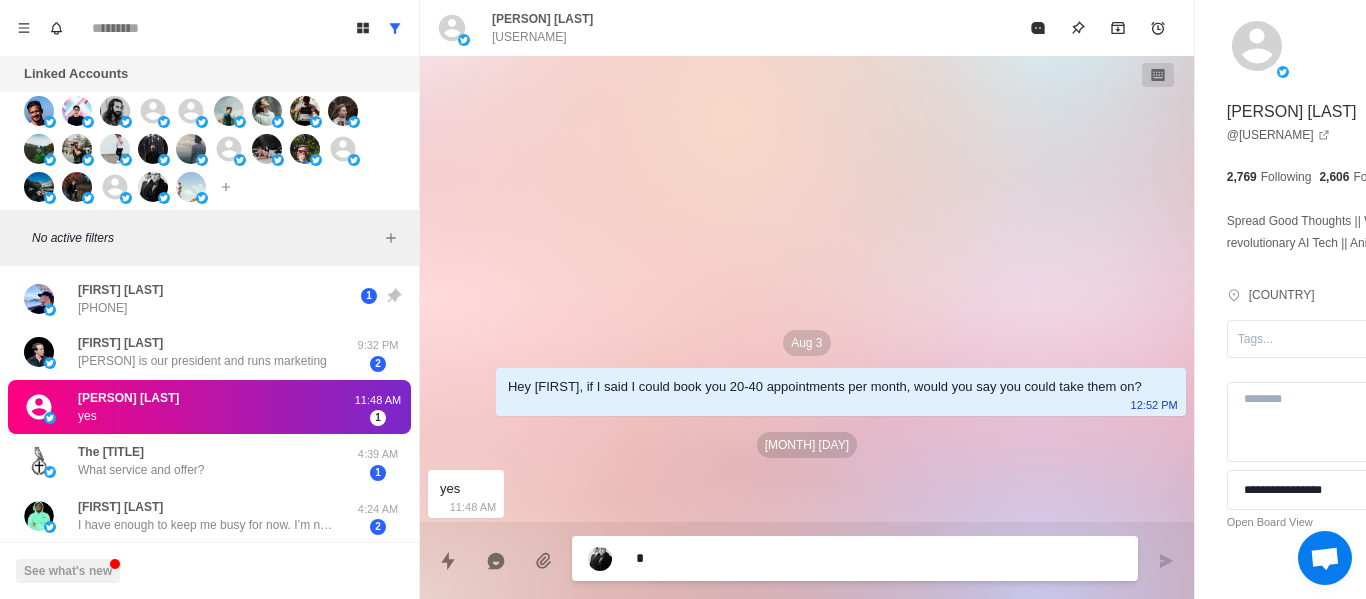 type on "**" 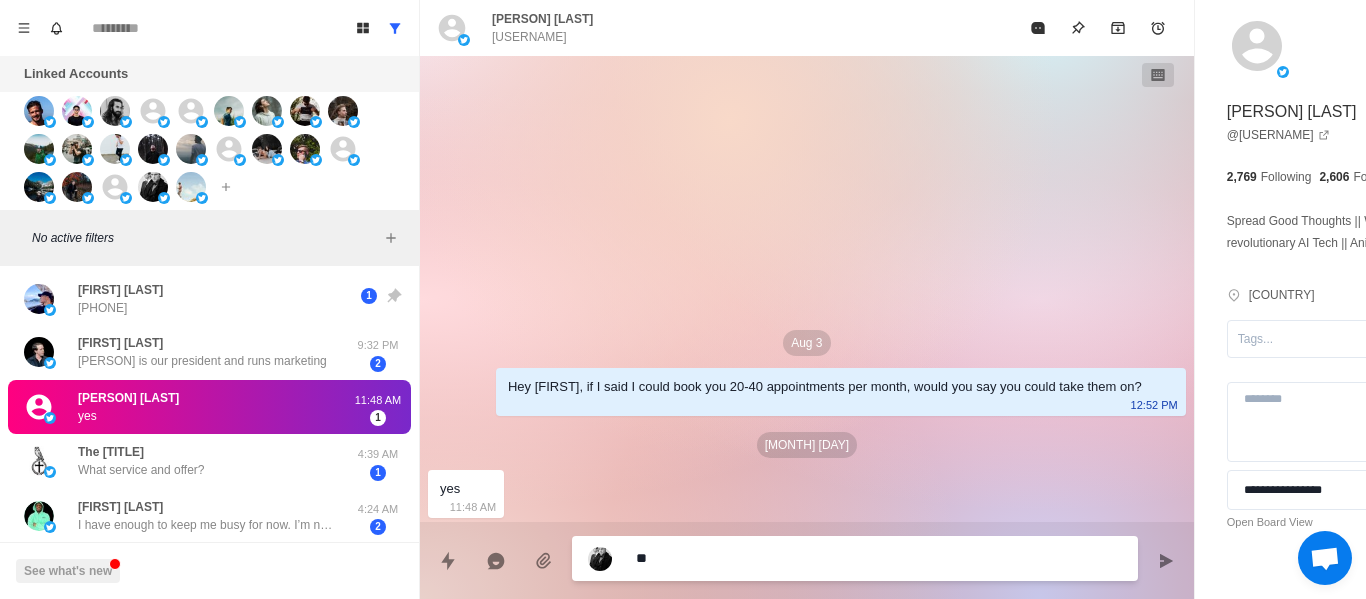 type on "***" 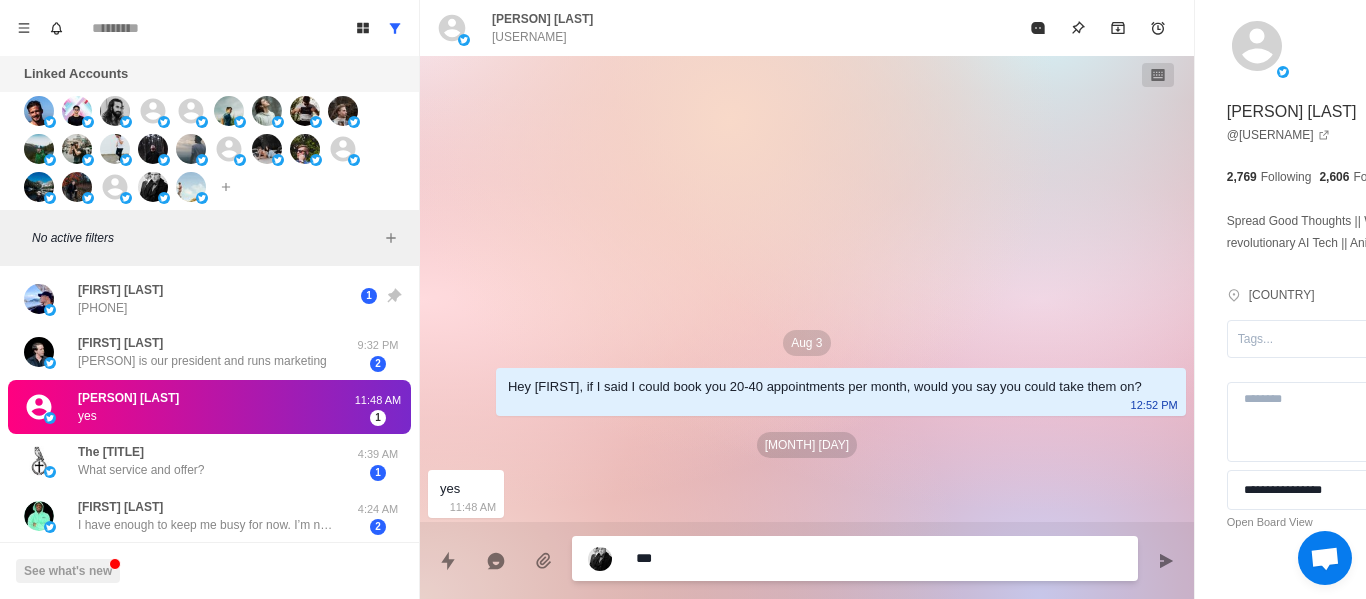 type on "****" 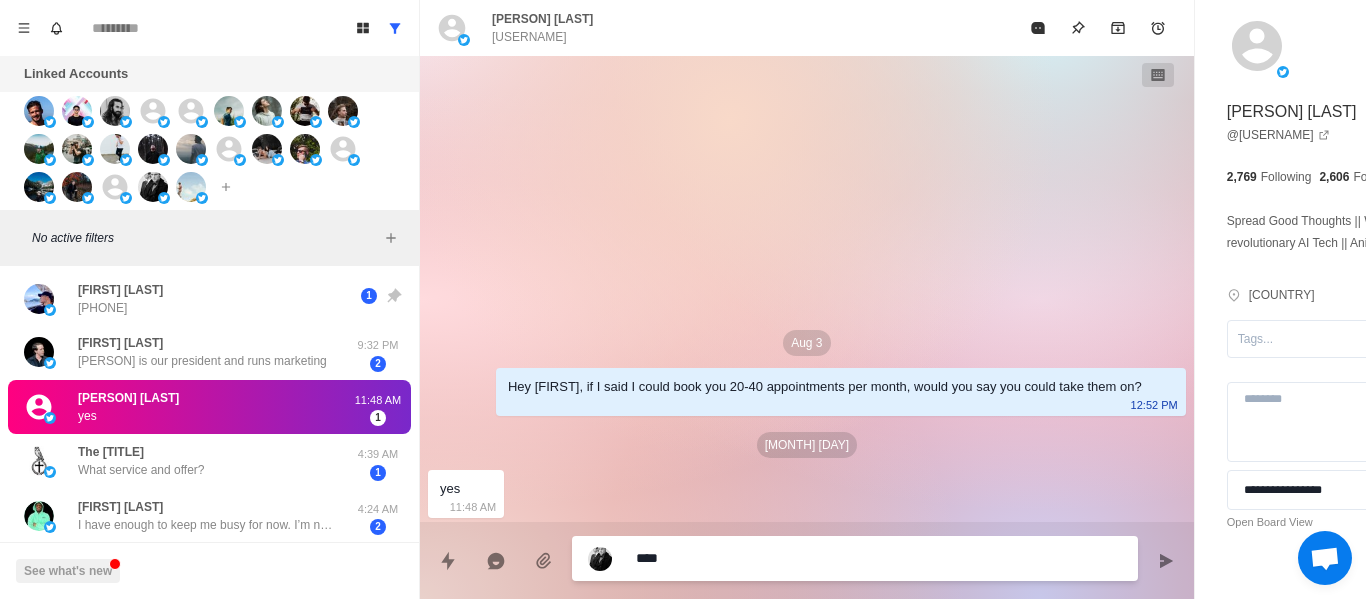 type on "*****" 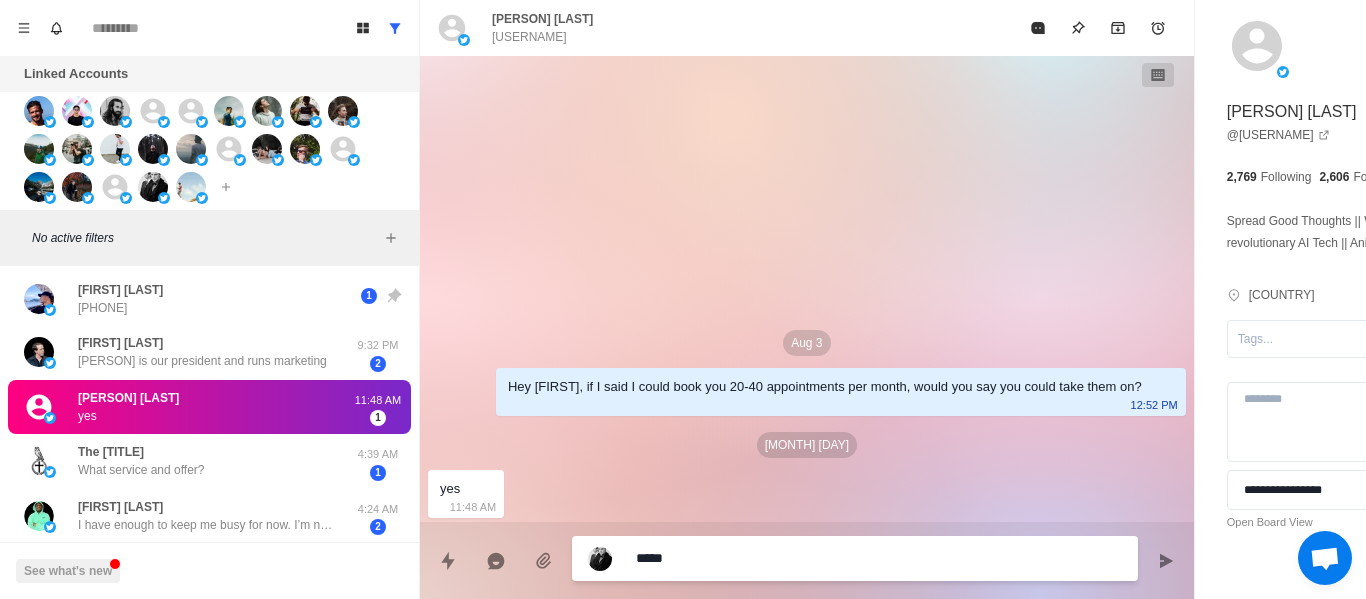 type on "******" 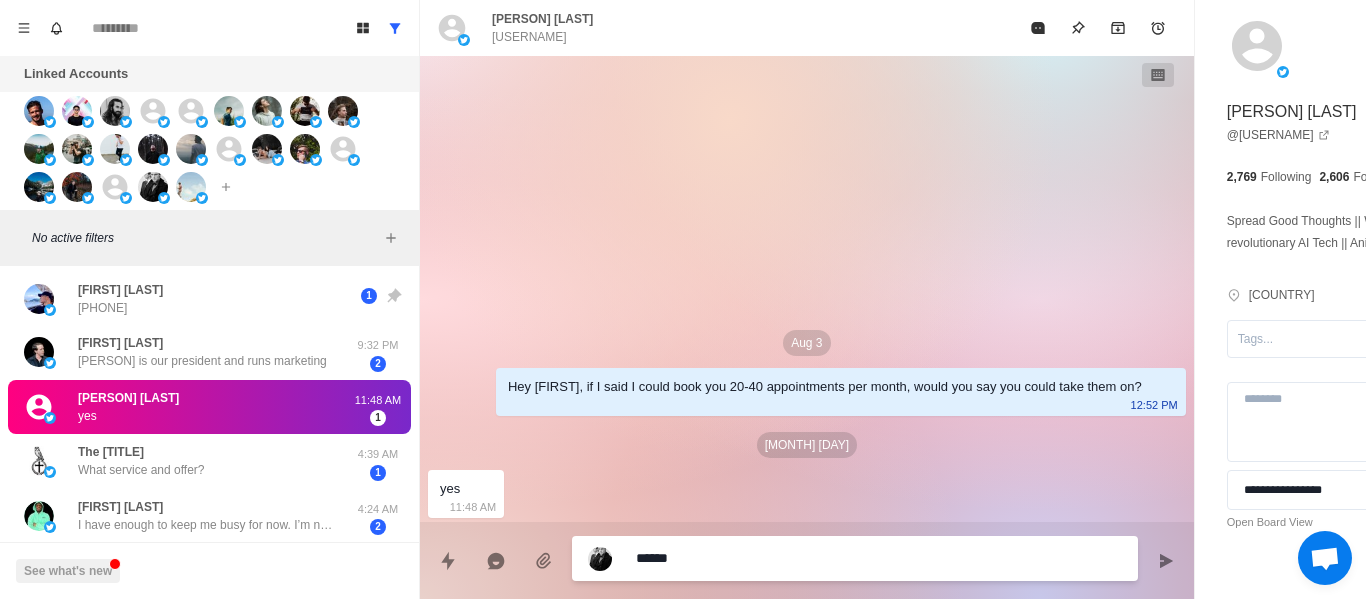 type on "******" 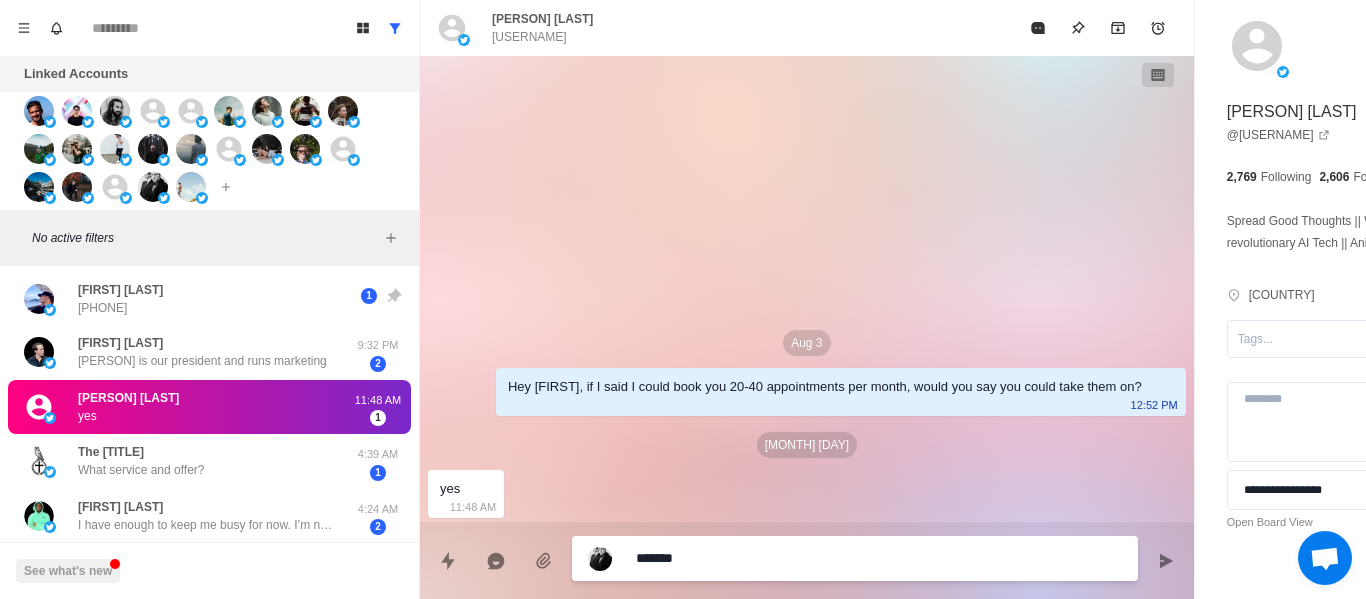 type on "********" 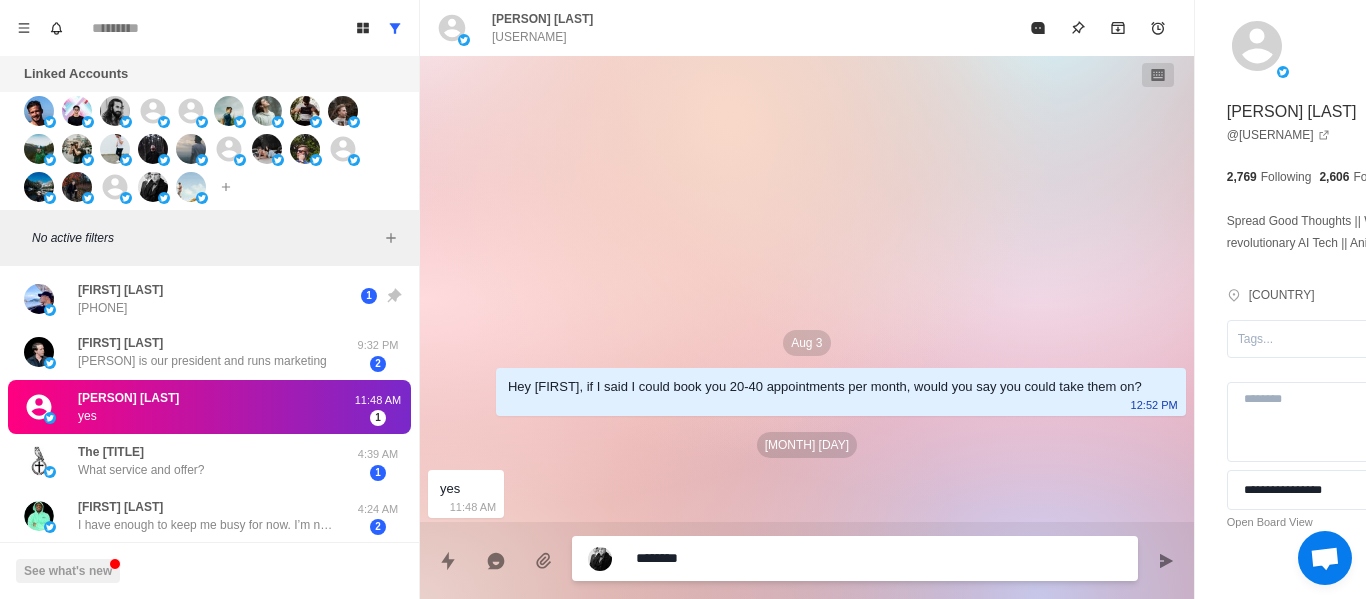 type on "*********" 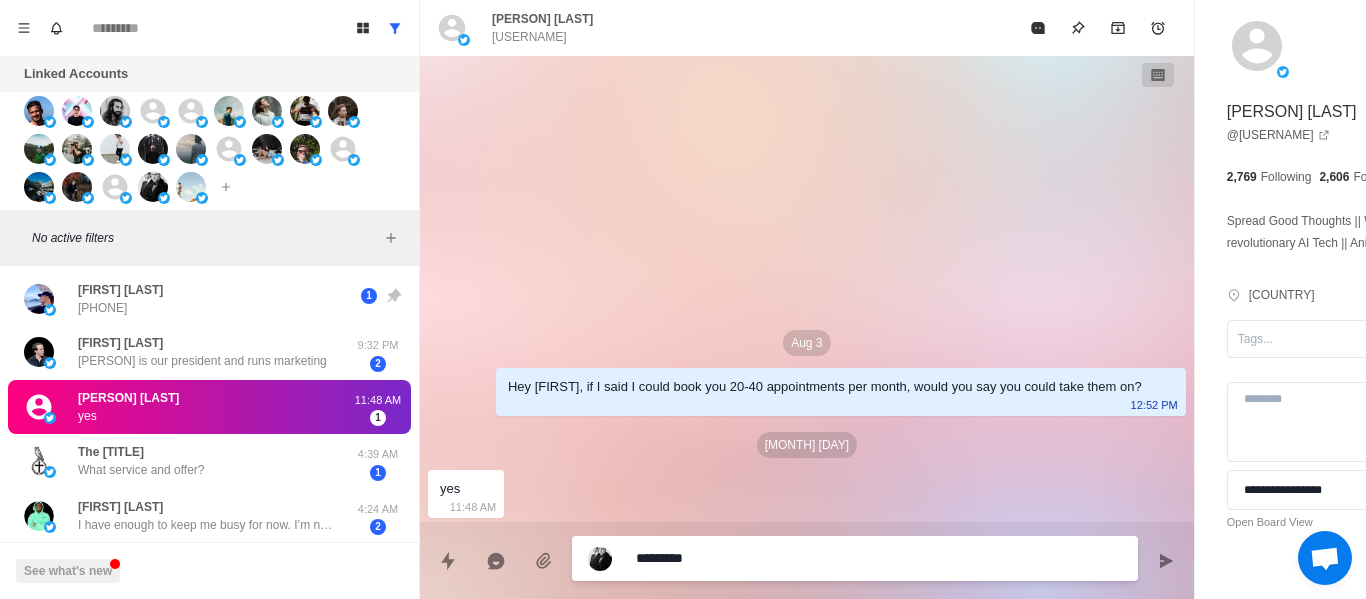 type on "**********" 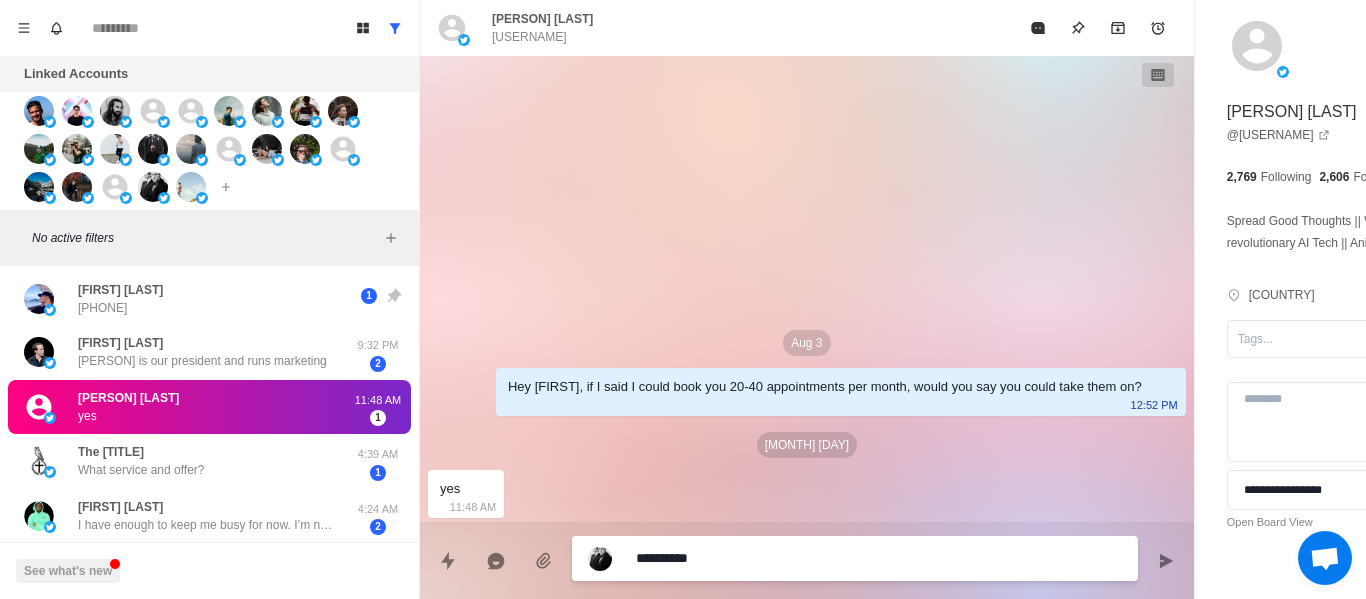 type on "**********" 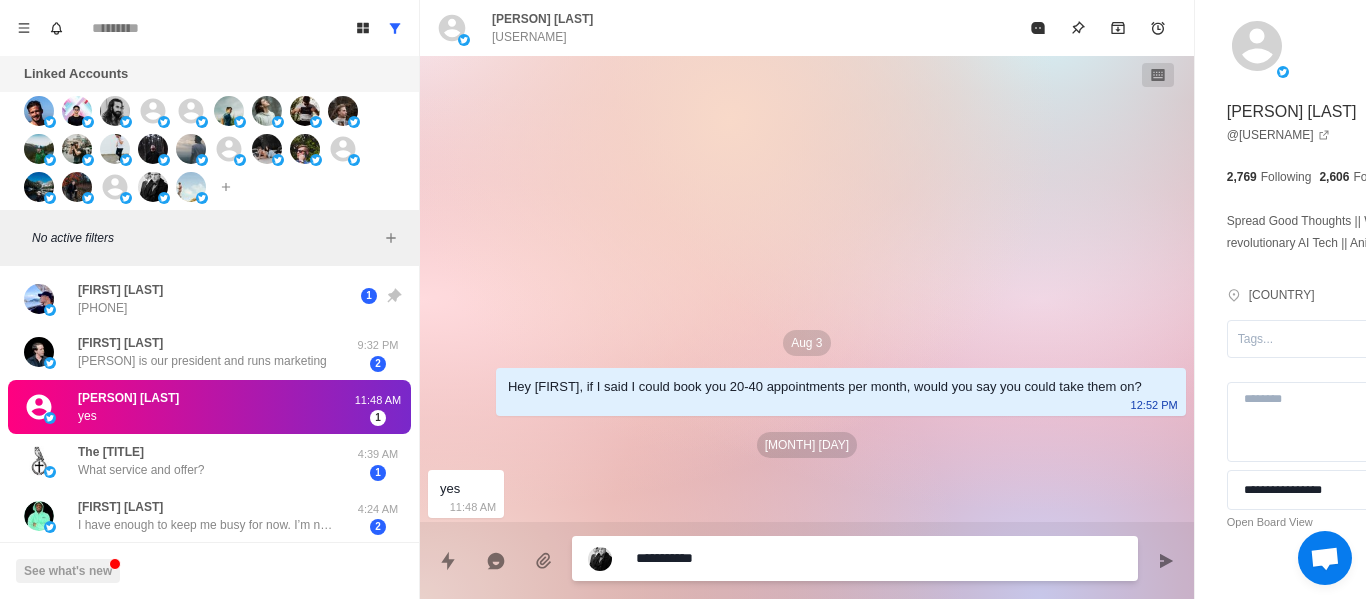 type on "**********" 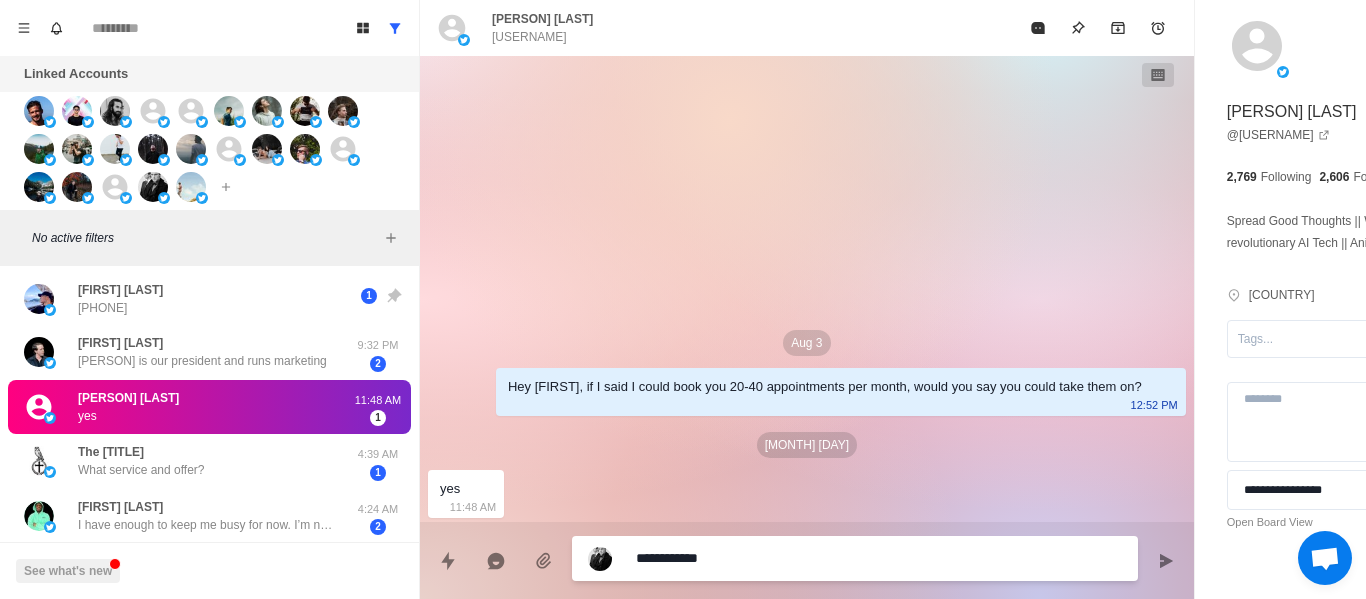 type 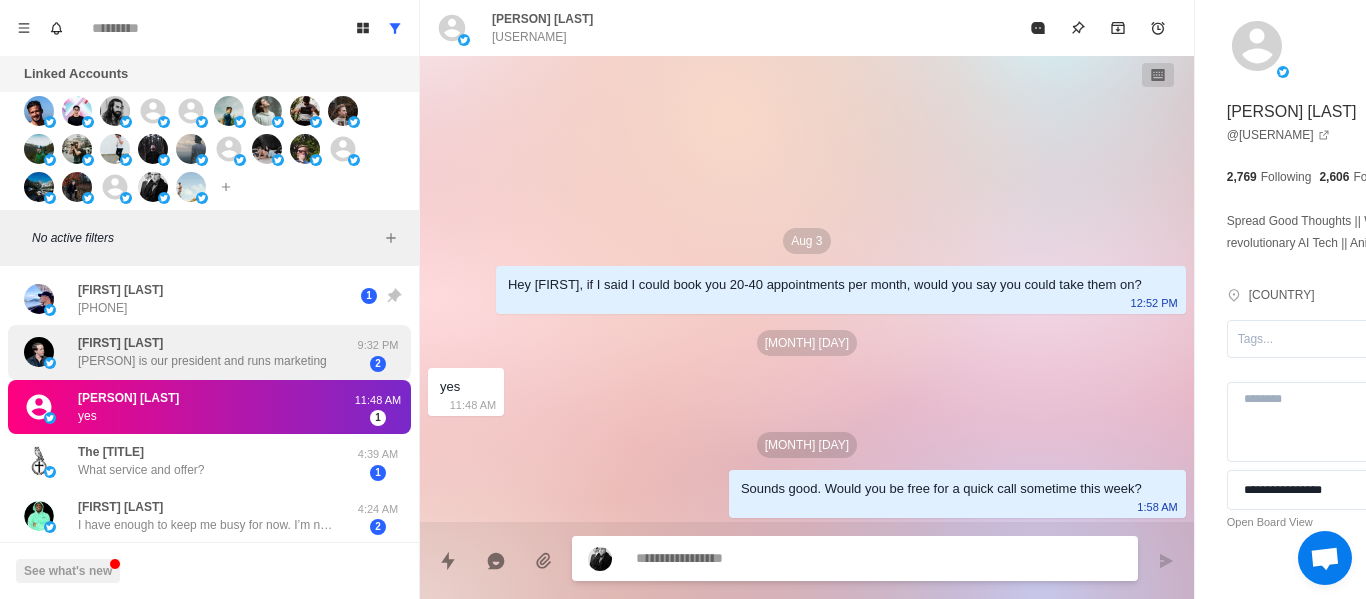 click on "[PERSON] is our president and runs marketing" at bounding box center (202, 361) 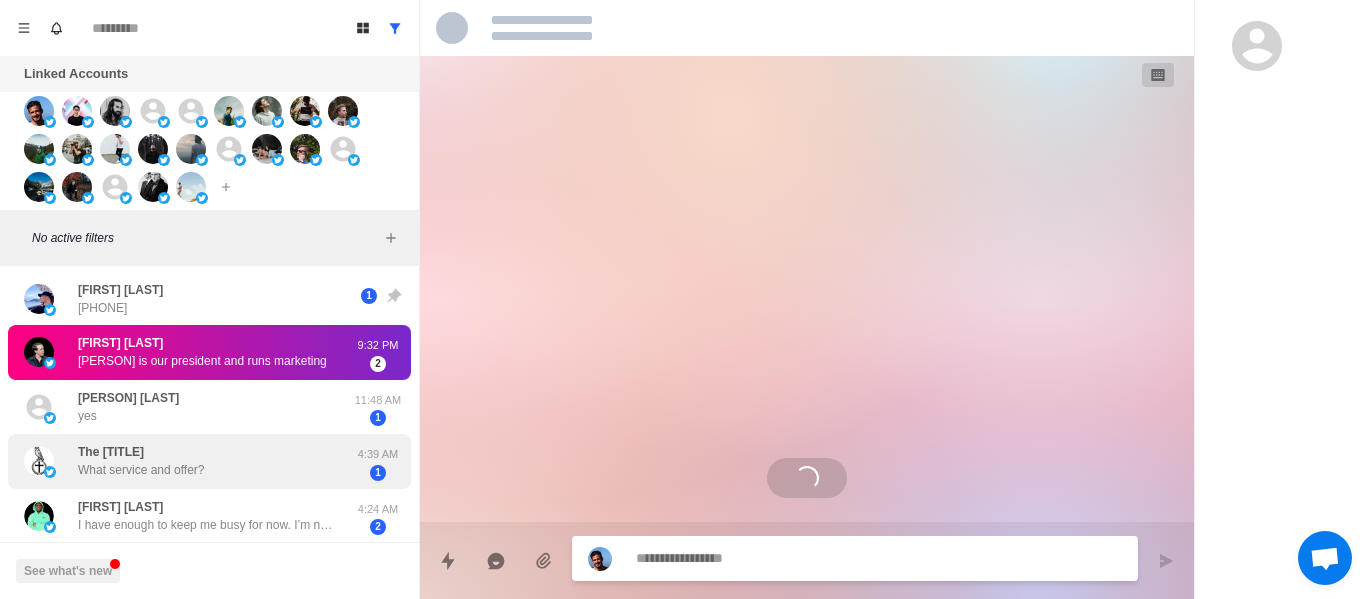 scroll, scrollTop: 28, scrollLeft: 0, axis: vertical 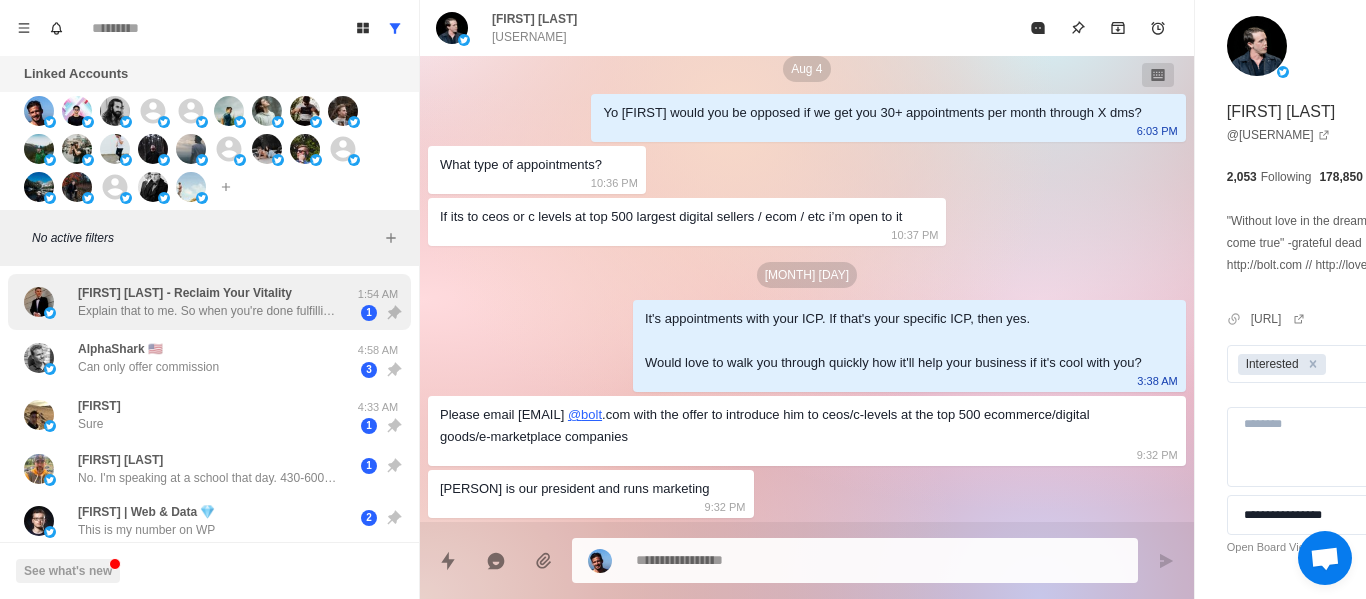 click on "[FIRST] [LAST] - Reclaim Your Vitality" at bounding box center [185, 293] 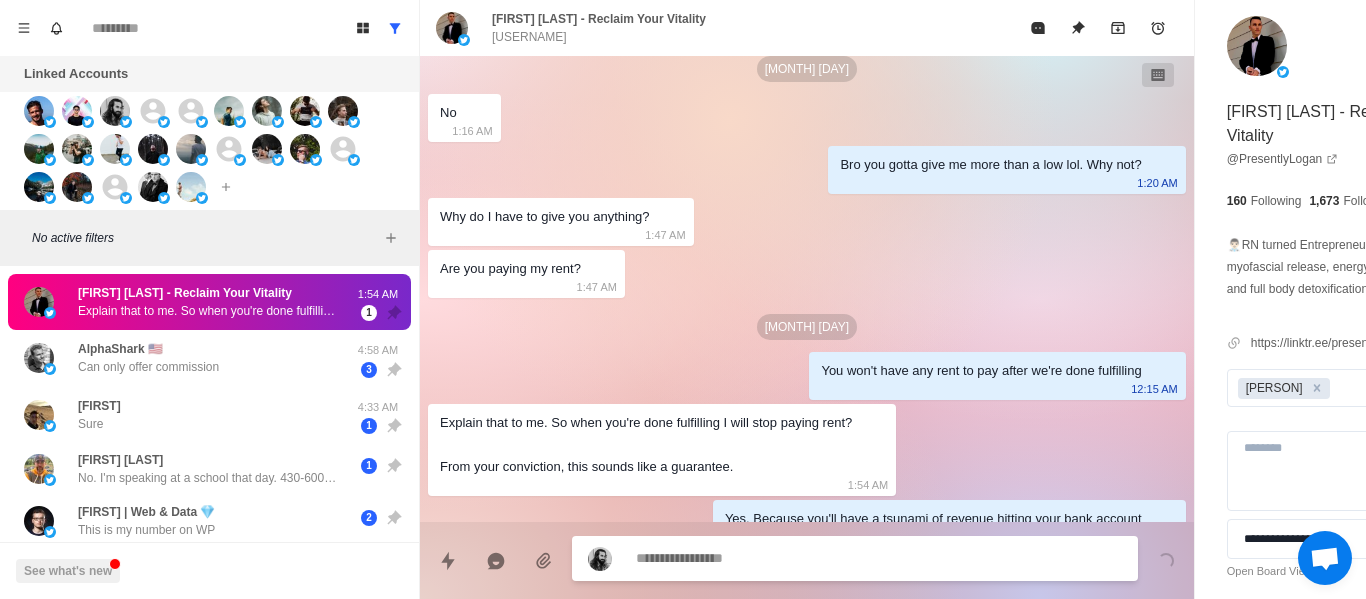 scroll, scrollTop: 1228, scrollLeft: 0, axis: vertical 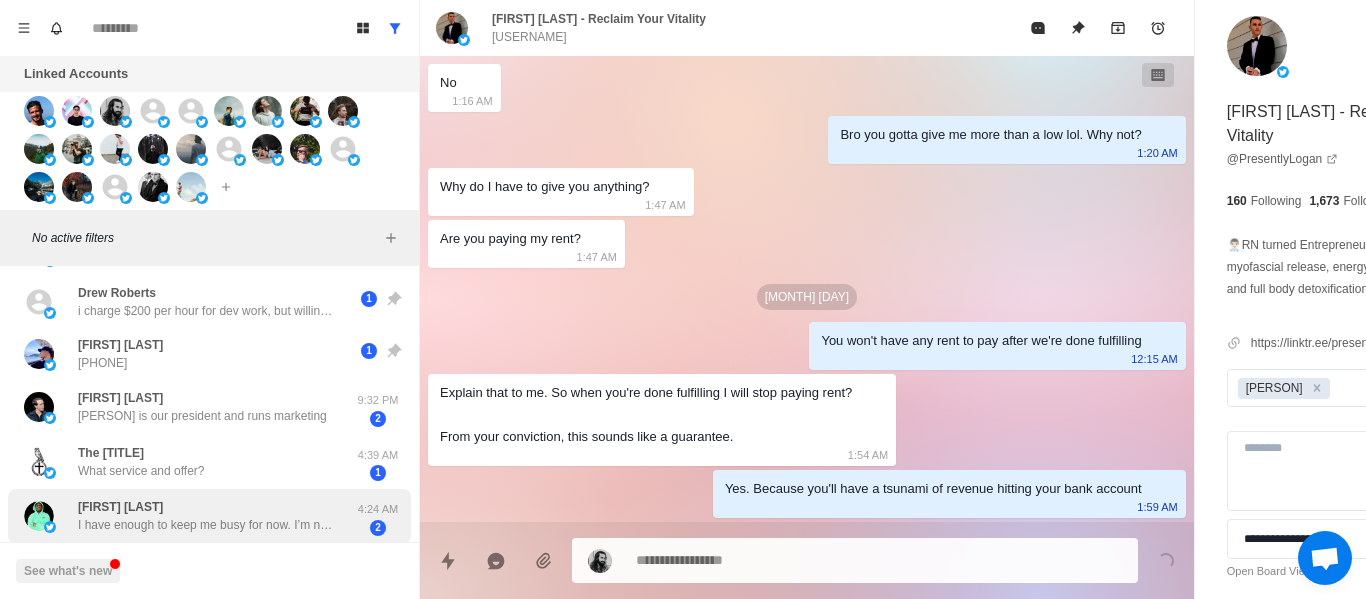 click on "[USERNAME] [FIRST] [LAST] I have enough to keep me busy for now. I’m not completely booked but I’m also not at 0. I have a few people I’m working with. But I can take on a few more. So again, if you do end up needing help with any of that, definitely let me know. I’d love to get involved. [TIME] 2" at bounding box center [209, 516] 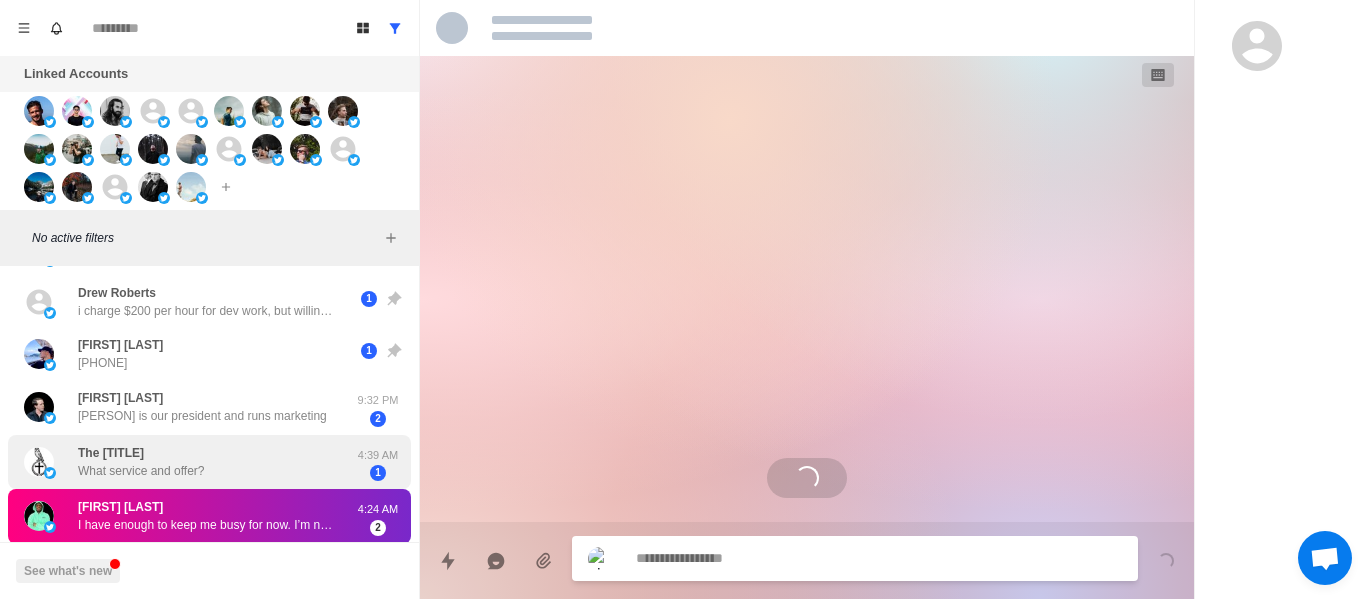 scroll, scrollTop: 0, scrollLeft: 0, axis: both 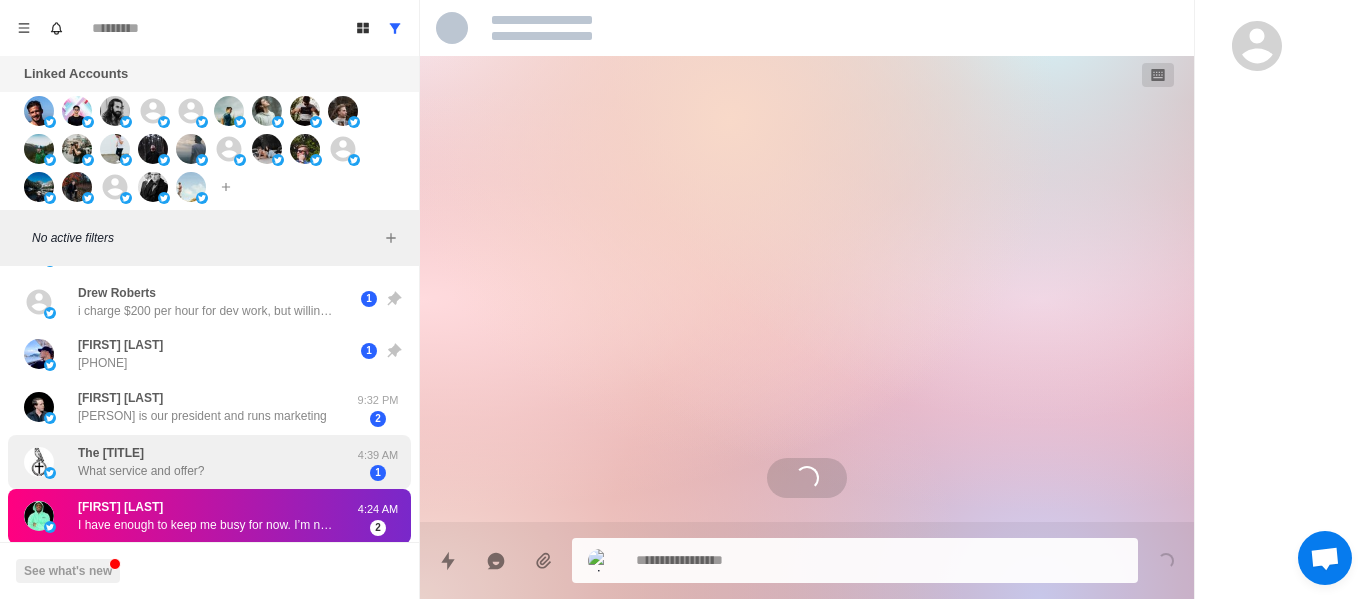 click on "The [TITLE] What service and offer? [TIME] 1" at bounding box center (209, 462) 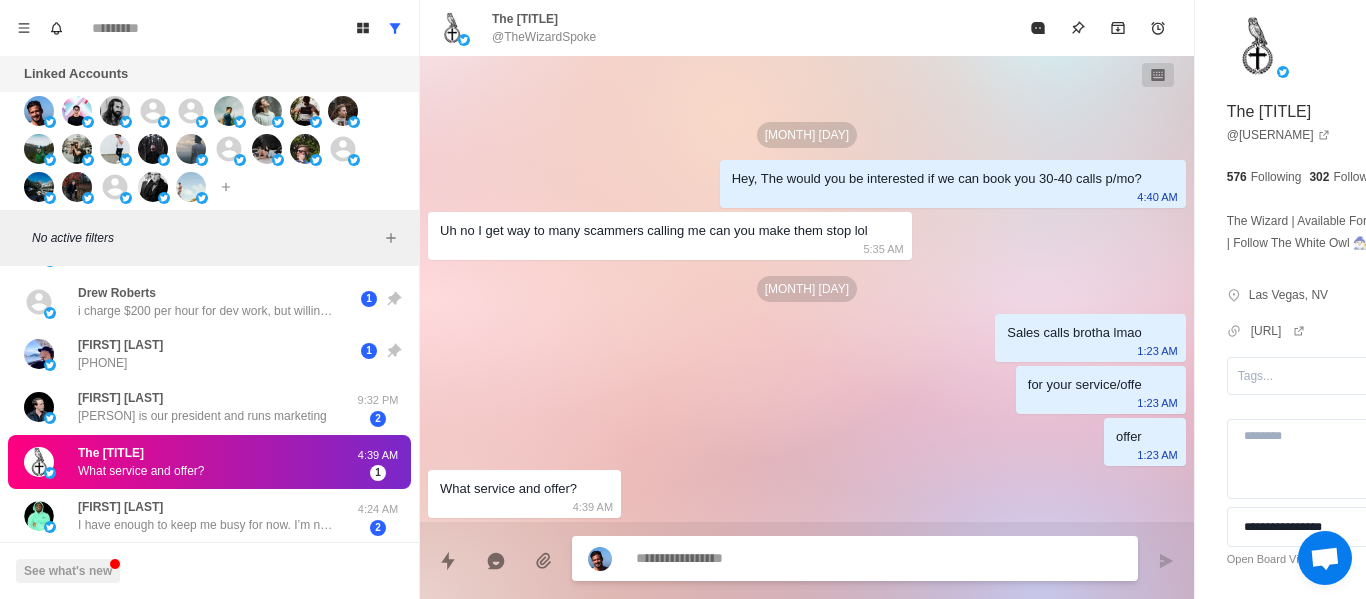 scroll, scrollTop: 229, scrollLeft: 0, axis: vertical 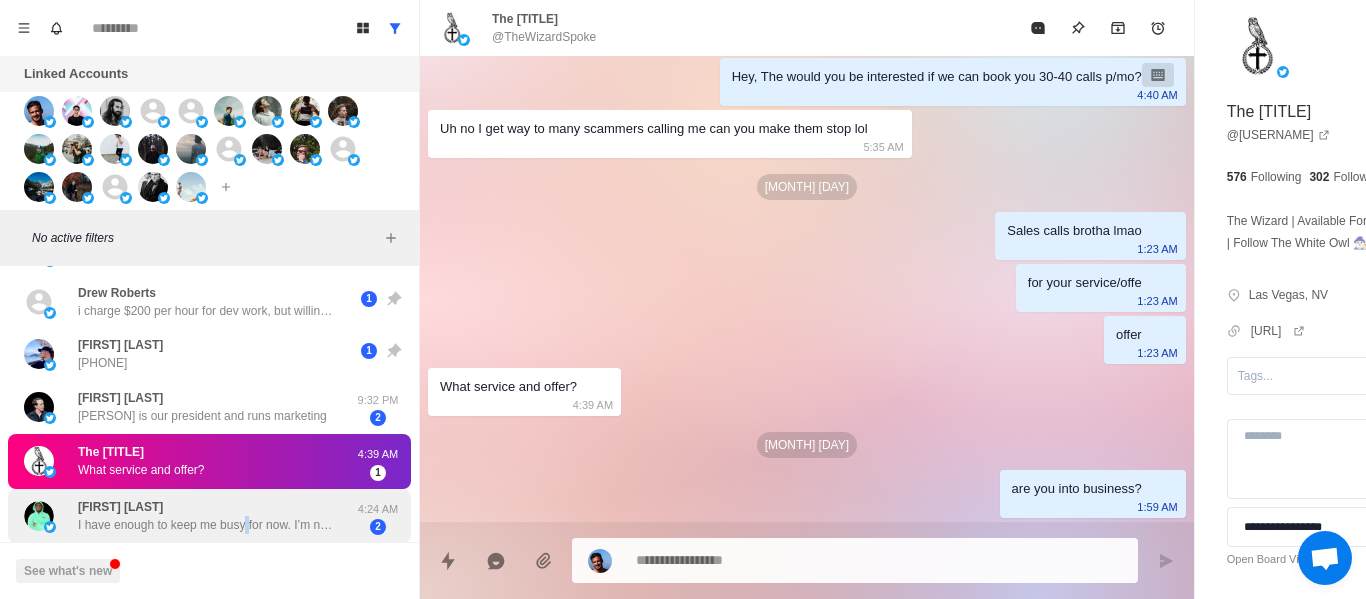 click on "[FIRST] [LAST] I have enough to keep me busy for now. I’m not completely booked but I’m also not at 0. I have a few people I’m working with. But I can take on a few more. So again, if you do end up needing help with any of that, definitely let me know. I’d love to get involved." at bounding box center (208, 516) 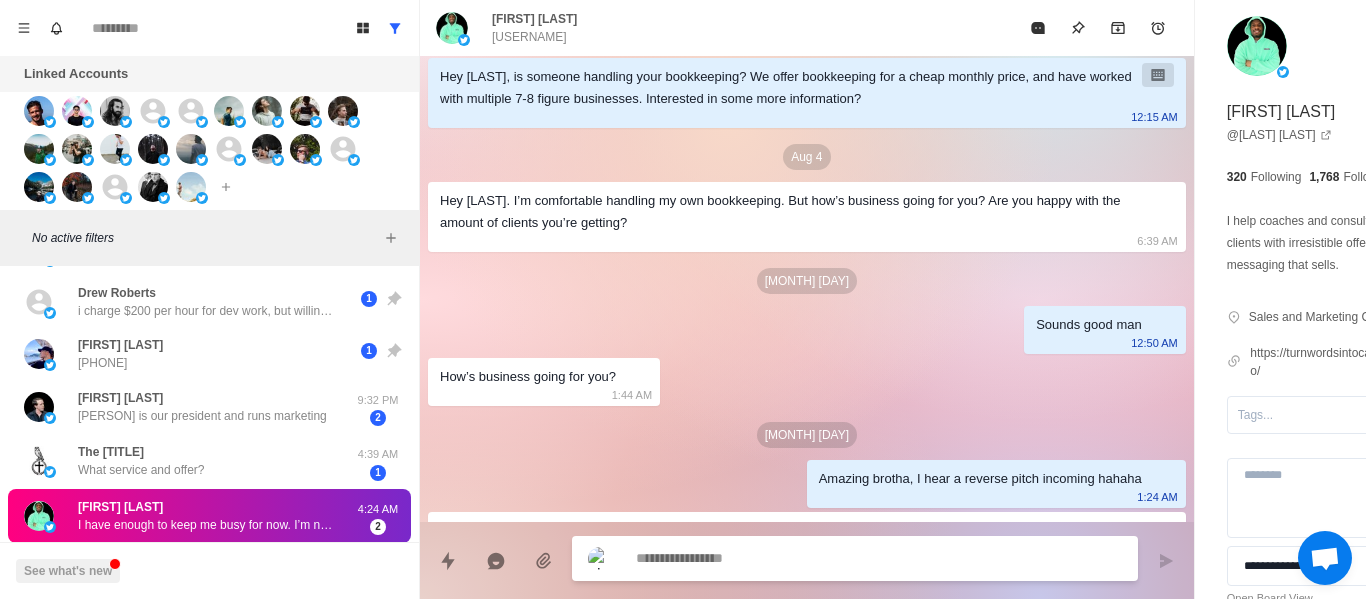 scroll, scrollTop: 512, scrollLeft: 0, axis: vertical 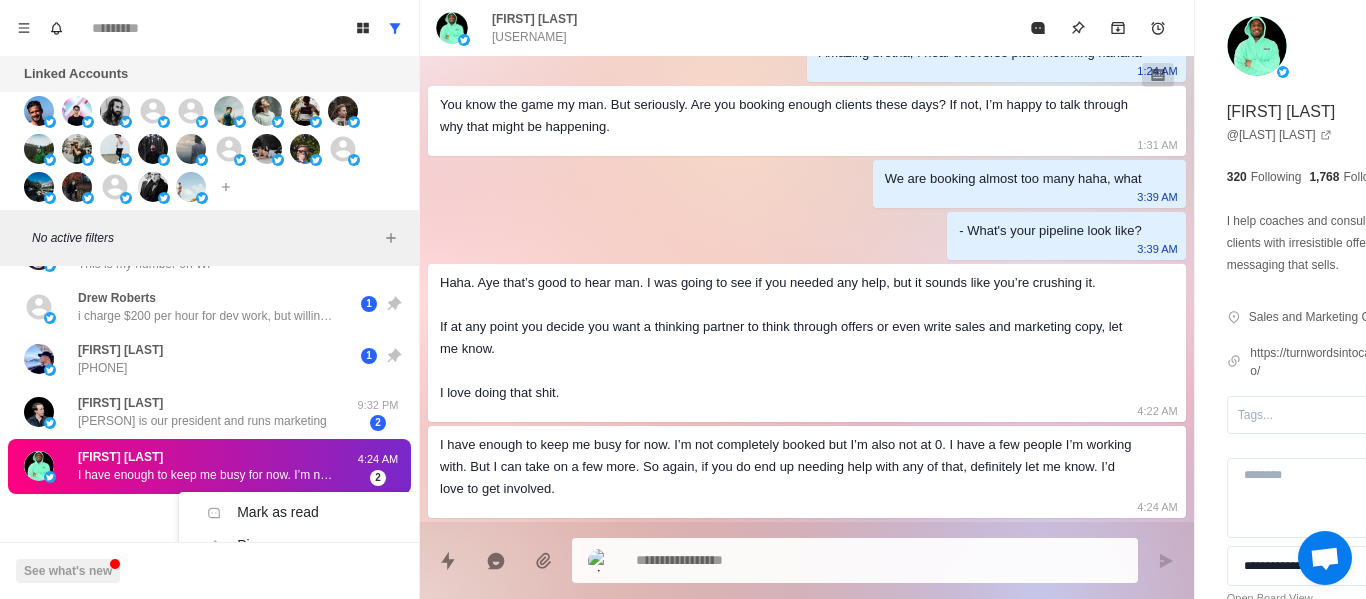 click on "I have enough to keep me busy for now. I’m not completely booked but I’m also not at 0. I have a few people I’m working with. But I can take on a few more. So again, if you do end up needing help with any of that, definitely let me know. I’d love to get involved. [TIME]" at bounding box center (807, 472) 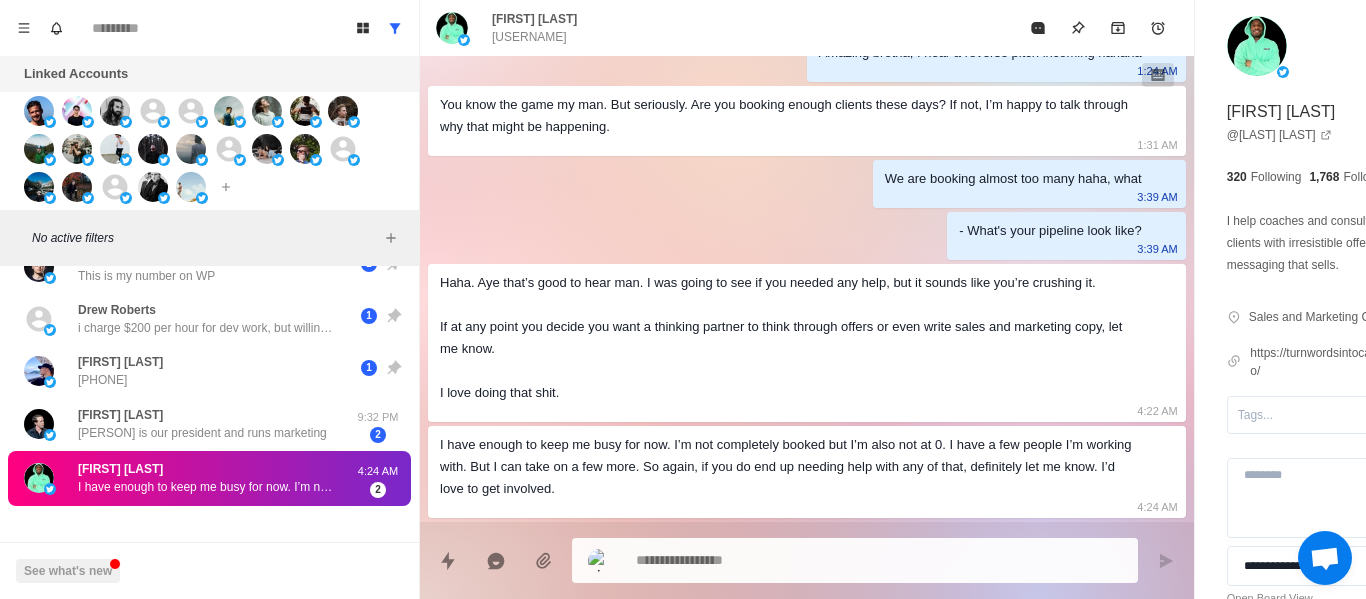 scroll, scrollTop: 175, scrollLeft: 0, axis: vertical 